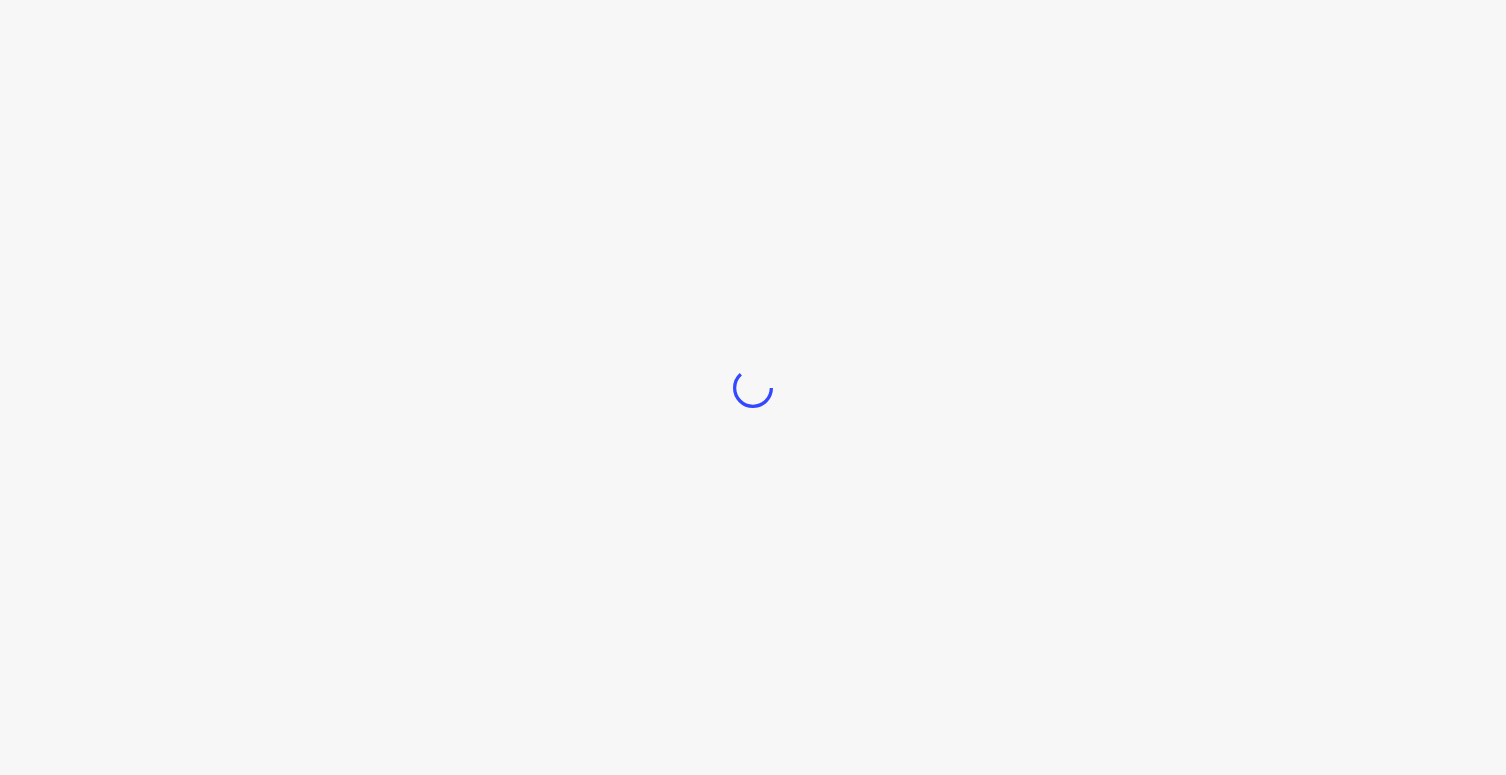 scroll, scrollTop: 0, scrollLeft: 0, axis: both 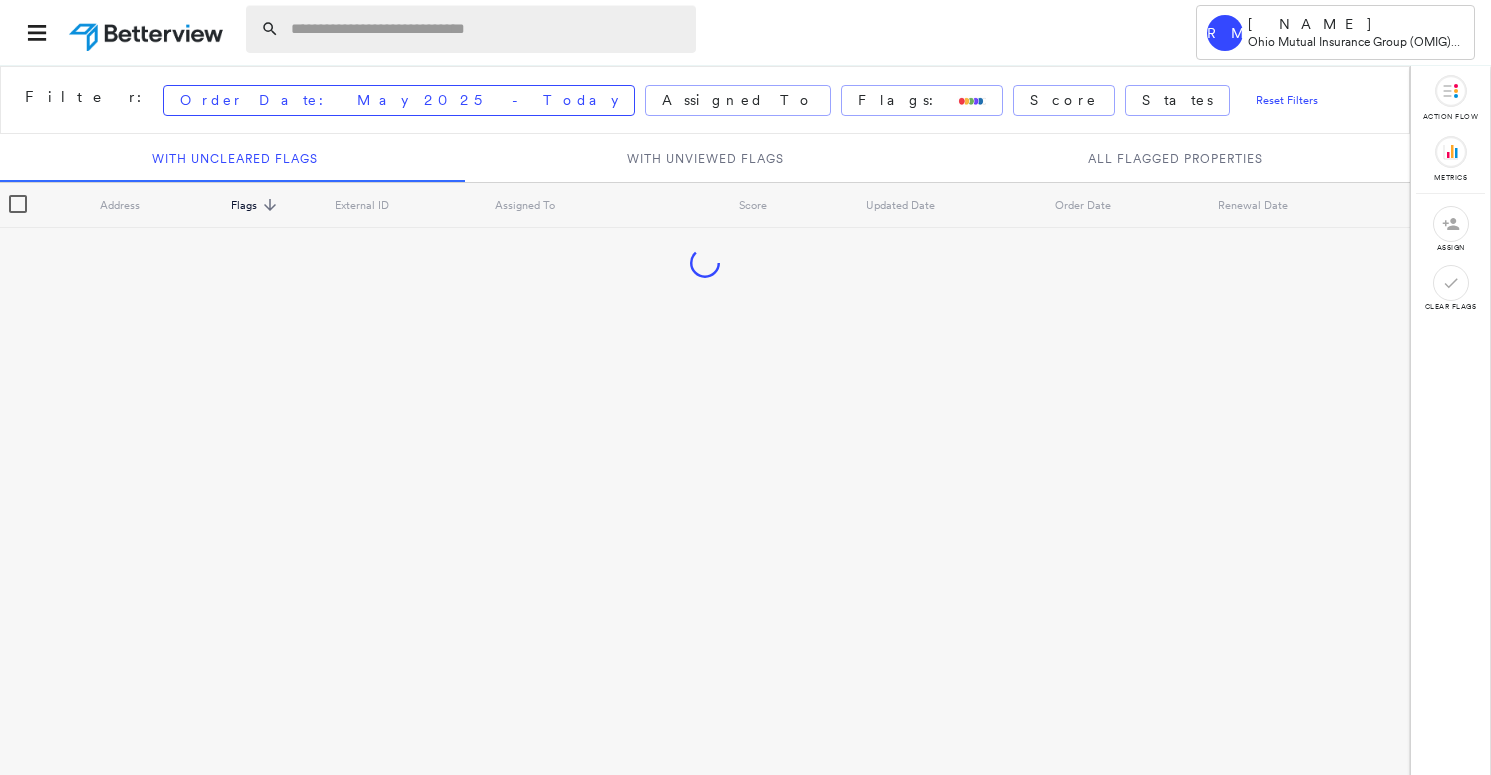 click at bounding box center [487, 29] 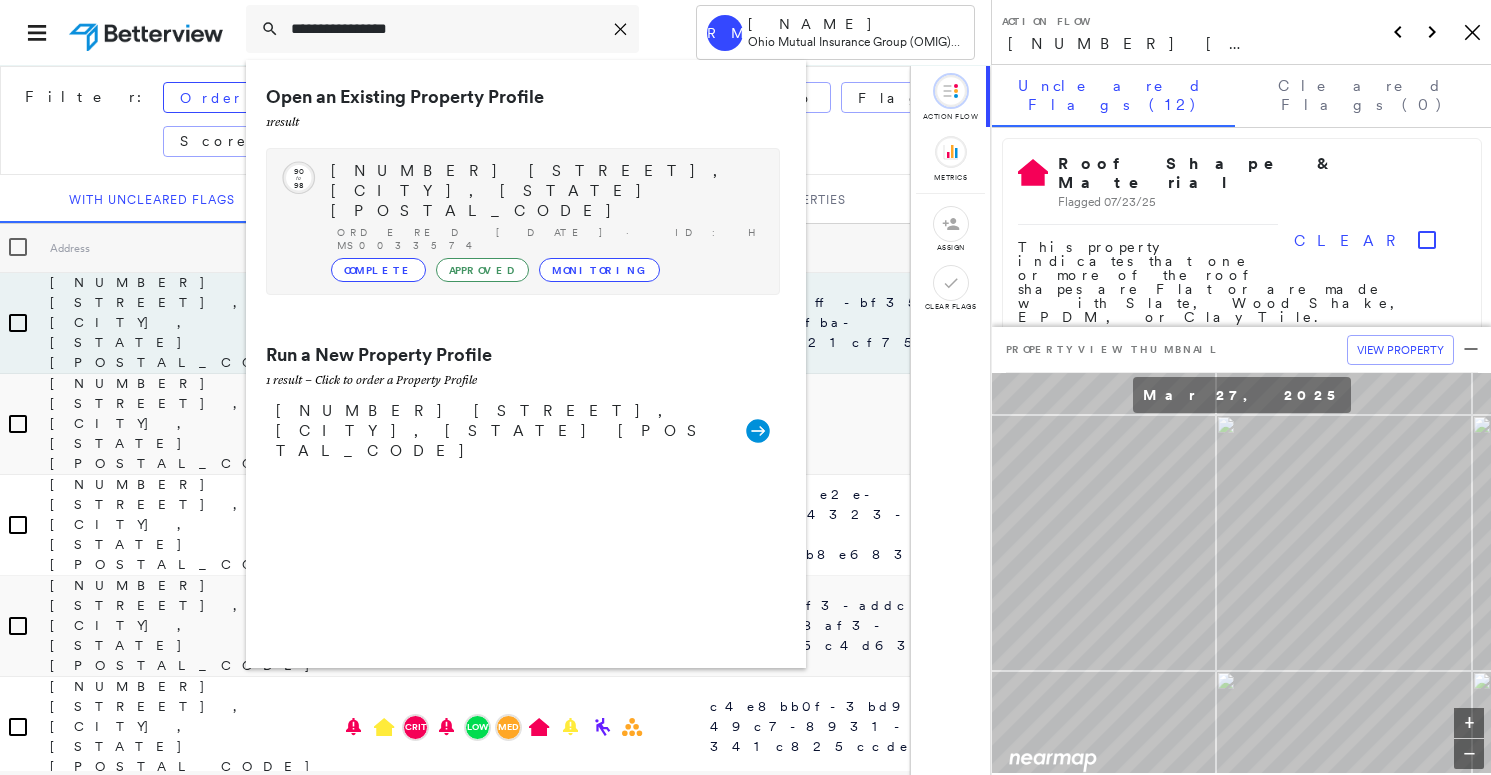 type on "**********" 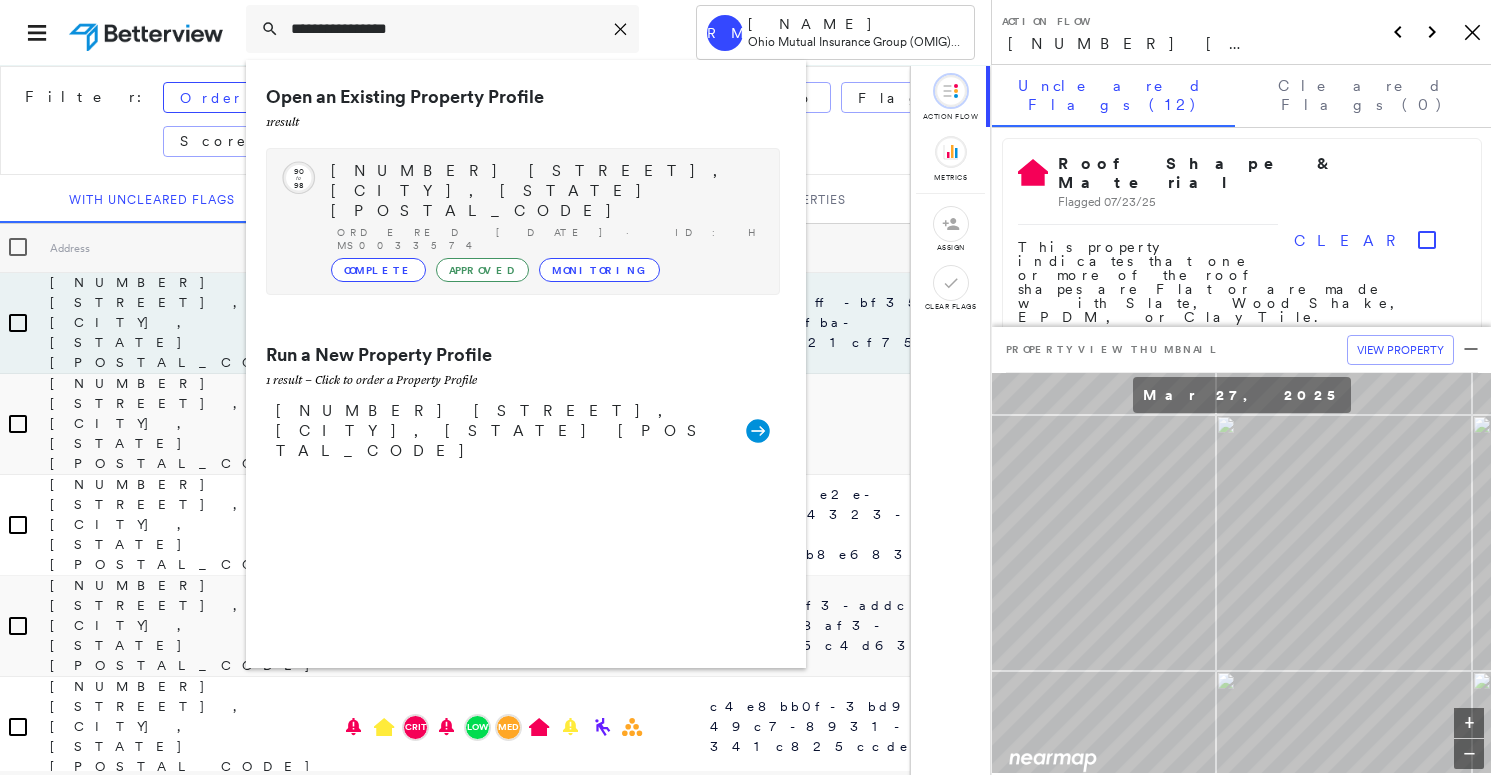 click on "Ordered 10/22/22 · ID: HMS0033574" at bounding box center [548, 239] 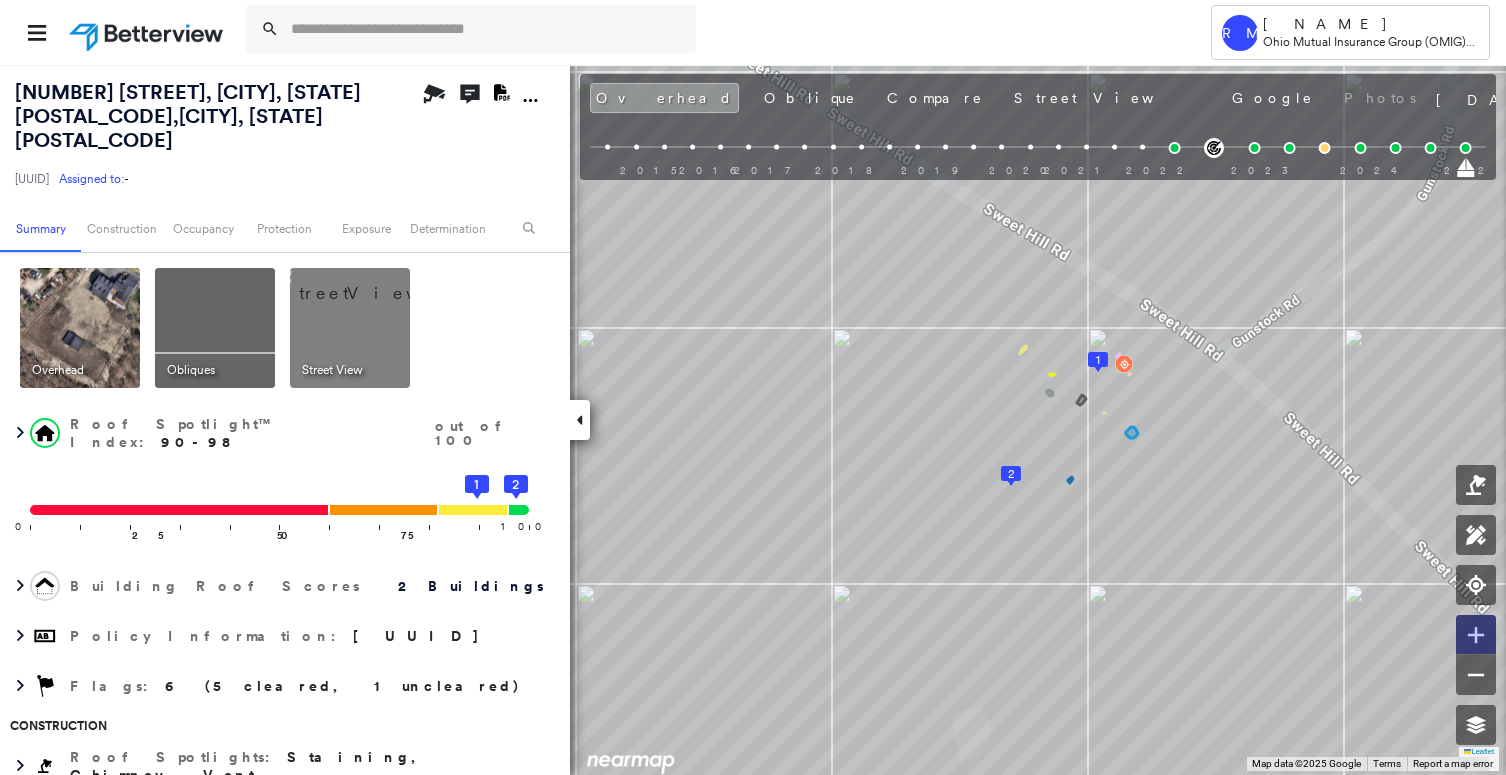 click 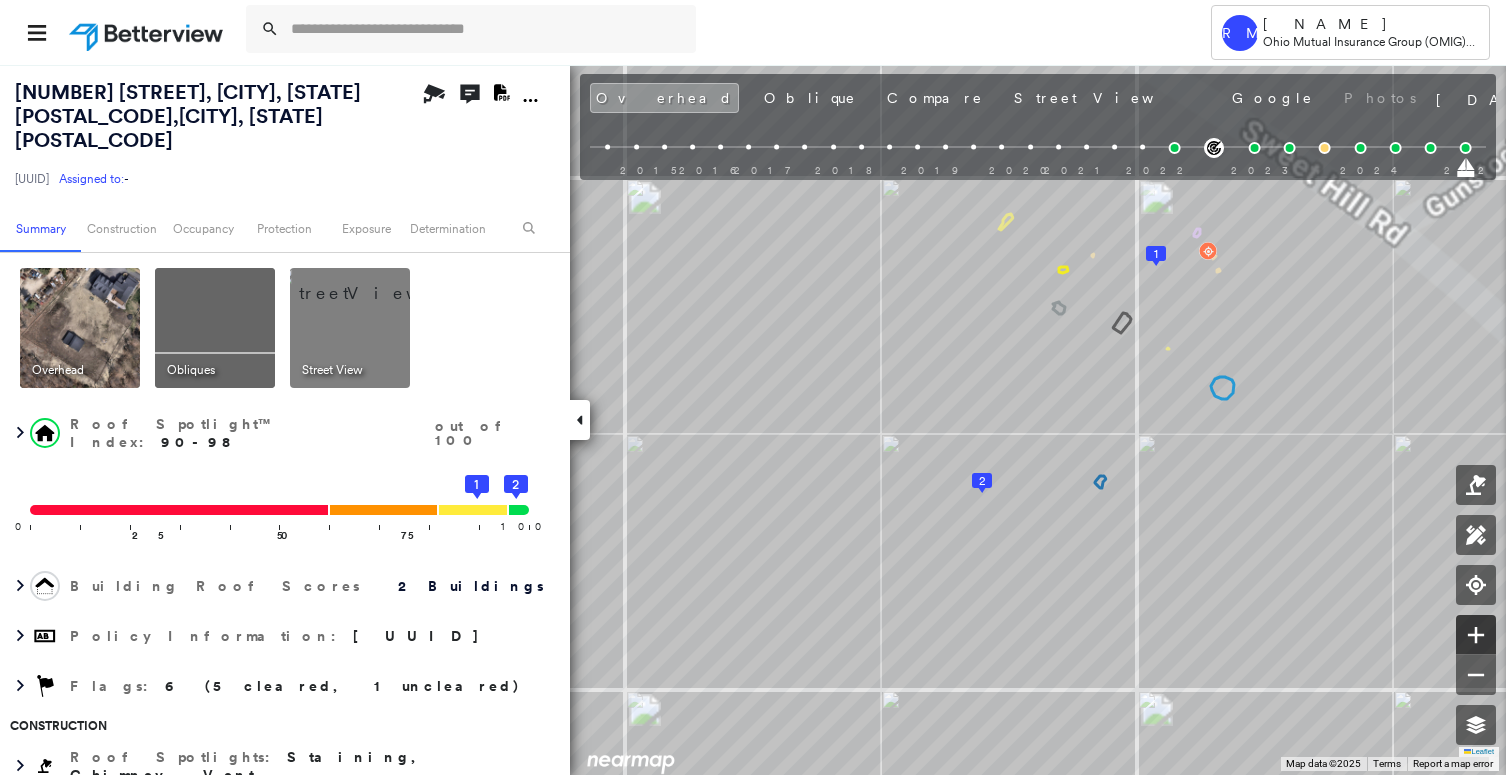 click 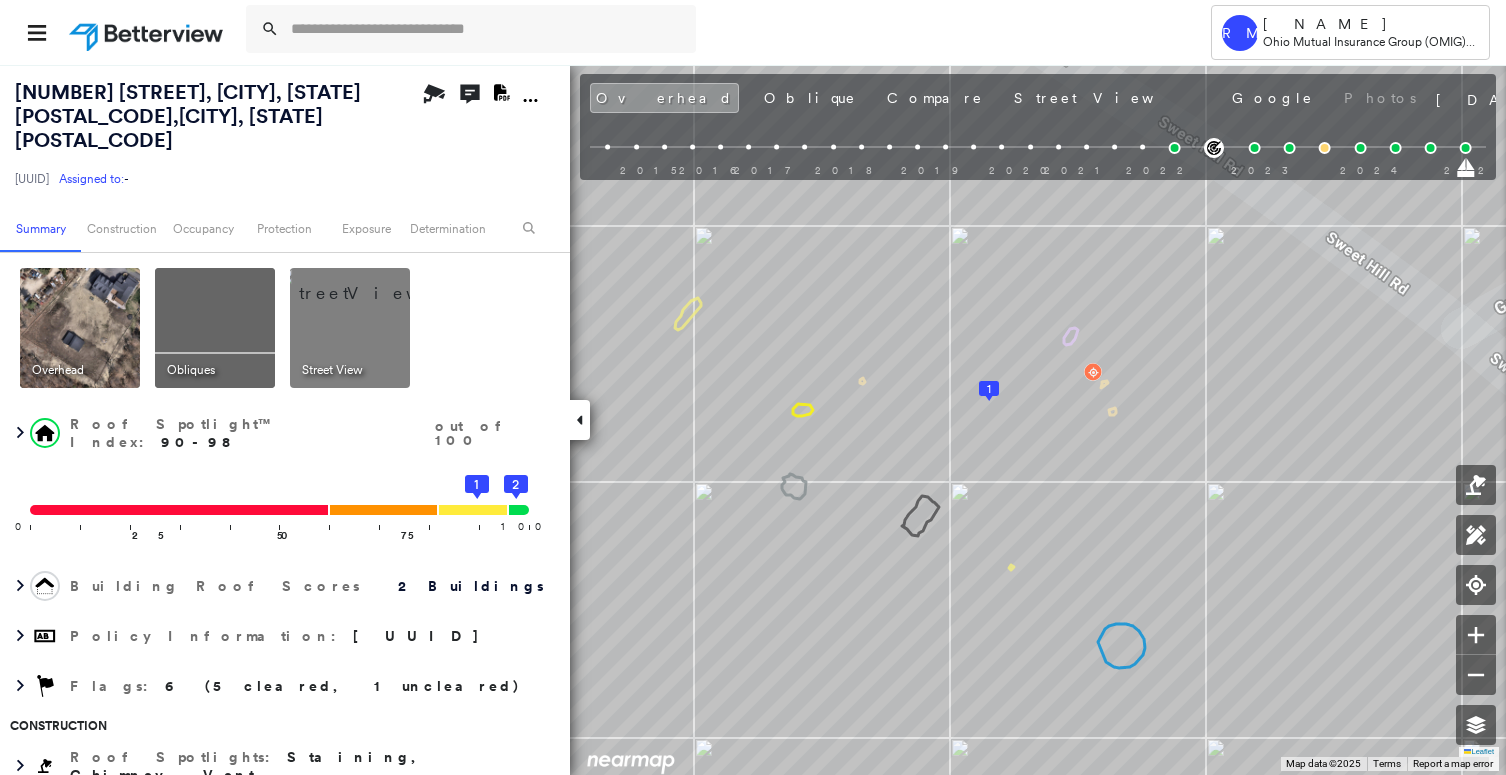 click at bounding box center [215, 328] 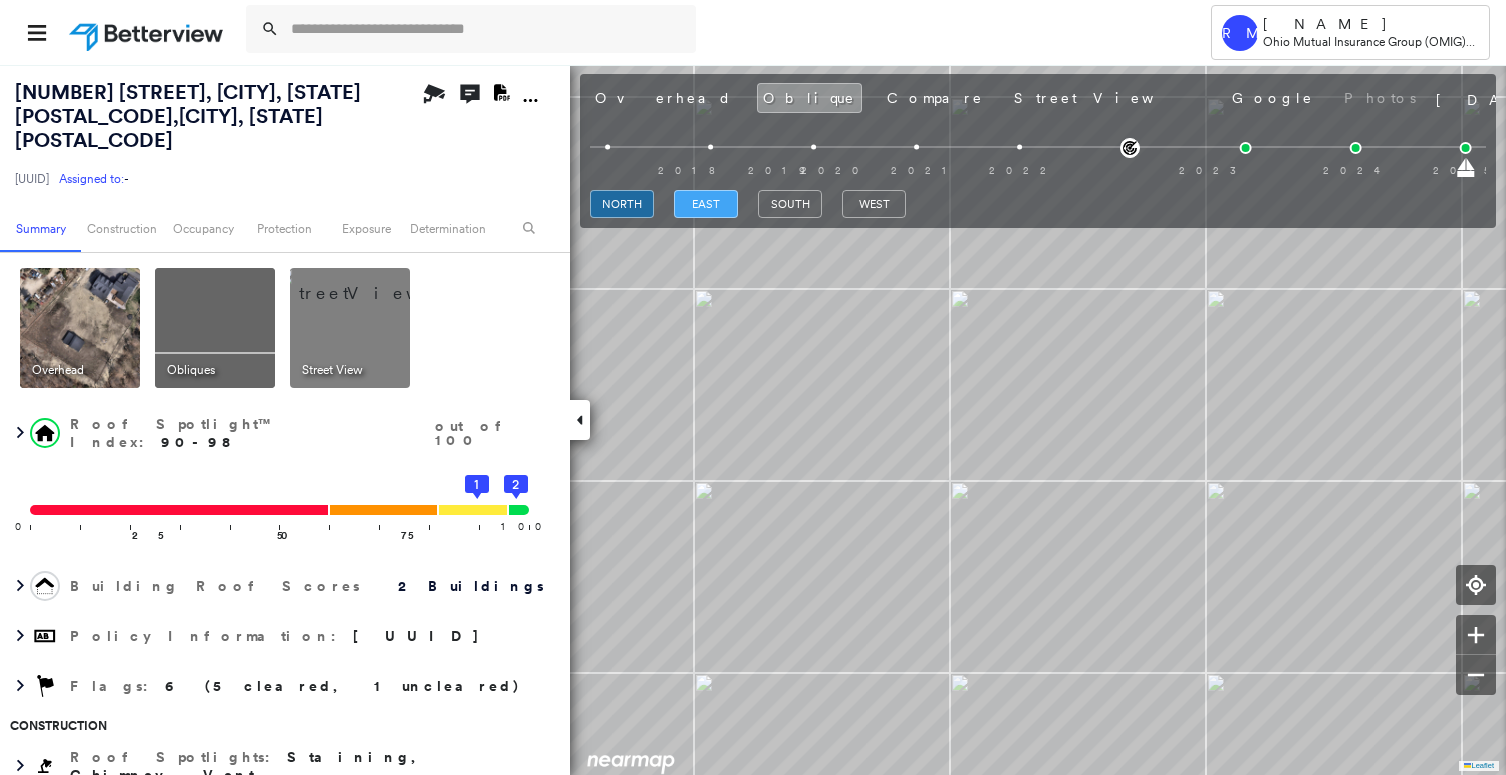 click on "east" at bounding box center (706, 204) 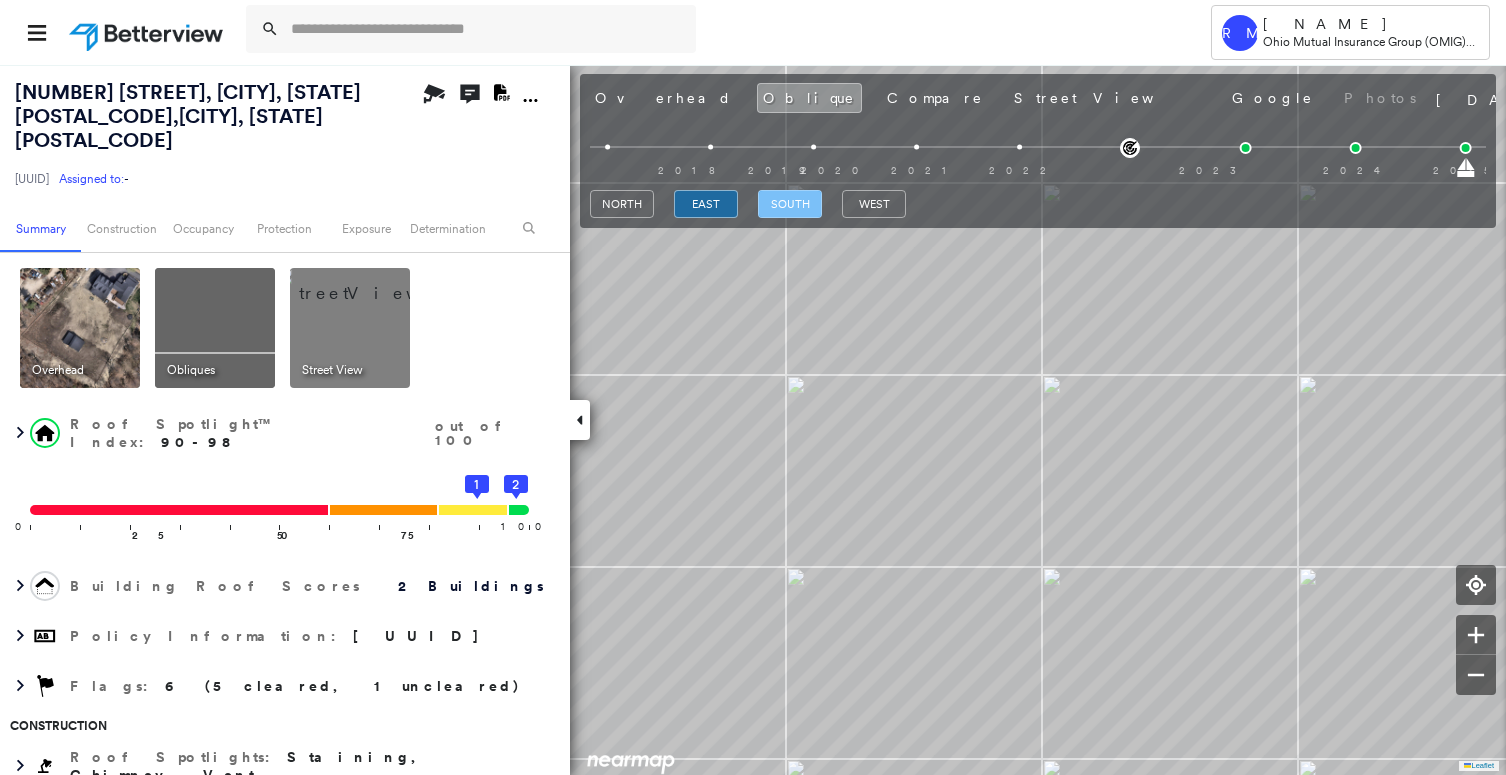 click on "south" at bounding box center (790, 204) 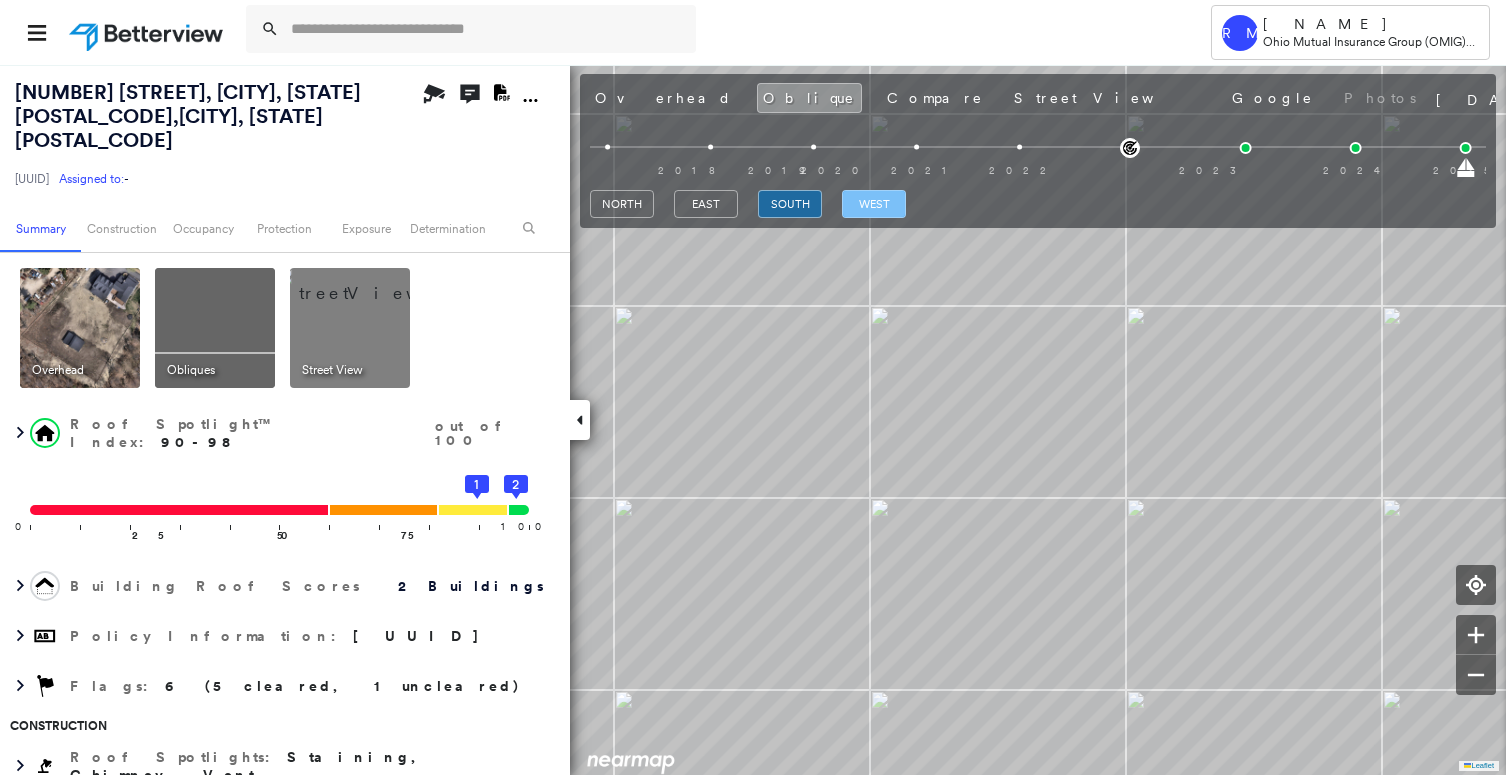 click on "west" at bounding box center [874, 204] 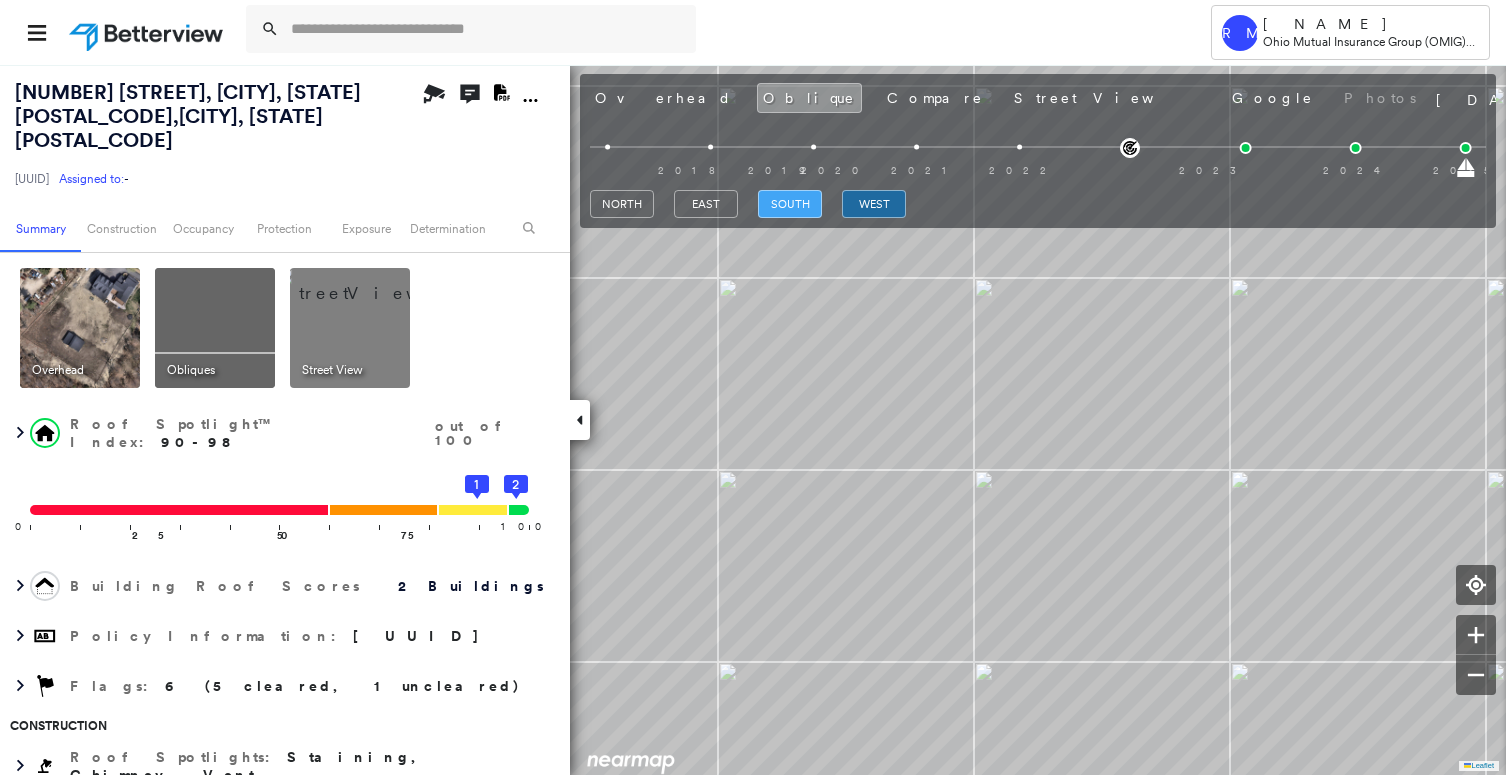 click on "south" at bounding box center [790, 204] 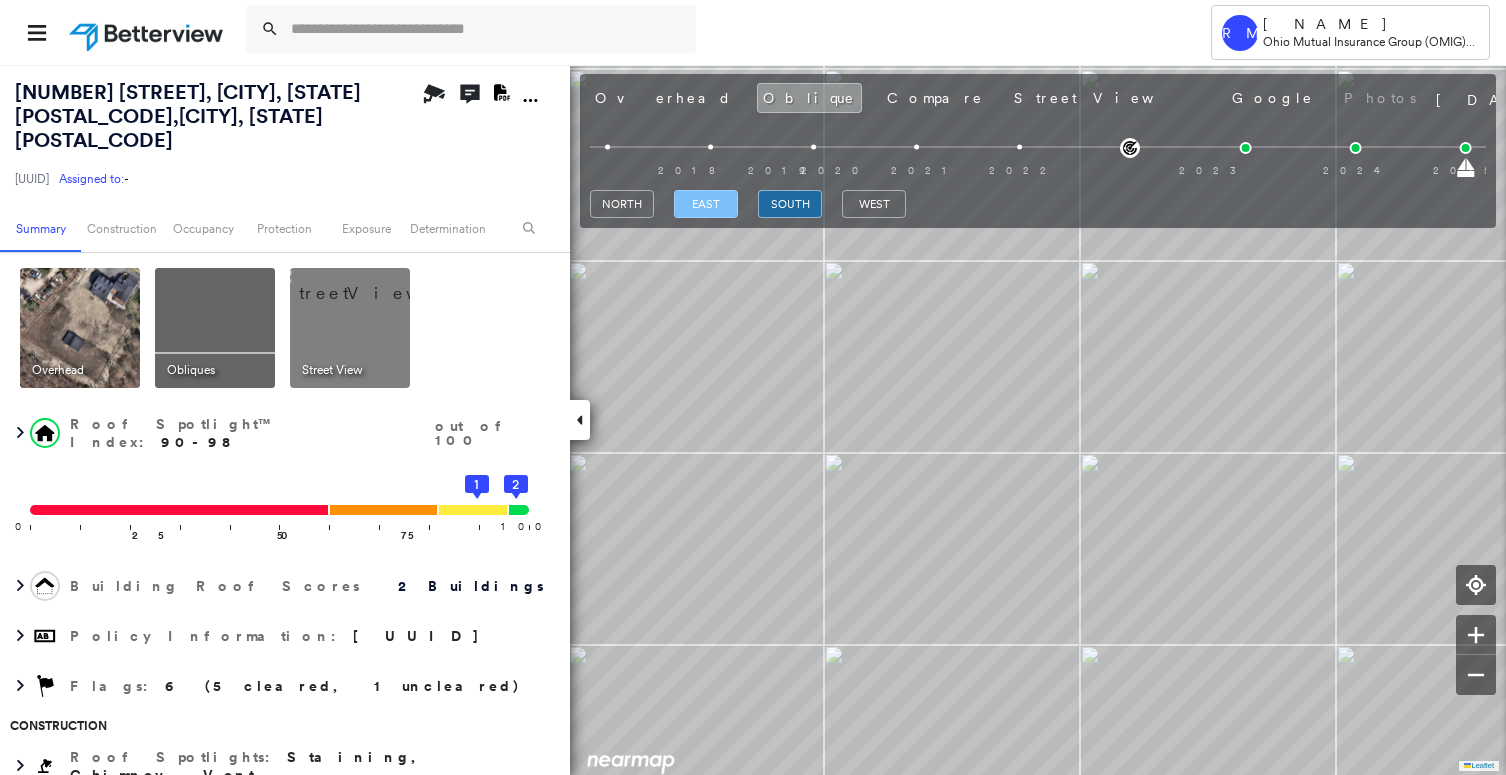 click on "east" at bounding box center [706, 204] 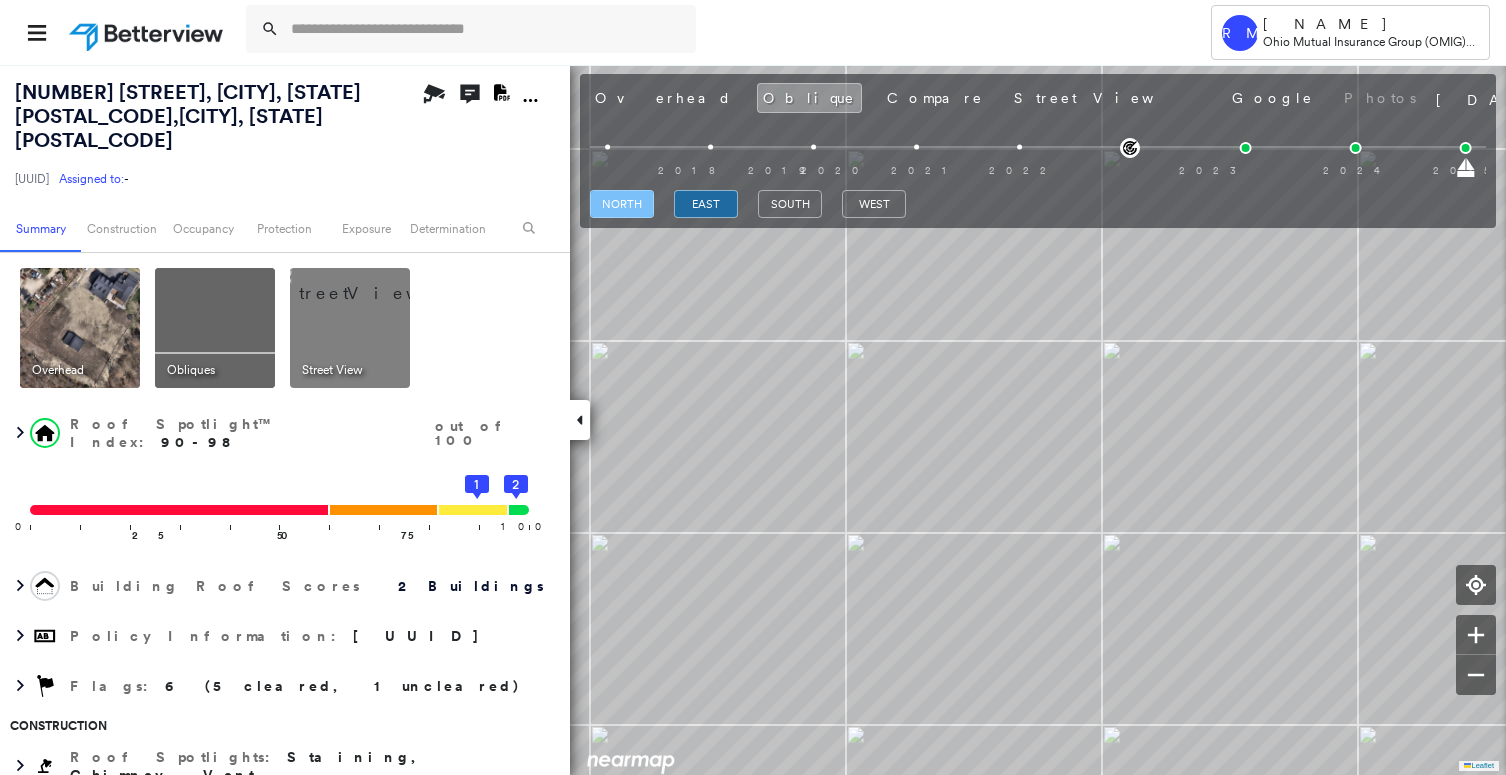 click on "north" at bounding box center [622, 204] 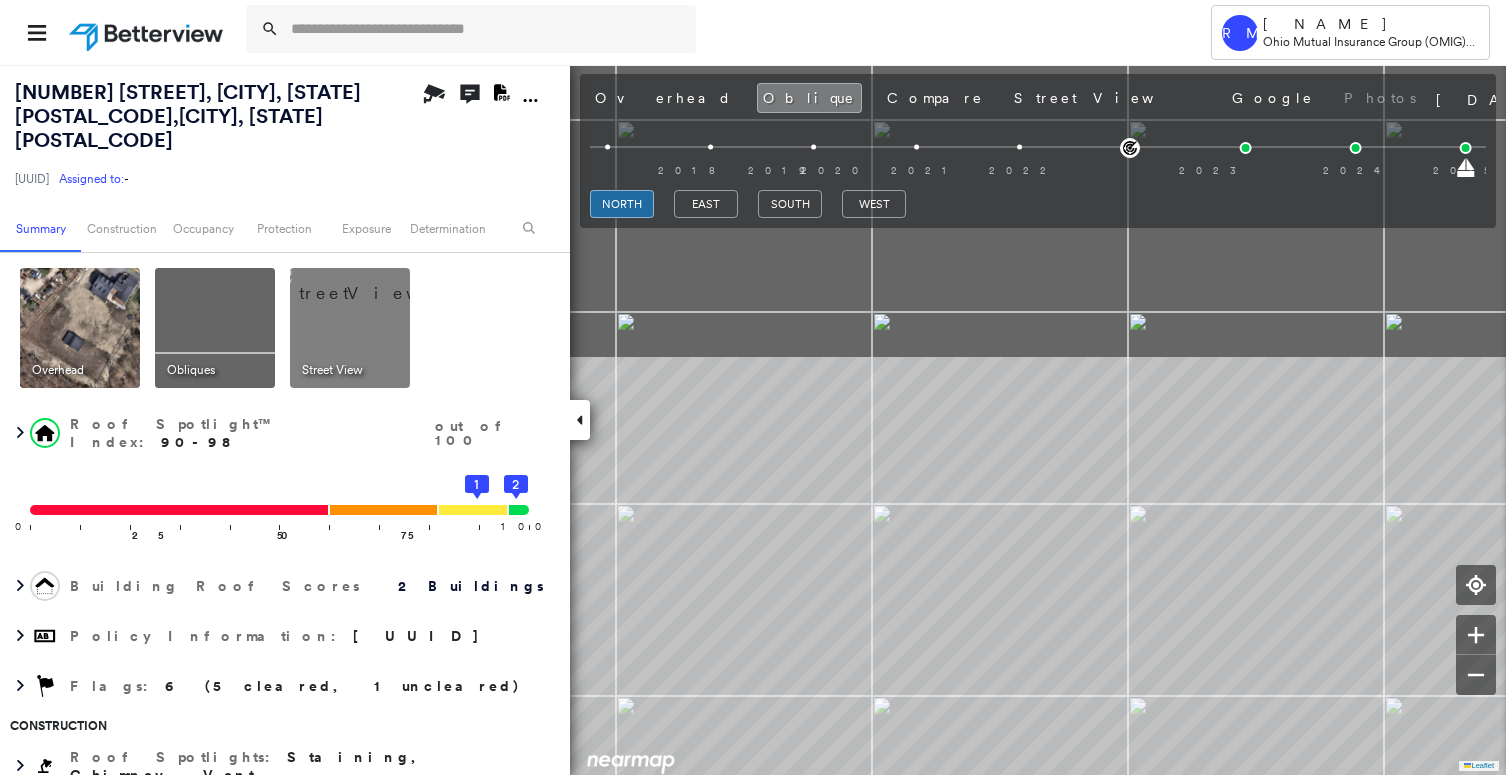 click on "Tower RM Roseann McConnell Ohio Mutual Insurance Group (OMIG)  -   PL 53 SWEET HILL RD ,  PLAISTOW, NH 03865 8ecc8895-d374-482f-a80f-1613b14bc899 Assigned to:  - Assigned to:  - 8ecc8895-d374-482f-a80f-1613b14bc899 Assigned to:  - Open Comments Download PDF Report Summary Construction Occupancy Protection Exposure Determination Overhead Obliques Street View Roof Spotlight™ Index :  90-98 out of 100 0 100 25 50 75 1 2 Building Roof Scores 2 Buildings Policy Information :  8ecc8895-d374-482f-a80f-1613b14bc899 Flags :  6 (5 cleared, 1 uncleared) Construction Roof Spotlights :  Staining, Chimney, Vent Property Features :  Trampoline, Yard Debris, Nonwooden Construction Material, Trailer, Dumpster Roof Size & Shape :  2 buildings  Occupancy Place Detail Protection Exposure FEMA Risk Index Additional Perils Determination Flags :  6 (5 cleared, 1 uncleared) Uncleared Flags (1) Cleared Flags  (5) Trampoline Flagged 04/27/24 Clear Action Taken New Entry History Quote/New Business Terms & Conditions General Save Save" at bounding box center [753, 387] 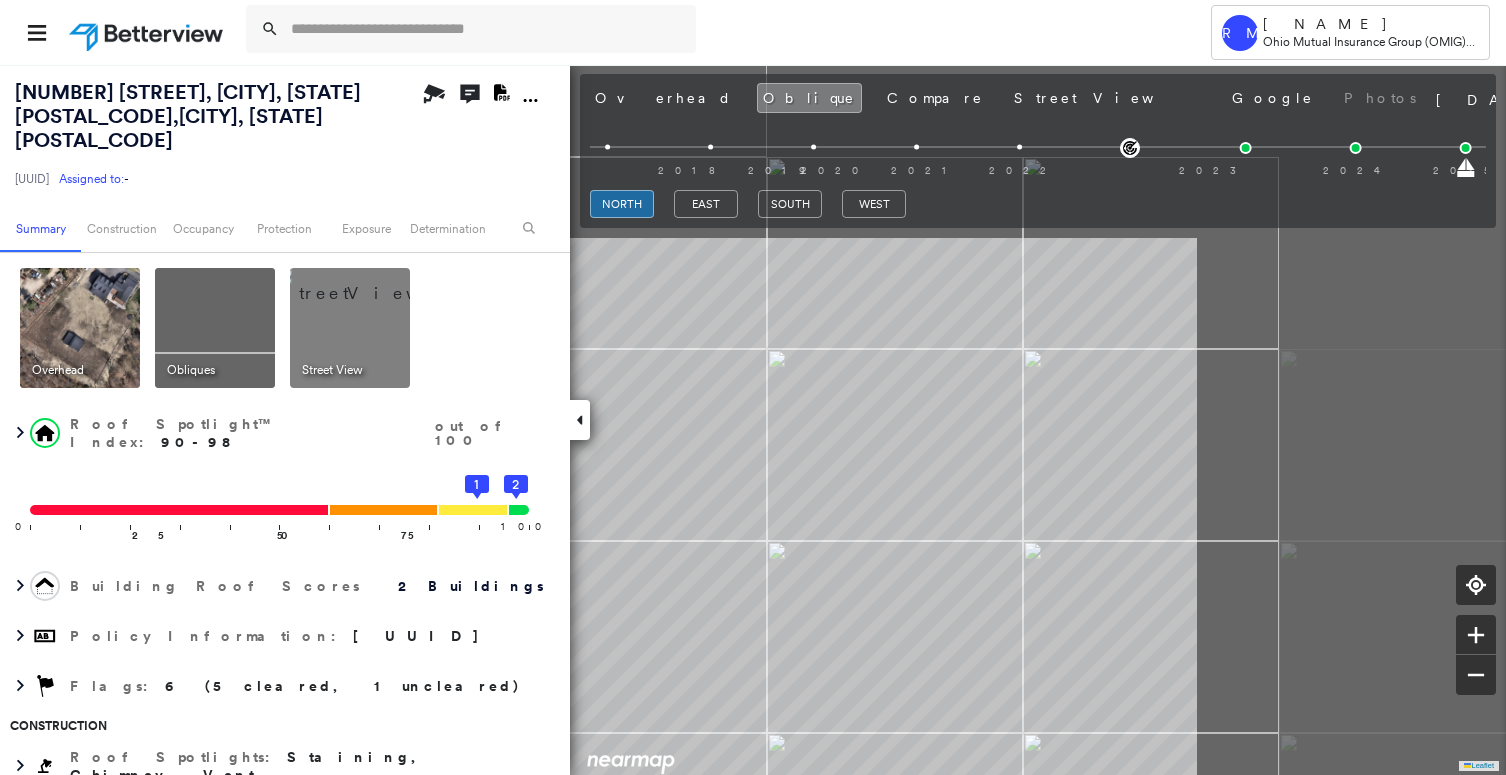 click on "53 SWEET HILL RD ,  PLAISTOW, NH 03865 8ecc8895-d374-482f-a80f-1613b14bc899 Assigned to:  - Assigned to:  - 8ecc8895-d374-482f-a80f-1613b14bc899 Assigned to:  - Open Comments Download PDF Report Summary Construction Occupancy Protection Exposure Determination Overhead Obliques Street View Roof Spotlight™ Index :  90-98 out of 100 0 100 25 50 75 1 2 Building Roof Scores 2 Buildings Policy Information :  8ecc8895-d374-482f-a80f-1613b14bc899 Flags :  6 (5 cleared, 1 uncleared) Construction Roof Spotlights :  Staining, Chimney, Vent Property Features :  Trampoline, Yard Debris, Nonwooden Construction Material, Trailer, Dumpster Roof Size & Shape :  2 buildings  Occupancy Place Detail Protection Exposure FEMA Risk Index Additional Perils Determination Flags :  6 (5 cleared, 1 uncleared) Uncleared Flags (1) Cleared Flags  (5) Trampoline Flagged 04/27/24 Clear Action Taken New Entry History Quote/New Business Terms & Conditions Added ACV Endorsement Added Cosmetic Endorsement Inspection/Loss Control General Save" at bounding box center [753, 419] 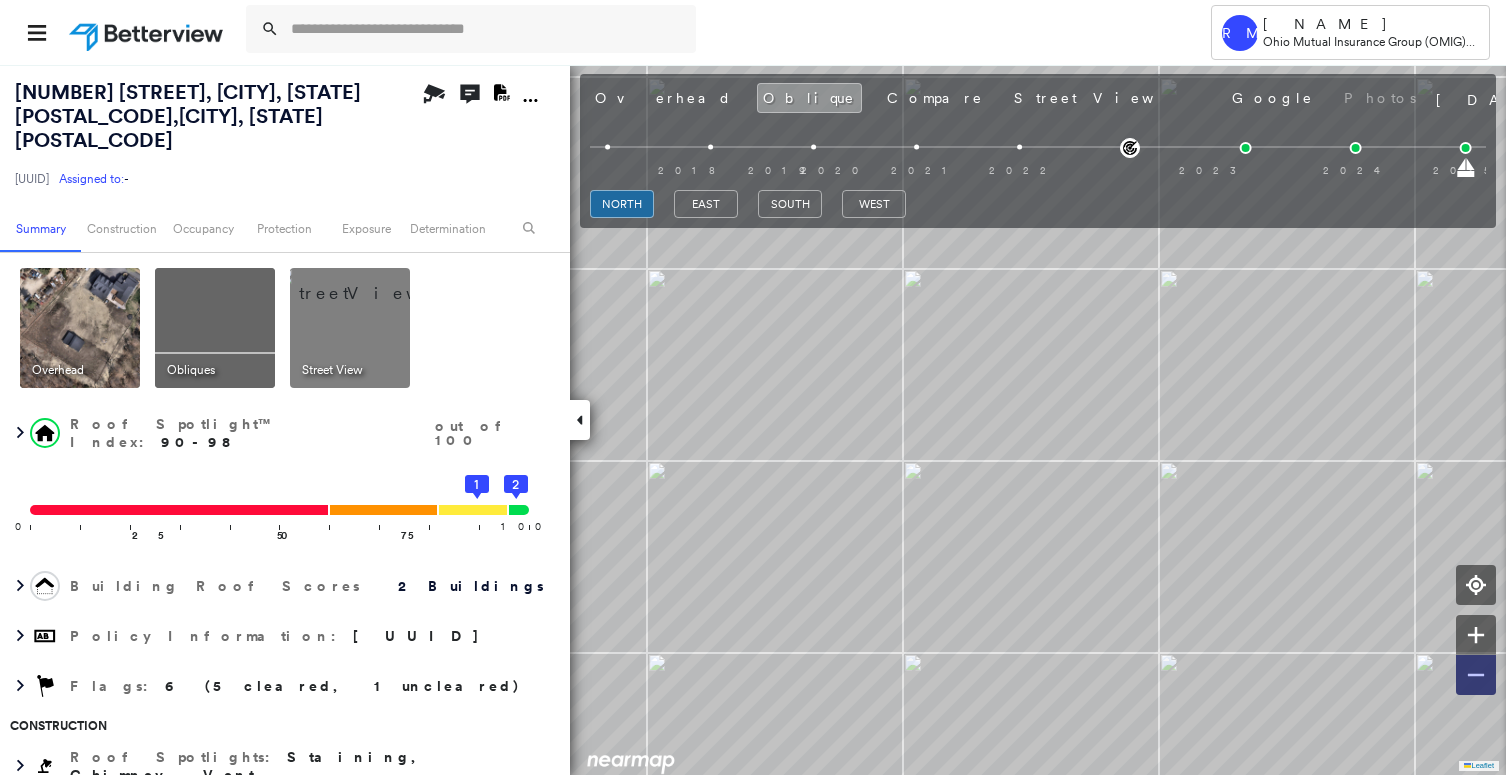 click 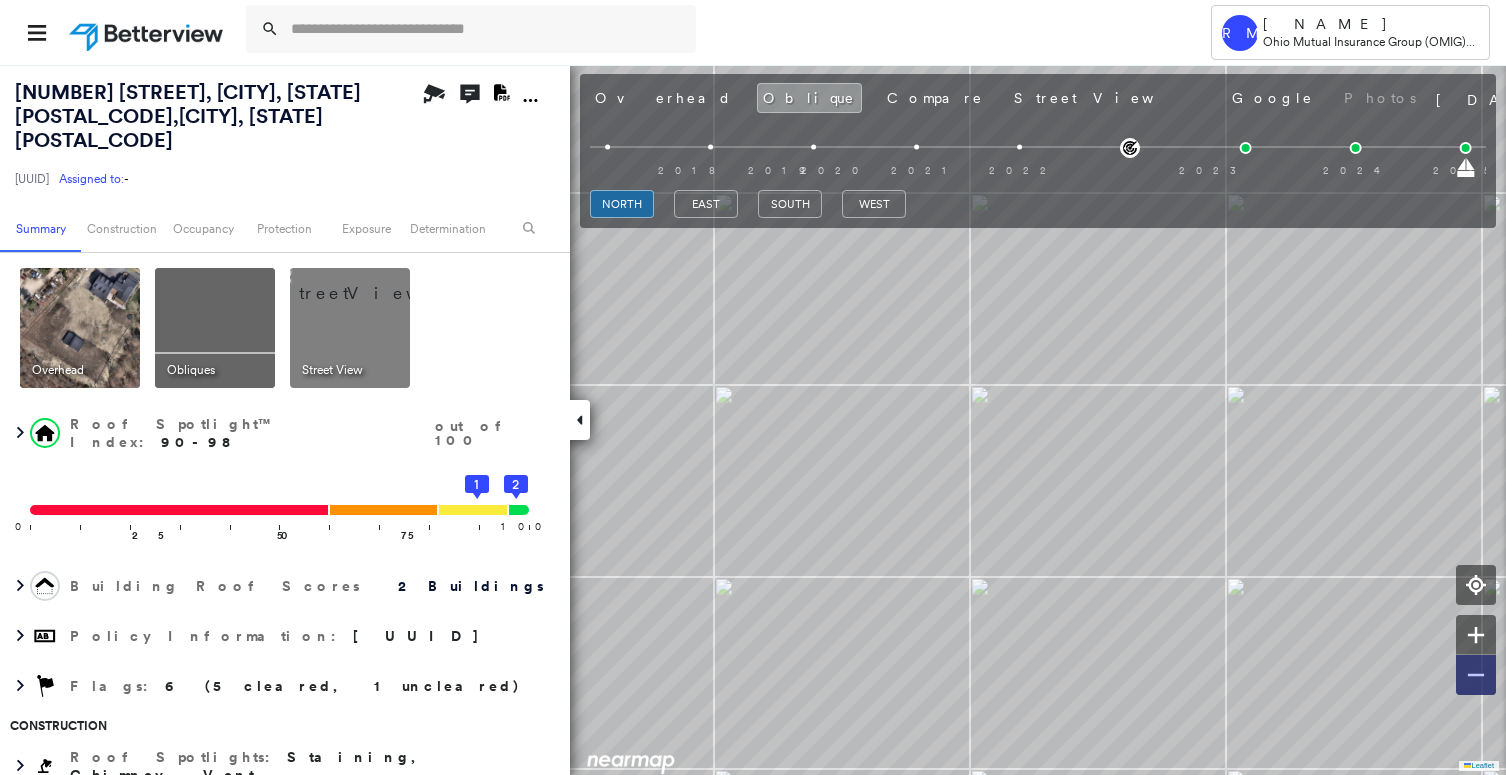 click 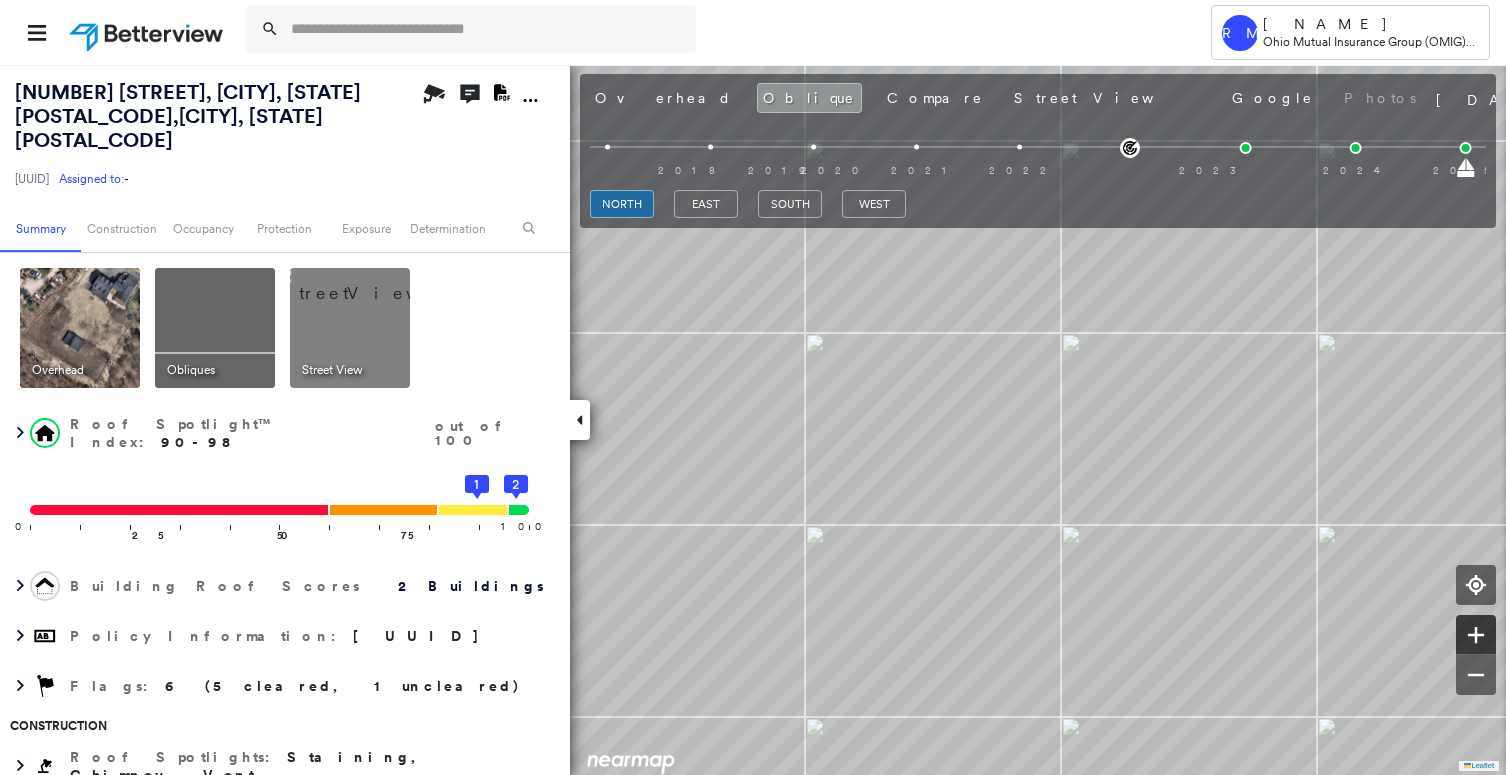 click 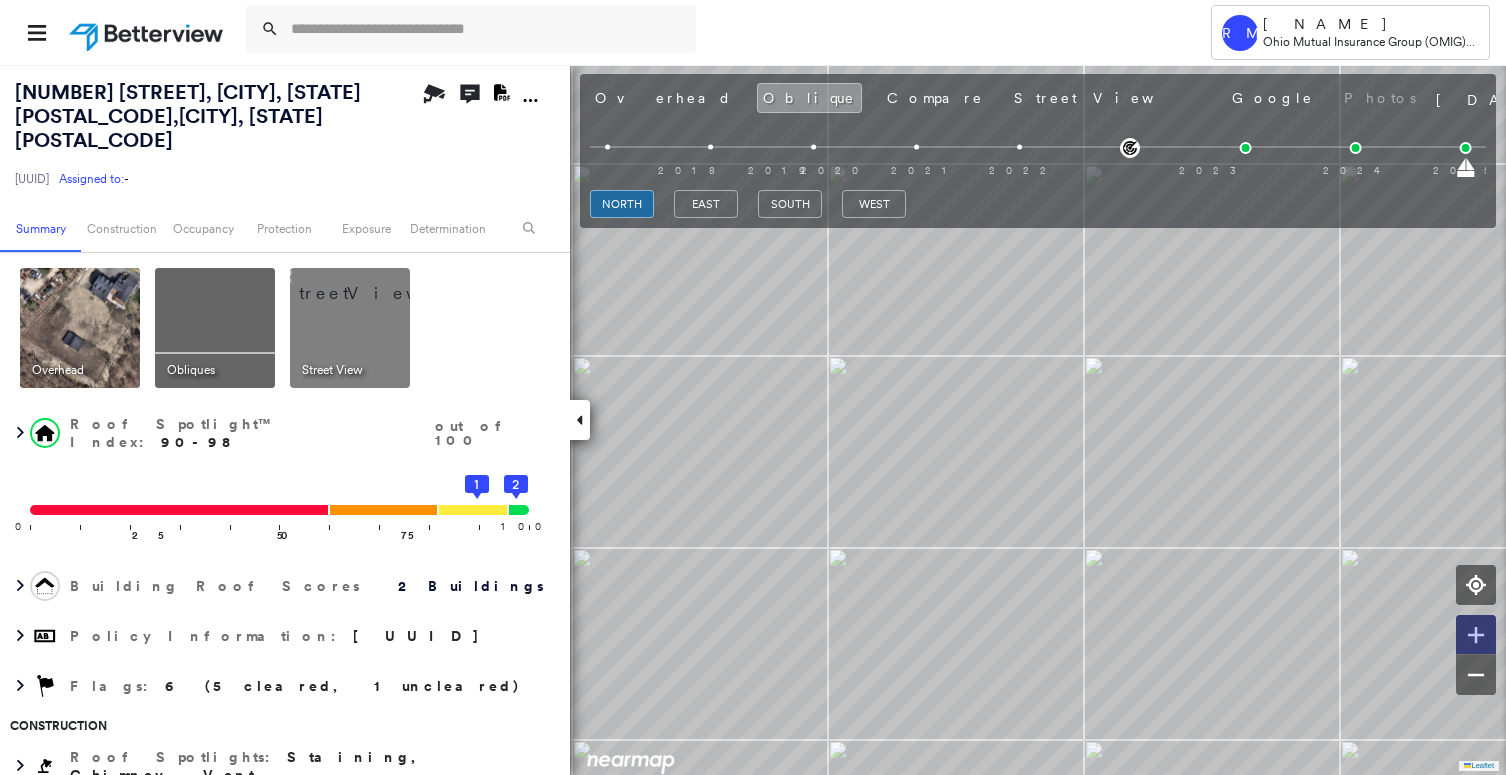 click 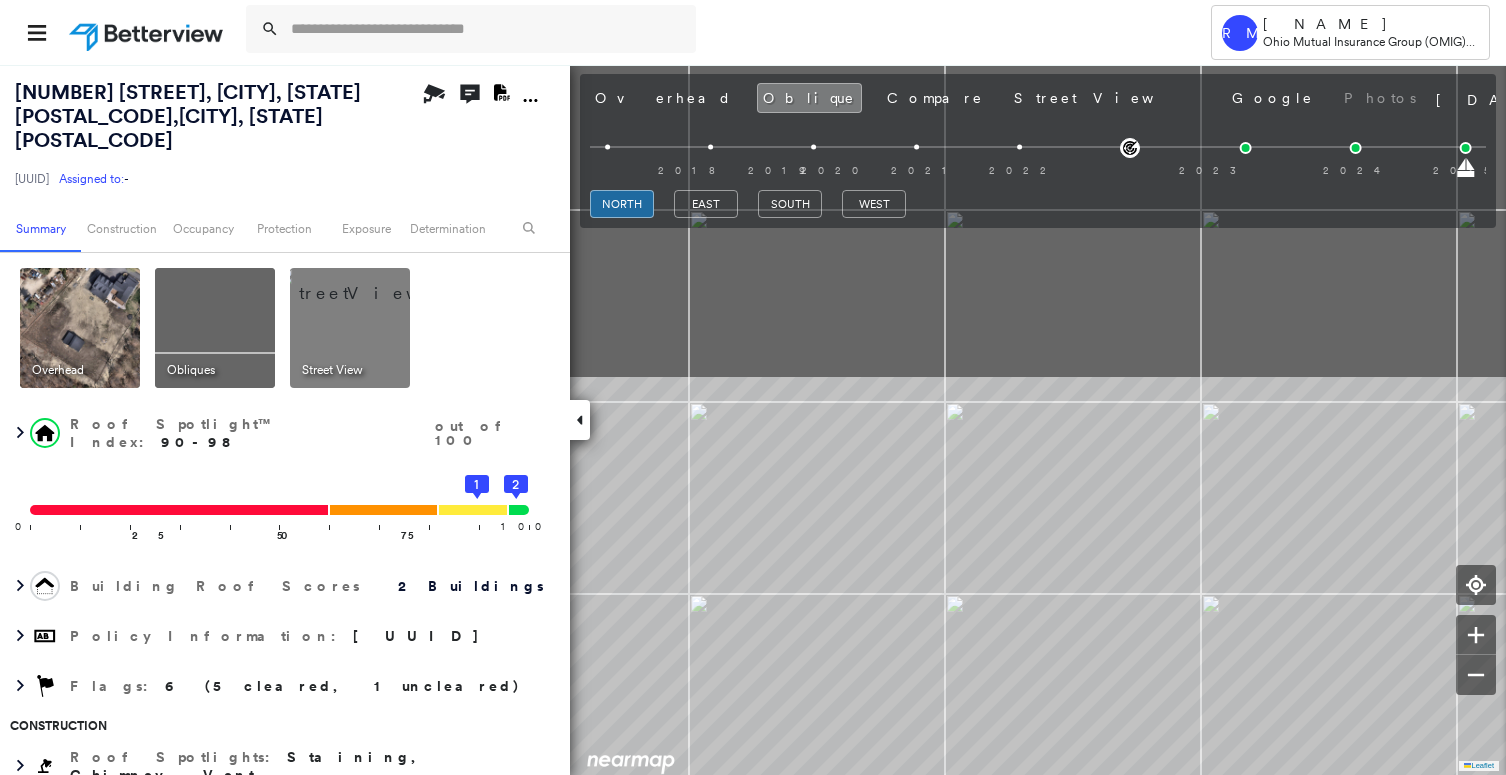 click on "Tower RM Roseann McConnell Ohio Mutual Insurance Group (OMIG)  -   PL 53 SWEET HILL RD ,  PLAISTOW, NH 03865 8ecc8895-d374-482f-a80f-1613b14bc899 Assigned to:  - Assigned to:  - 8ecc8895-d374-482f-a80f-1613b14bc899 Assigned to:  - Open Comments Download PDF Report Summary Construction Occupancy Protection Exposure Determination Overhead Obliques Street View Roof Spotlight™ Index :  90-98 out of 100 0 100 25 50 75 1 2 Building Roof Scores 2 Buildings Policy Information :  8ecc8895-d374-482f-a80f-1613b14bc899 Flags :  6 (5 cleared, 1 uncleared) Construction Roof Spotlights :  Staining, Chimney, Vent Property Features :  Trampoline, Yard Debris, Nonwooden Construction Material, Trailer, Dumpster Roof Size & Shape :  2 buildings  Occupancy Place Detail Protection Exposure FEMA Risk Index Additional Perils Determination Flags :  6 (5 cleared, 1 uncleared) Uncleared Flags (1) Cleared Flags  (5) Trampoline Flagged 04/27/24 Clear Action Taken New Entry History Quote/New Business Terms & Conditions General Save Save" at bounding box center (753, 387) 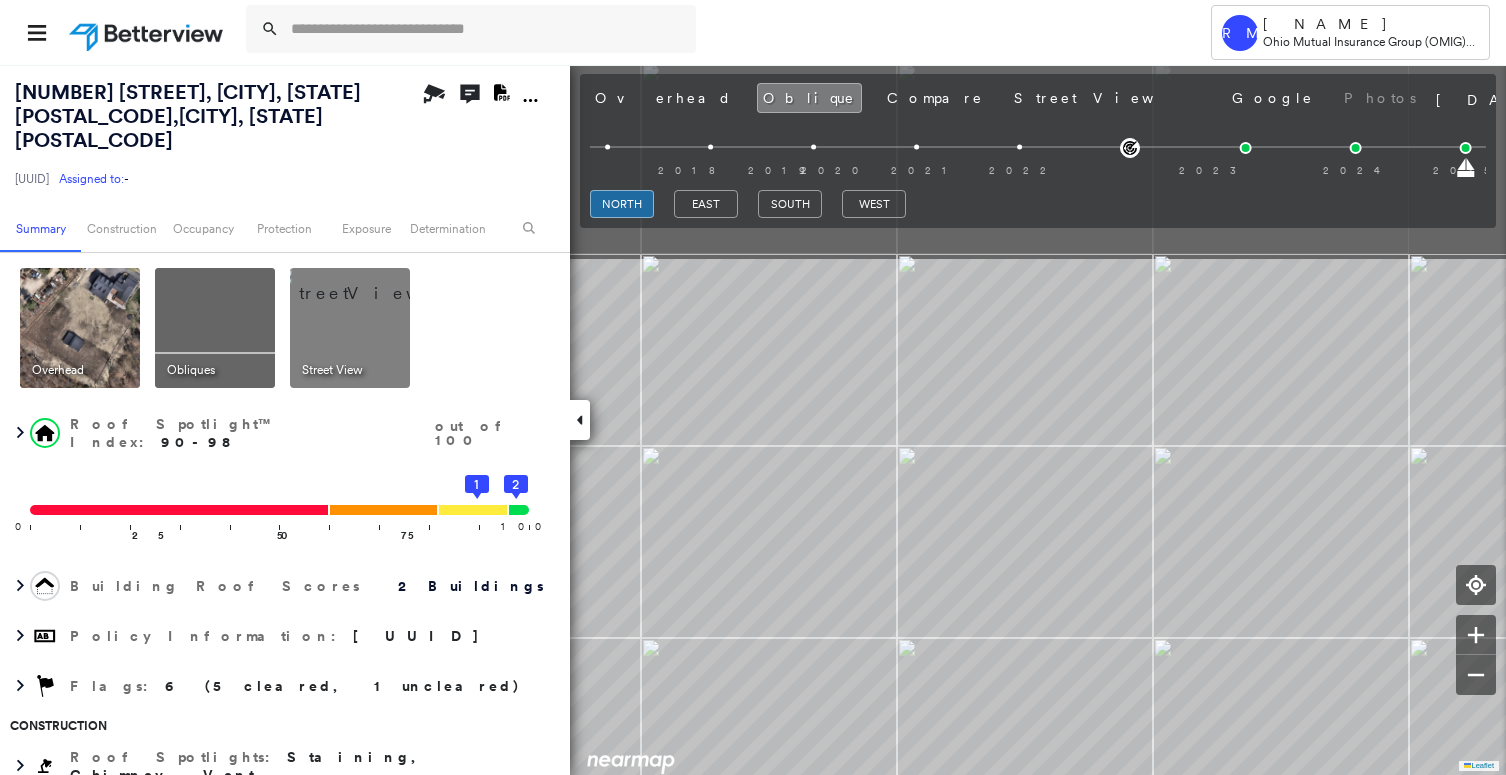 click on "Tower RM Roseann McConnell Ohio Mutual Insurance Group (OMIG)  -   PL 53 SWEET HILL RD ,  PLAISTOW, NH 03865 8ecc8895-d374-482f-a80f-1613b14bc899 Assigned to:  - Assigned to:  - 8ecc8895-d374-482f-a80f-1613b14bc899 Assigned to:  - Open Comments Download PDF Report Summary Construction Occupancy Protection Exposure Determination Overhead Obliques Street View Roof Spotlight™ Index :  90-98 out of 100 0 100 25 50 75 1 2 Building Roof Scores 2 Buildings Policy Information :  8ecc8895-d374-482f-a80f-1613b14bc899 Flags :  6 (5 cleared, 1 uncleared) Construction Roof Spotlights :  Staining, Chimney, Vent Property Features :  Trampoline, Yard Debris, Nonwooden Construction Material, Trailer, Dumpster Roof Size & Shape :  2 buildings  Occupancy Place Detail Protection Exposure FEMA Risk Index Additional Perils Determination Flags :  6 (5 cleared, 1 uncleared) Uncleared Flags (1) Cleared Flags  (5) Trampoline Flagged 04/27/24 Clear Action Taken New Entry History Quote/New Business Terms & Conditions General Save Save" at bounding box center [753, 387] 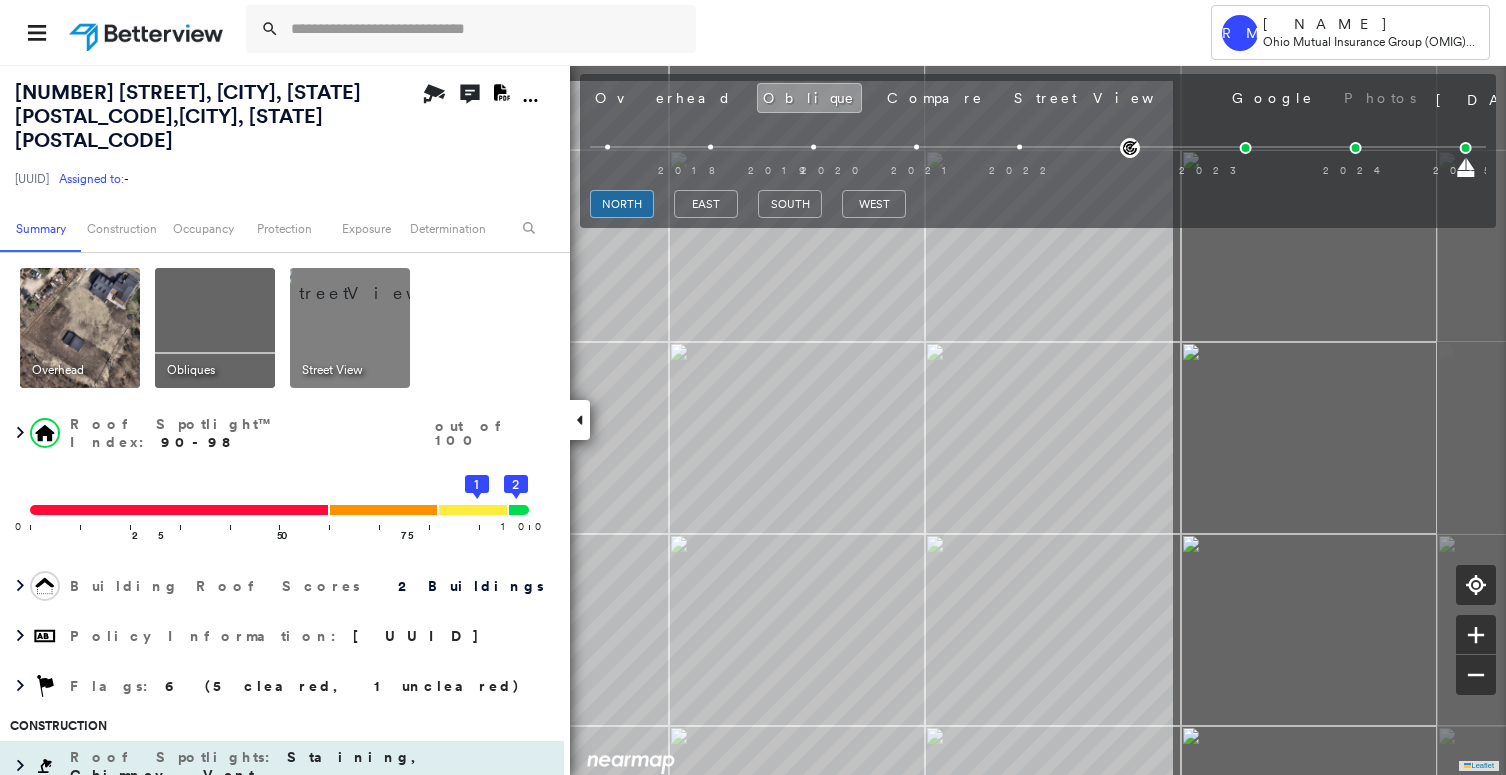 click on "53 SWEET HILL RD ,  PLAISTOW, NH 03865 8ecc8895-d374-482f-a80f-1613b14bc899 Assigned to:  - Assigned to:  - 8ecc8895-d374-482f-a80f-1613b14bc899 Assigned to:  - Open Comments Download PDF Report Summary Construction Occupancy Protection Exposure Determination Overhead Obliques Street View Roof Spotlight™ Index :  90-98 out of 100 0 100 25 50 75 1 2 Building Roof Scores 2 Buildings Policy Information :  8ecc8895-d374-482f-a80f-1613b14bc899 Flags :  6 (5 cleared, 1 uncleared) Construction Roof Spotlights :  Staining, Chimney, Vent Property Features :  Trampoline, Yard Debris, Nonwooden Construction Material, Trailer, Dumpster Roof Size & Shape :  2 buildings  Occupancy Place Detail Protection Exposure FEMA Risk Index Additional Perils Determination Flags :  6 (5 cleared, 1 uncleared) Uncleared Flags (1) Cleared Flags  (5) Trampoline Flagged 04/27/24 Clear Action Taken New Entry History Quote/New Business Terms & Conditions Added ACV Endorsement Added Cosmetic Endorsement Inspection/Loss Control General Save" at bounding box center [753, 419] 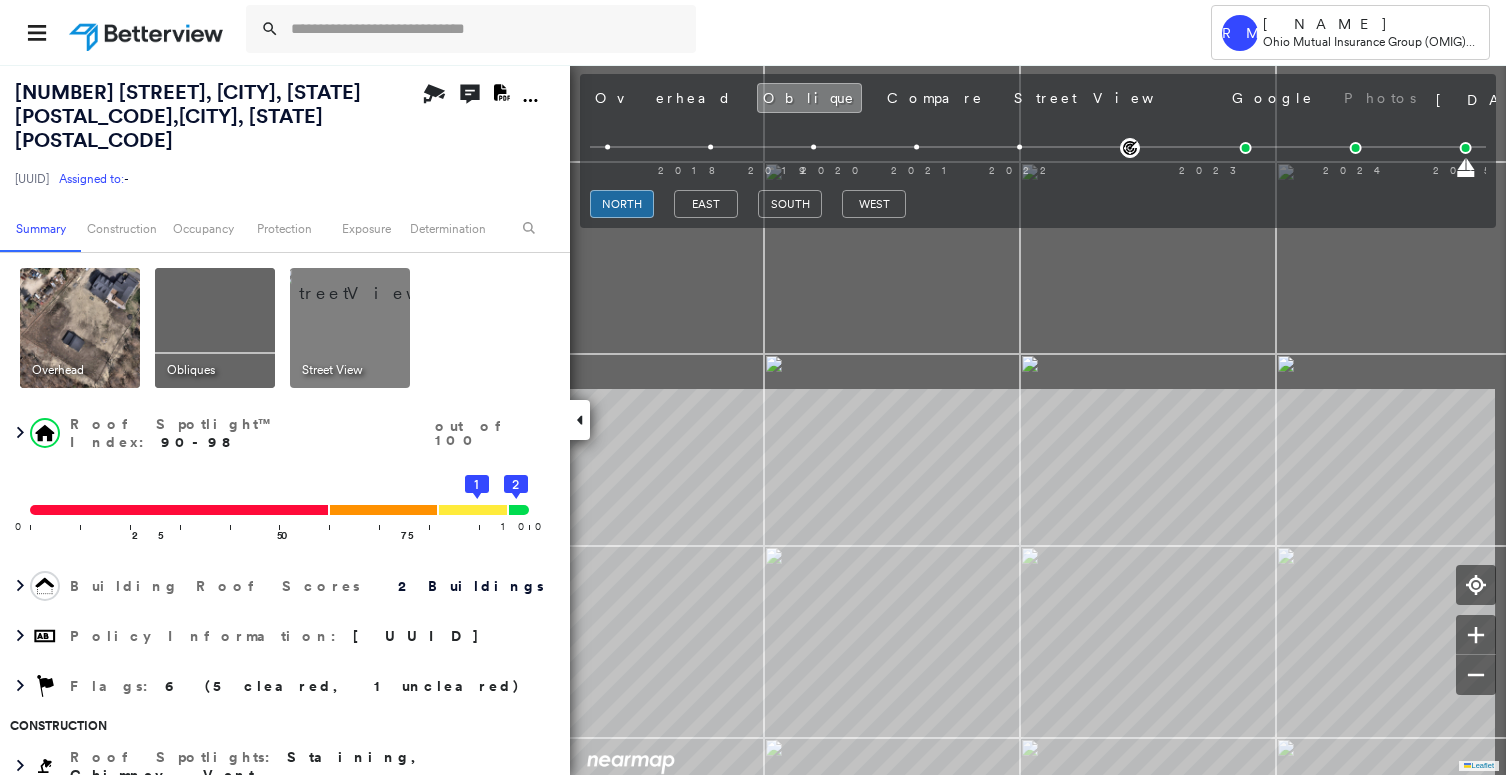 click on "Tower RM Roseann McConnell Ohio Mutual Insurance Group (OMIG)  -   PL 53 SWEET HILL RD ,  PLAISTOW, NH 03865 8ecc8895-d374-482f-a80f-1613b14bc899 Assigned to:  - Assigned to:  - 8ecc8895-d374-482f-a80f-1613b14bc899 Assigned to:  - Open Comments Download PDF Report Summary Construction Occupancy Protection Exposure Determination Overhead Obliques Street View Roof Spotlight™ Index :  90-98 out of 100 0 100 25 50 75 1 2 Building Roof Scores 2 Buildings Policy Information :  8ecc8895-d374-482f-a80f-1613b14bc899 Flags :  6 (5 cleared, 1 uncleared) Construction Roof Spotlights :  Staining, Chimney, Vent Property Features :  Trampoline, Yard Debris, Nonwooden Construction Material, Trailer, Dumpster Roof Size & Shape :  2 buildings  Occupancy Place Detail Protection Exposure FEMA Risk Index Additional Perils Determination Flags :  6 (5 cleared, 1 uncleared) Uncleared Flags (1) Cleared Flags  (5) Trampoline Flagged 04/27/24 Clear Action Taken New Entry History Quote/New Business Terms & Conditions General Save Save" at bounding box center [753, 387] 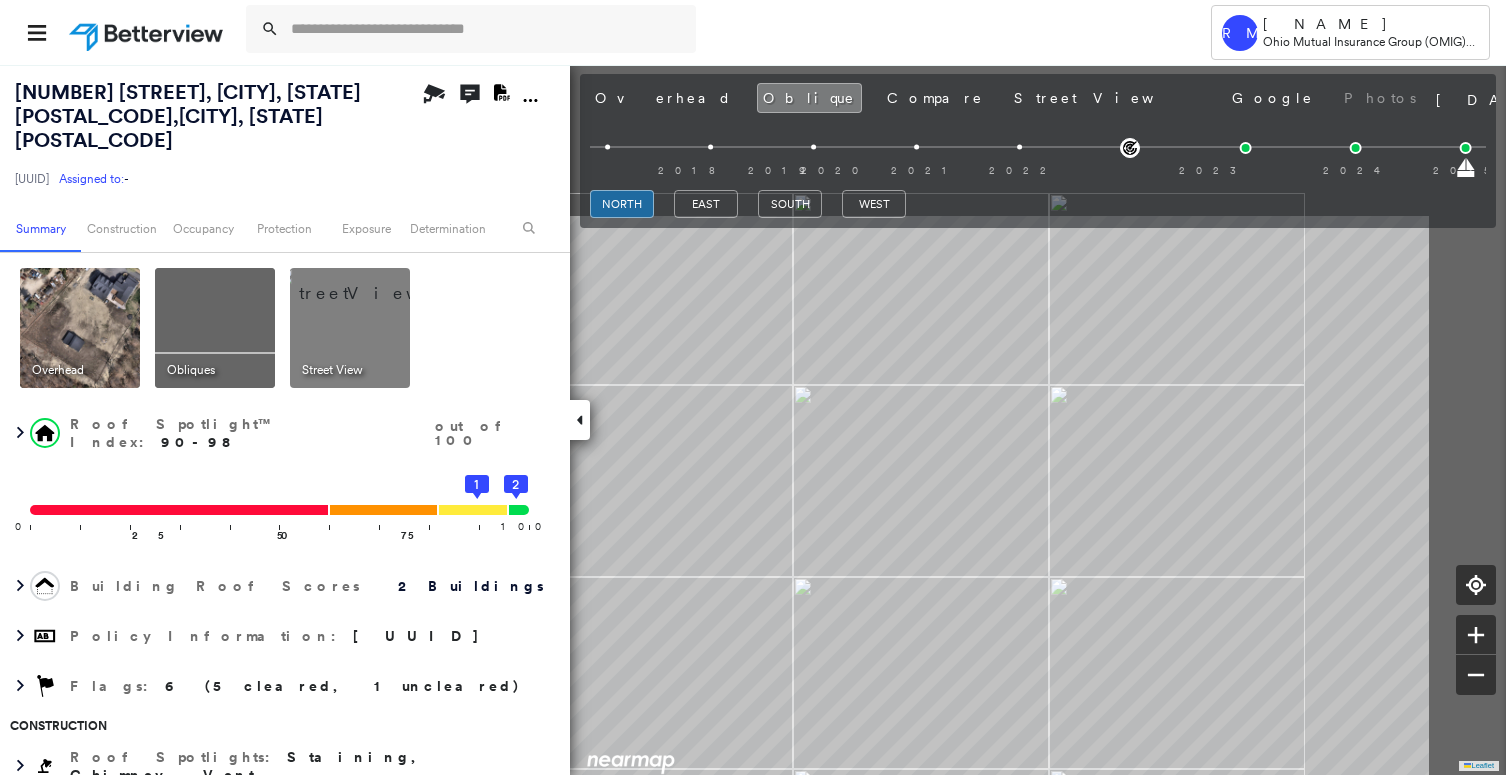 click on "Tower RM Roseann McConnell Ohio Mutual Insurance Group (OMIG)  -   PL 53 SWEET HILL RD ,  PLAISTOW, NH 03865 8ecc8895-d374-482f-a80f-1613b14bc899 Assigned to:  - Assigned to:  - 8ecc8895-d374-482f-a80f-1613b14bc899 Assigned to:  - Open Comments Download PDF Report Summary Construction Occupancy Protection Exposure Determination Overhead Obliques Street View Roof Spotlight™ Index :  90-98 out of 100 0 100 25 50 75 1 2 Building Roof Scores 2 Buildings Policy Information :  8ecc8895-d374-482f-a80f-1613b14bc899 Flags :  6 (5 cleared, 1 uncleared) Construction Roof Spotlights :  Staining, Chimney, Vent Property Features :  Trampoline, Yard Debris, Nonwooden Construction Material, Trailer, Dumpster Roof Size & Shape :  2 buildings  Occupancy Place Detail Protection Exposure FEMA Risk Index Additional Perils Determination Flags :  6 (5 cleared, 1 uncleared) Uncleared Flags (1) Cleared Flags  (5) Trampoline Flagged 04/27/24 Clear Action Taken New Entry History Quote/New Business Terms & Conditions General Save Save" at bounding box center (753, 387) 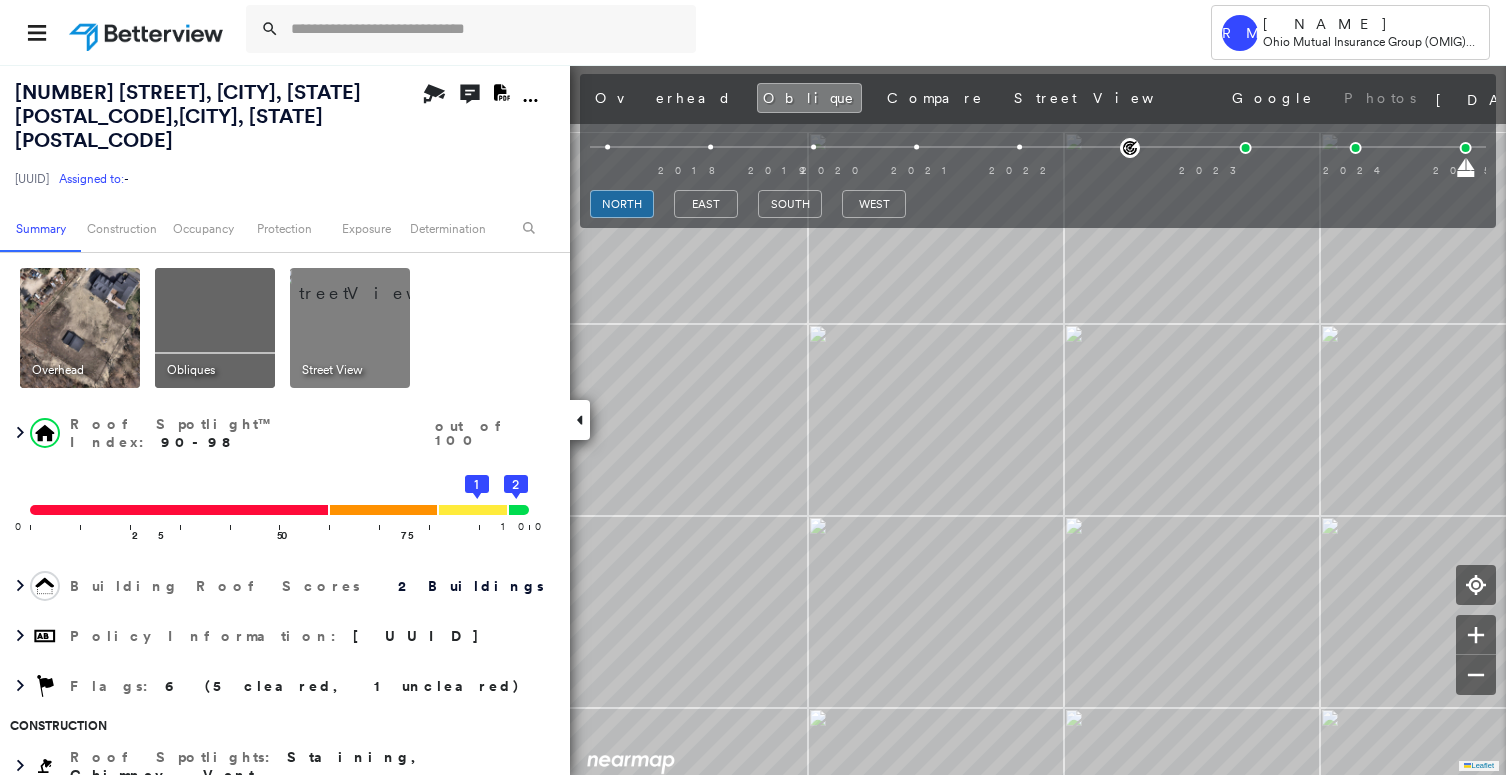 click on "Tower RM Roseann McConnell Ohio Mutual Insurance Group (OMIG)  -   PL 53 SWEET HILL RD ,  PLAISTOW, NH 03865 8ecc8895-d374-482f-a80f-1613b14bc899 Assigned to:  - Assigned to:  - 8ecc8895-d374-482f-a80f-1613b14bc899 Assigned to:  - Open Comments Download PDF Report Summary Construction Occupancy Protection Exposure Determination Overhead Obliques Street View Roof Spotlight™ Index :  90-98 out of 100 0 100 25 50 75 1 2 Building Roof Scores 2 Buildings Policy Information :  8ecc8895-d374-482f-a80f-1613b14bc899 Flags :  6 (5 cleared, 1 uncleared) Construction Roof Spotlights :  Staining, Chimney, Vent Property Features :  Trampoline, Yard Debris, Nonwooden Construction Material, Trailer, Dumpster Roof Size & Shape :  2 buildings  Occupancy Place Detail Protection Exposure FEMA Risk Index Additional Perils Determination Flags :  6 (5 cleared, 1 uncleared) Uncleared Flags (1) Cleared Flags  (5) Trampoline Flagged 04/27/24 Clear Action Taken New Entry History Quote/New Business Terms & Conditions General Save Save" at bounding box center (753, 387) 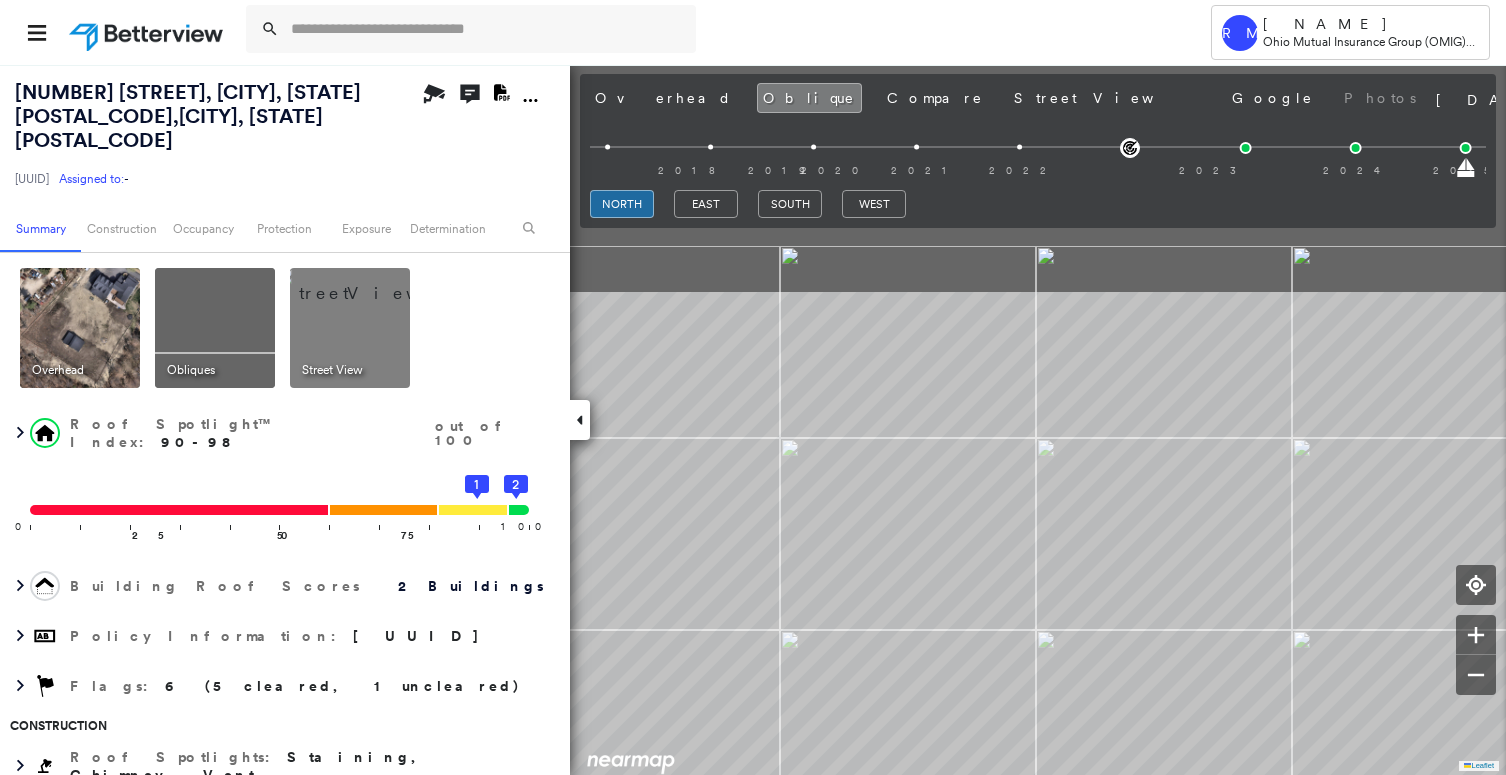 click on "Tower RM Roseann McConnell Ohio Mutual Insurance Group (OMIG)  -   PL 53 SWEET HILL RD ,  PLAISTOW, NH 03865 8ecc8895-d374-482f-a80f-1613b14bc899 Assigned to:  - Assigned to:  - 8ecc8895-d374-482f-a80f-1613b14bc899 Assigned to:  - Open Comments Download PDF Report Summary Construction Occupancy Protection Exposure Determination Overhead Obliques Street View Roof Spotlight™ Index :  90-98 out of 100 0 100 25 50 75 1 2 Building Roof Scores 2 Buildings Policy Information :  8ecc8895-d374-482f-a80f-1613b14bc899 Flags :  6 (5 cleared, 1 uncleared) Construction Roof Spotlights :  Staining, Chimney, Vent Property Features :  Trampoline, Yard Debris, Nonwooden Construction Material, Trailer, Dumpster Roof Size & Shape :  2 buildings  Occupancy Place Detail Protection Exposure FEMA Risk Index Additional Perils Determination Flags :  6 (5 cleared, 1 uncleared) Uncleared Flags (1) Cleared Flags  (5) Trampoline Flagged 04/27/24 Clear Action Taken New Entry History Quote/New Business Terms & Conditions General Save Save" at bounding box center (753, 387) 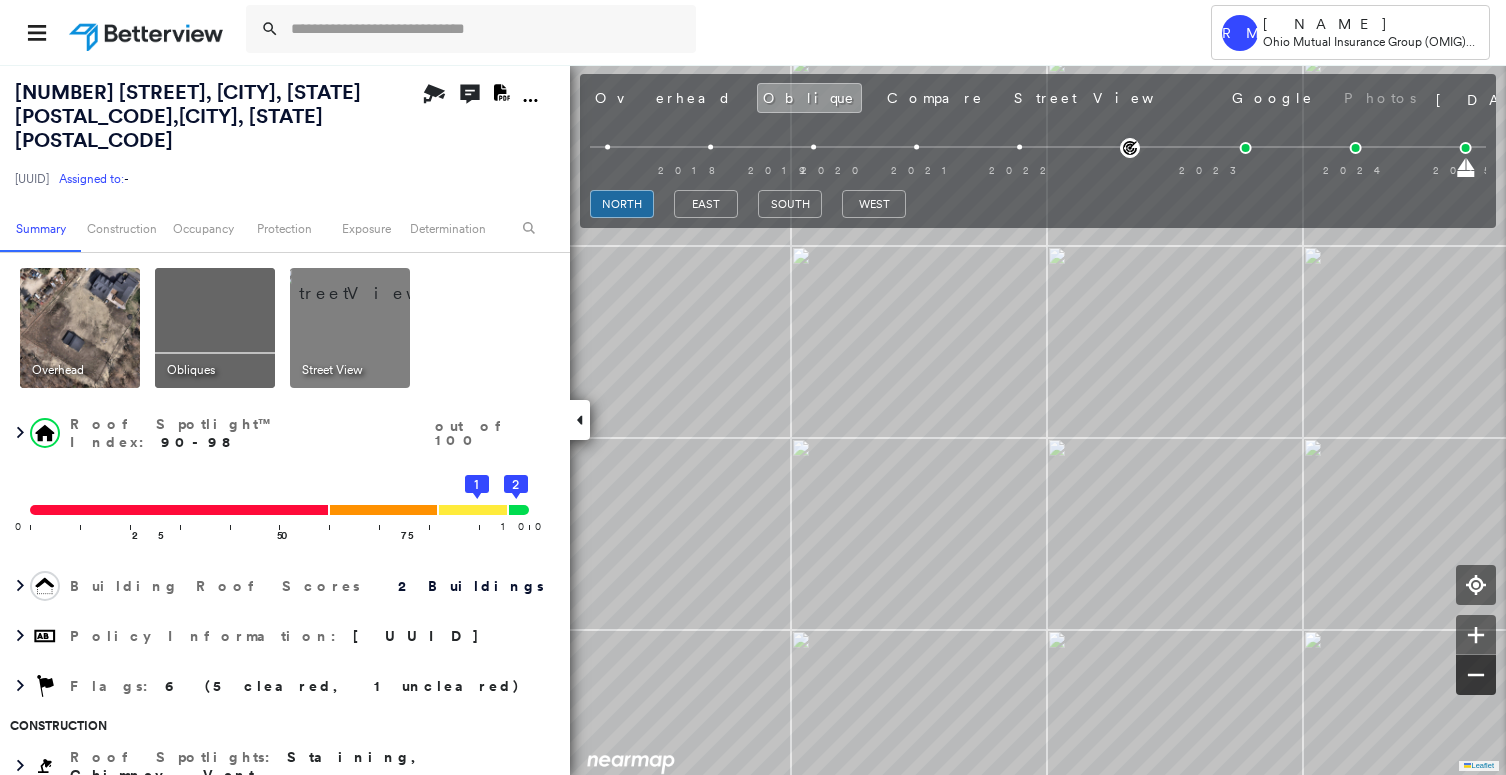 click 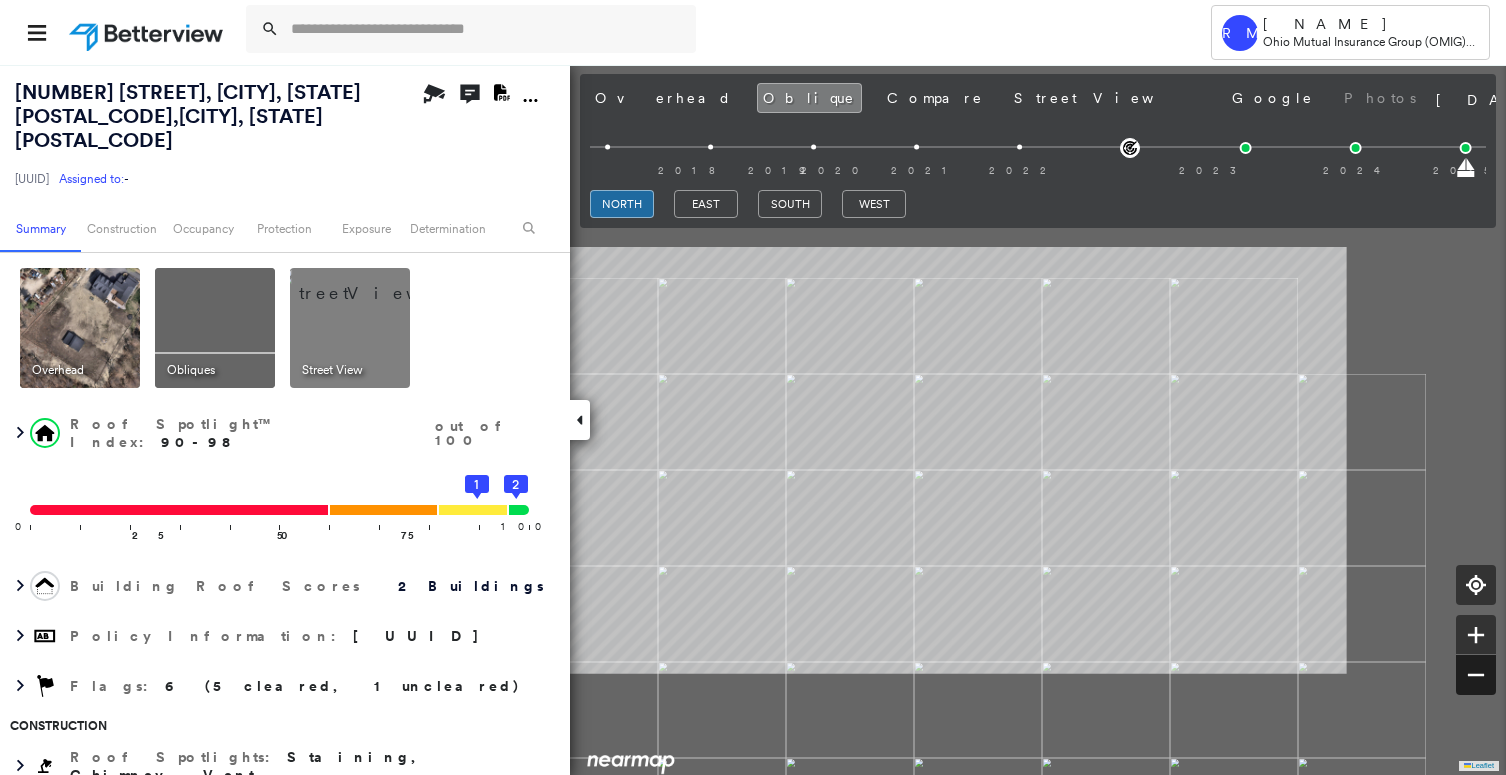 click 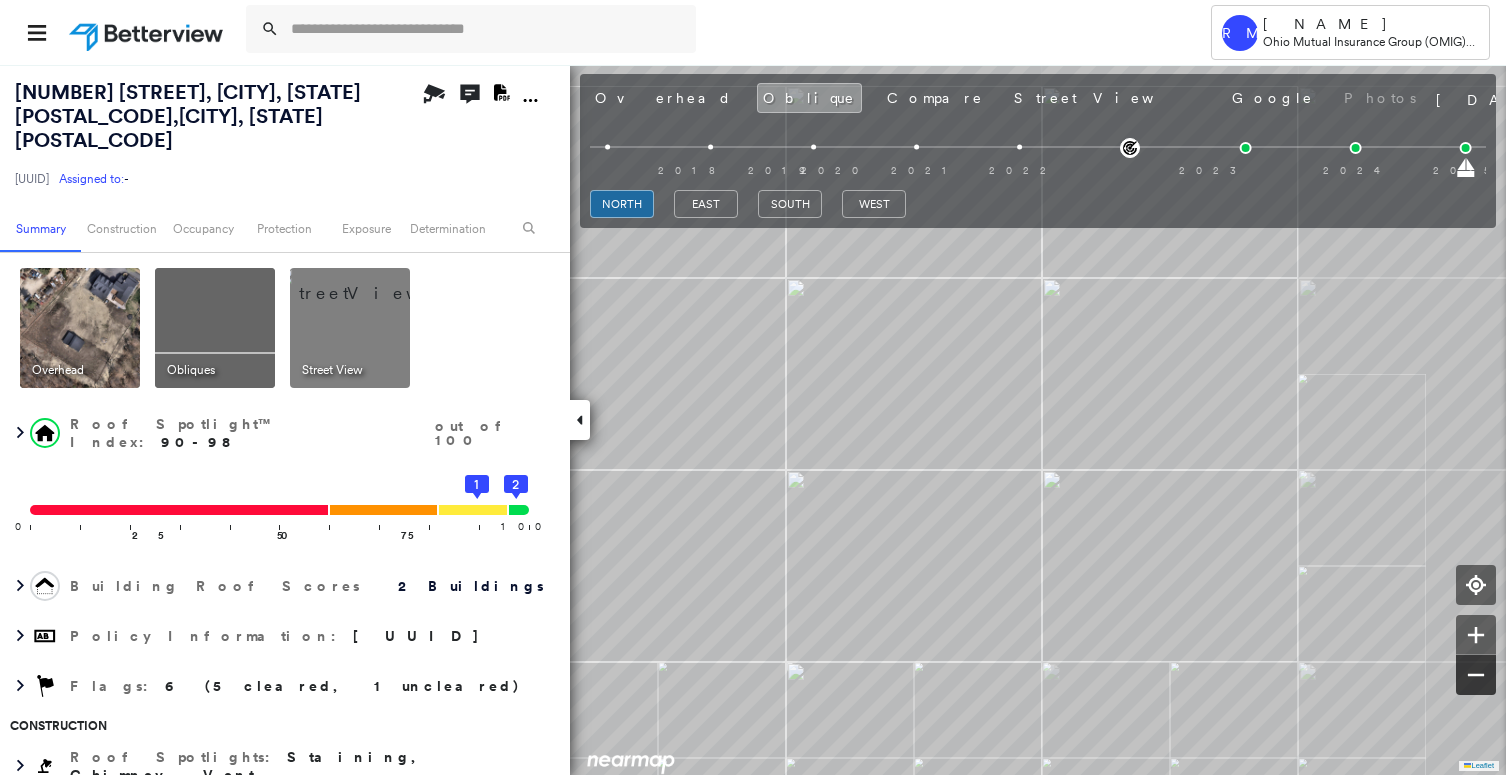 click 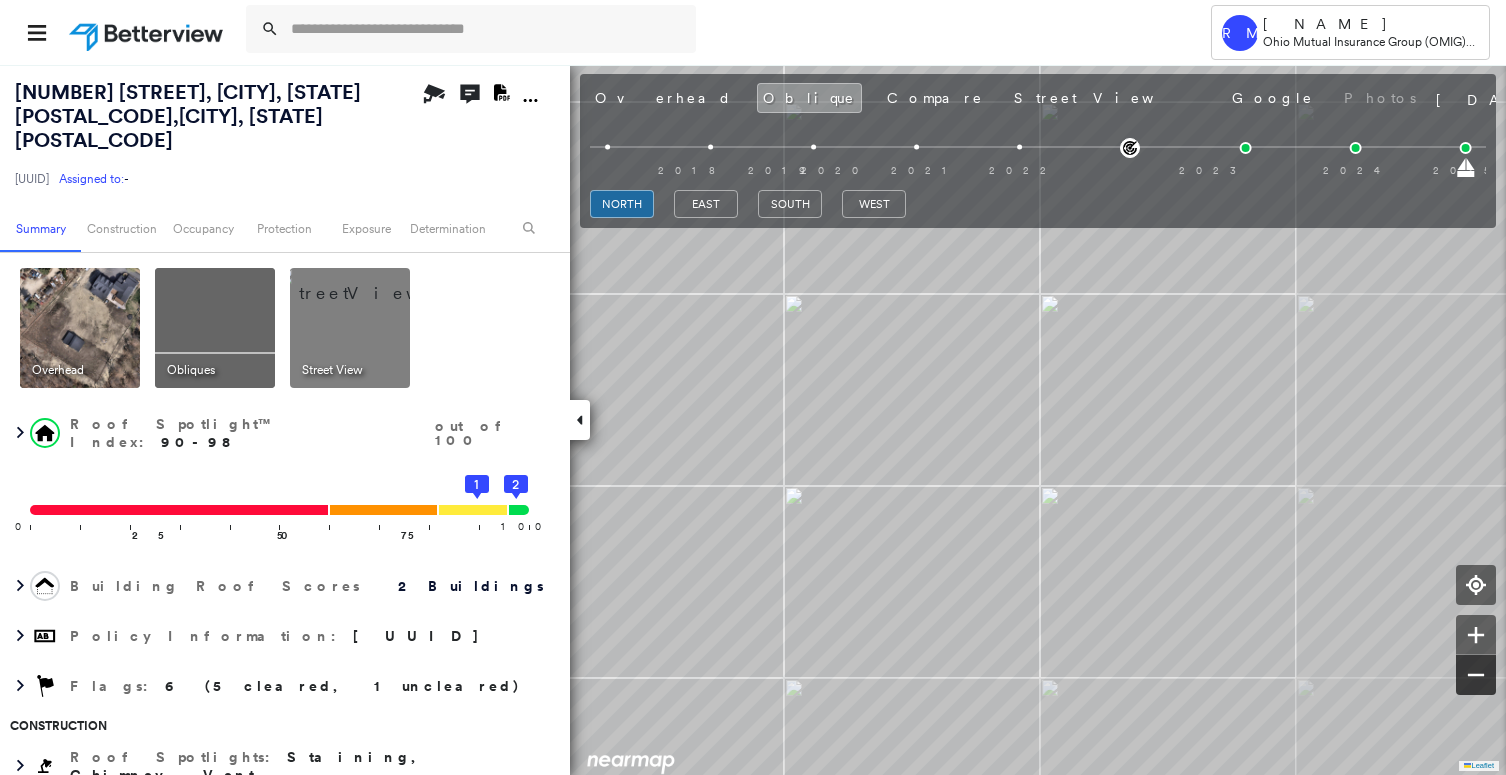 click 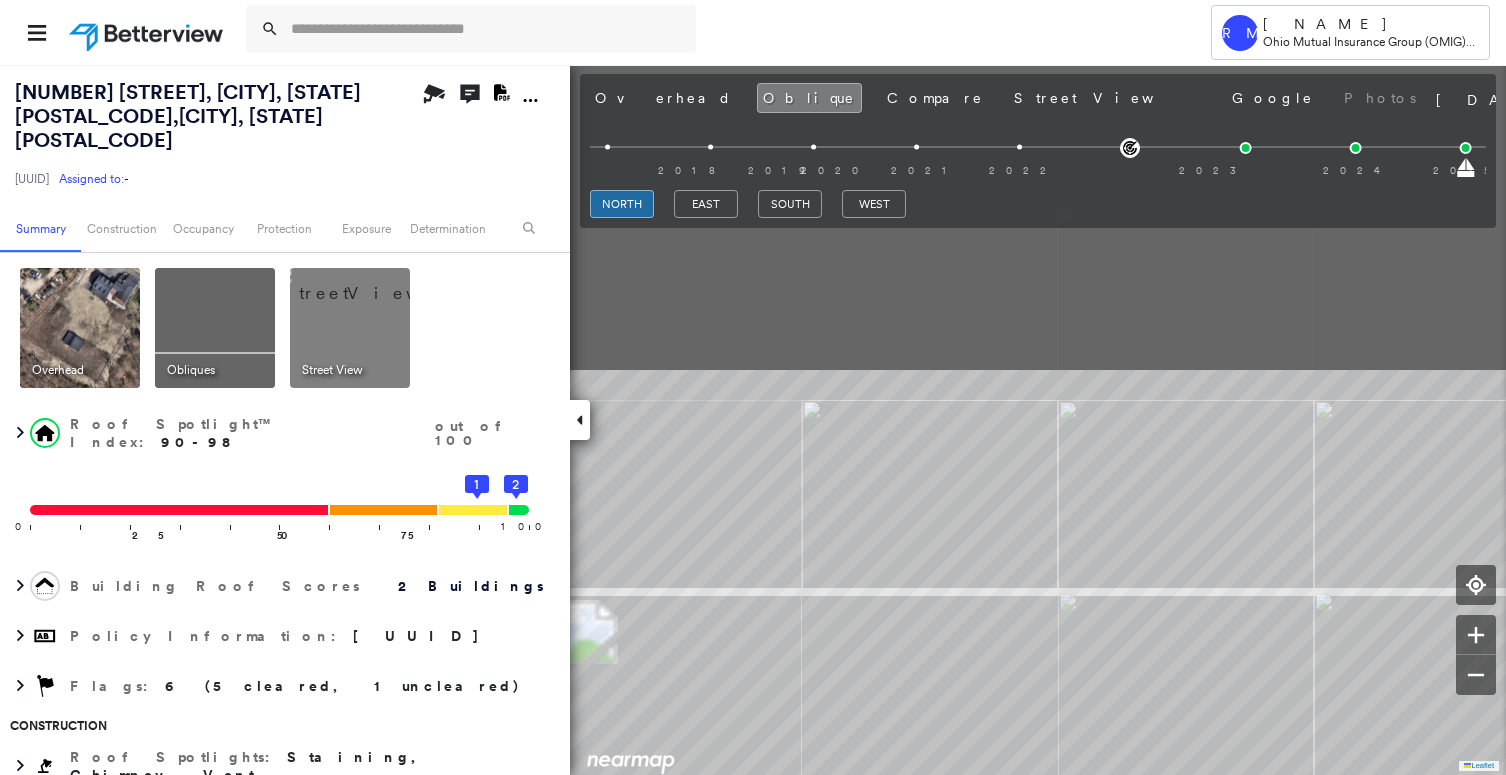 click on "Tower RM Roseann McConnell Ohio Mutual Insurance Group (OMIG)  -   PL 53 SWEET HILL RD ,  PLAISTOW, NH 03865 8ecc8895-d374-482f-a80f-1613b14bc899 Assigned to:  - Assigned to:  - 8ecc8895-d374-482f-a80f-1613b14bc899 Assigned to:  - Open Comments Download PDF Report Summary Construction Occupancy Protection Exposure Determination Overhead Obliques Street View Roof Spotlight™ Index :  90-98 out of 100 0 100 25 50 75 1 2 Building Roof Scores 2 Buildings Policy Information :  8ecc8895-d374-482f-a80f-1613b14bc899 Flags :  6 (5 cleared, 1 uncleared) Construction Roof Spotlights :  Staining, Chimney, Vent Property Features :  Trampoline, Yard Debris, Nonwooden Construction Material, Trailer, Dumpster Roof Size & Shape :  2 buildings  Occupancy Place Detail Protection Exposure FEMA Risk Index Additional Perils Determination Flags :  6 (5 cleared, 1 uncleared) Uncleared Flags (1) Cleared Flags  (5) Trampoline Flagged 04/27/24 Clear Action Taken New Entry History Quote/New Business Terms & Conditions General Save Save" at bounding box center (753, 387) 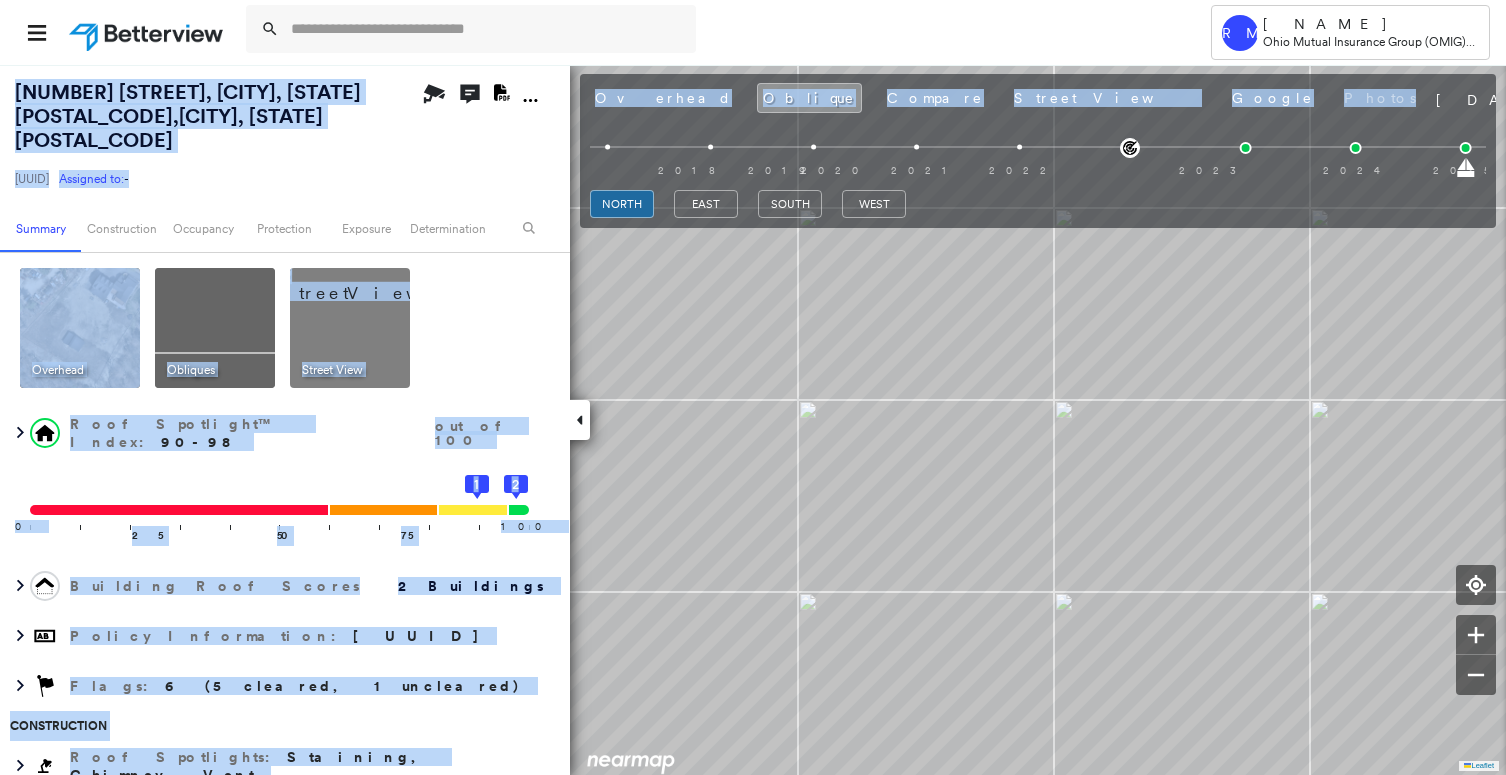 drag, startPoint x: 1212, startPoint y: 128, endPoint x: 1112, endPoint y: 840, distance: 718.98816 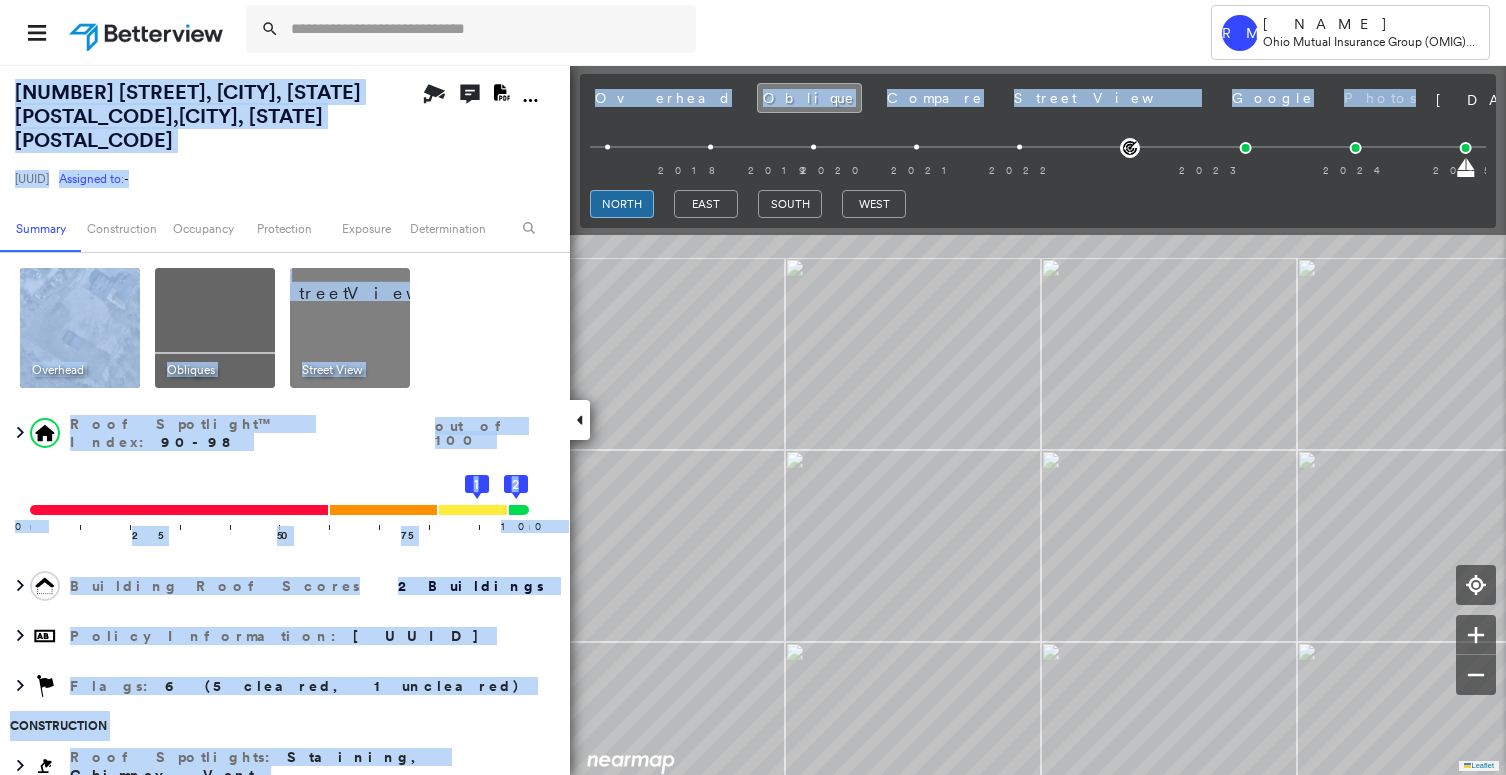 click on "Tower RM Roseann McConnell Ohio Mutual Insurance Group (OMIG)  -   PL 53 SWEET HILL RD ,  PLAISTOW, NH 03865 8ecc8895-d374-482f-a80f-1613b14bc899 Assigned to:  - Assigned to:  - 8ecc8895-d374-482f-a80f-1613b14bc899 Assigned to:  - Open Comments Download PDF Report Summary Construction Occupancy Protection Exposure Determination Overhead Obliques Street View Roof Spotlight™ Index :  90-98 out of 100 0 100 25 50 75 1 2 Building Roof Scores 2 Buildings Policy Information :  8ecc8895-d374-482f-a80f-1613b14bc899 Flags :  6 (5 cleared, 1 uncleared) Construction Roof Spotlights :  Staining, Chimney, Vent Property Features :  Trampoline, Yard Debris, Nonwooden Construction Material, Trailer, Dumpster Roof Size & Shape :  2 buildings  Occupancy Place Detail Protection Exposure FEMA Risk Index Additional Perils Determination Flags :  6 (5 cleared, 1 uncleared) Uncleared Flags (1) Cleared Flags  (5) Trampoline Flagged 04/27/24 Clear Action Taken New Entry History Quote/New Business Terms & Conditions General Save Save" at bounding box center (753, 387) 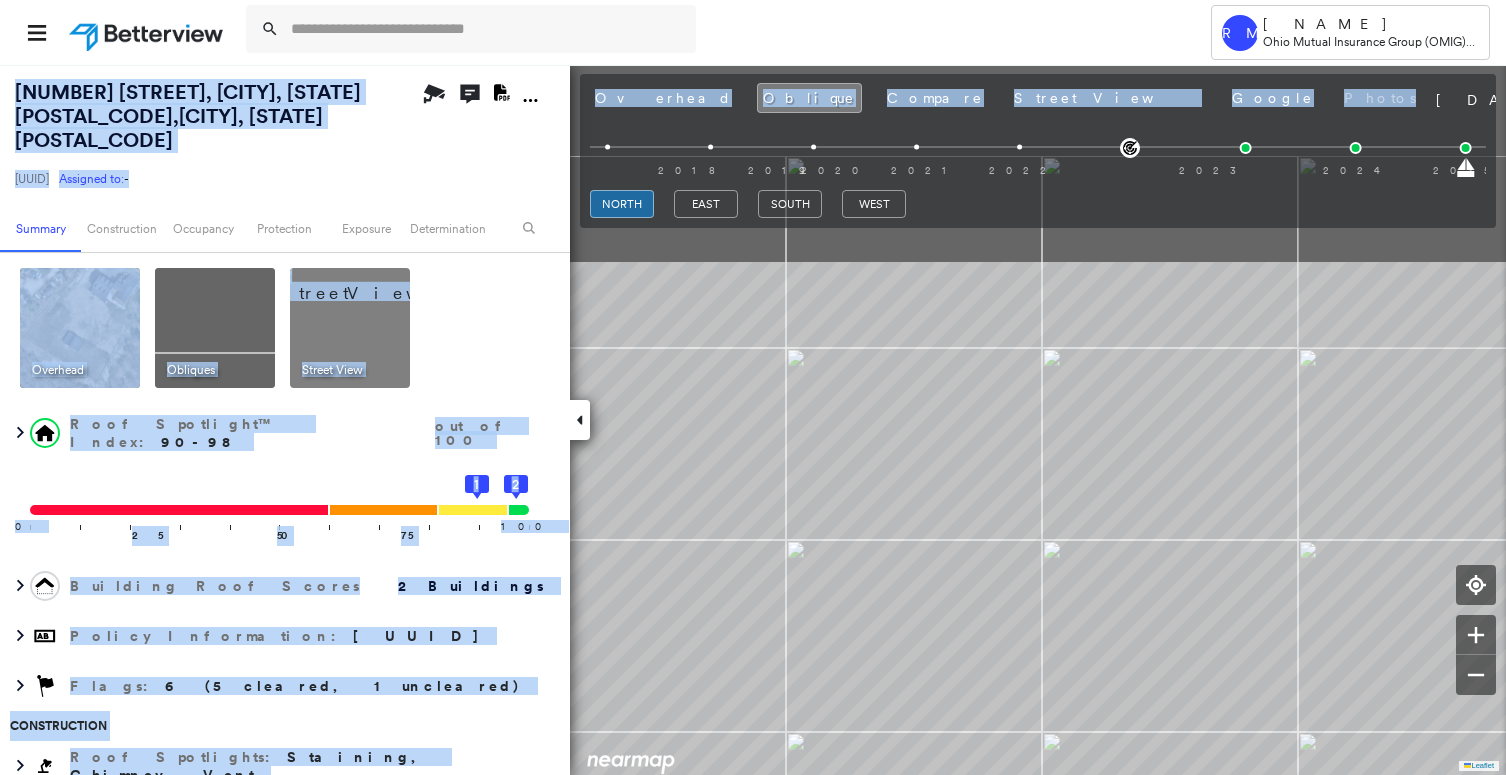 click on "Tower RM Roseann McConnell Ohio Mutual Insurance Group (OMIG)  -   PL 53 SWEET HILL RD ,  PLAISTOW, NH 03865 8ecc8895-d374-482f-a80f-1613b14bc899 Assigned to:  - Assigned to:  - 8ecc8895-d374-482f-a80f-1613b14bc899 Assigned to:  - Open Comments Download PDF Report Summary Construction Occupancy Protection Exposure Determination Overhead Obliques Street View Roof Spotlight™ Index :  90-98 out of 100 0 100 25 50 75 1 2 Building Roof Scores 2 Buildings Policy Information :  8ecc8895-d374-482f-a80f-1613b14bc899 Flags :  6 (5 cleared, 1 uncleared) Construction Roof Spotlights :  Staining, Chimney, Vent Property Features :  Trampoline, Yard Debris, Nonwooden Construction Material, Trailer, Dumpster Roof Size & Shape :  2 buildings  Occupancy Place Detail Protection Exposure FEMA Risk Index Additional Perils Determination Flags :  6 (5 cleared, 1 uncleared) Uncleared Flags (1) Cleared Flags  (5) Trampoline Flagged 04/27/24 Clear Action Taken New Entry History Quote/New Business Terms & Conditions General Save Save" at bounding box center (753, 387) 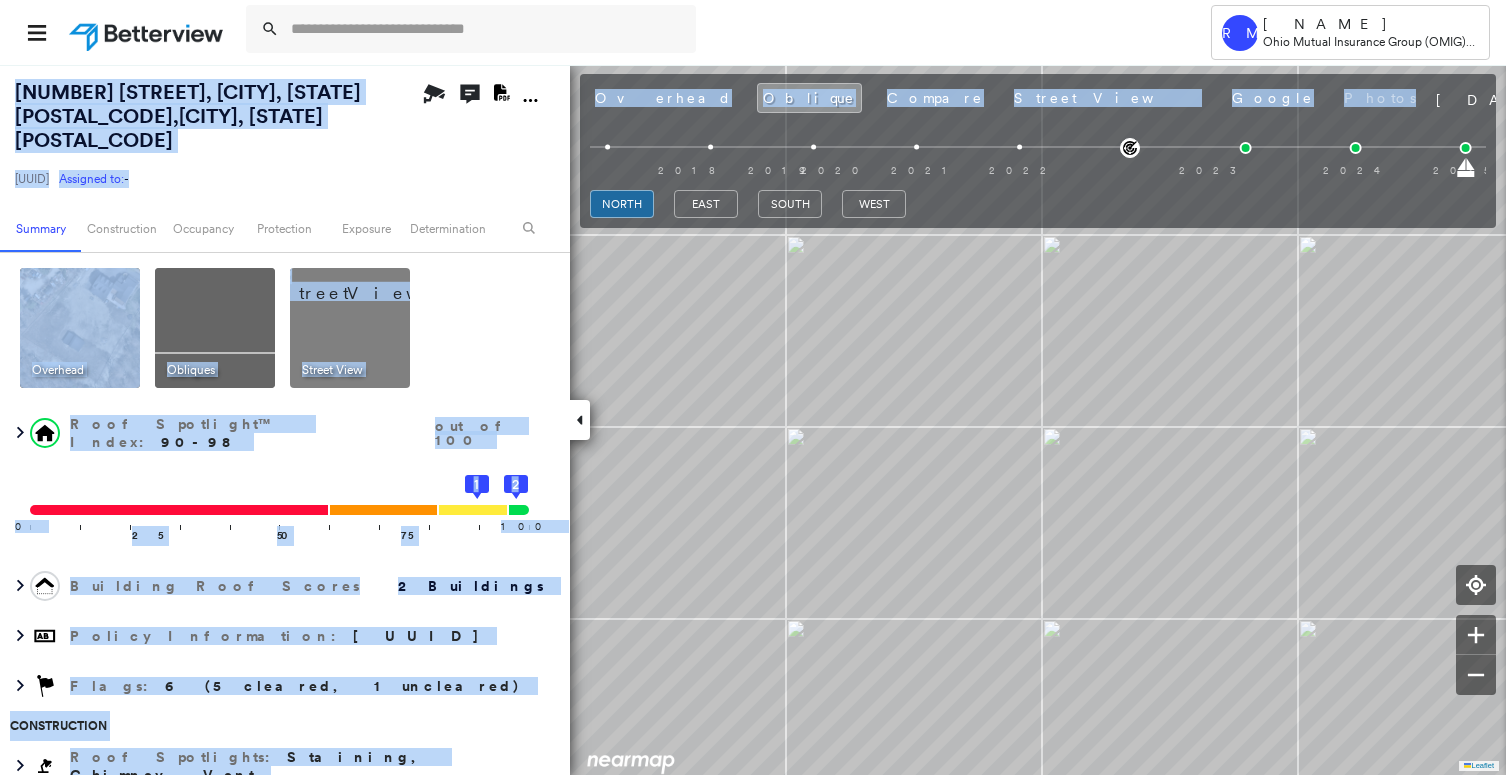 click on "Tower RM Roseann McConnell Ohio Mutual Insurance Group (OMIG)  -   PL 53 SWEET HILL RD ,  PLAISTOW, NH 03865 8ecc8895-d374-482f-a80f-1613b14bc899 Assigned to:  - Assigned to:  - 8ecc8895-d374-482f-a80f-1613b14bc899 Assigned to:  - Open Comments Download PDF Report Summary Construction Occupancy Protection Exposure Determination Overhead Obliques Street View Roof Spotlight™ Index :  90-98 out of 100 0 100 25 50 75 1 2 Building Roof Scores 2 Buildings Policy Information :  8ecc8895-d374-482f-a80f-1613b14bc899 Flags :  6 (5 cleared, 1 uncleared) Construction Roof Spotlights :  Staining, Chimney, Vent Property Features :  Trampoline, Yard Debris, Nonwooden Construction Material, Trailer, Dumpster Roof Size & Shape :  2 buildings  Occupancy Place Detail Protection Exposure FEMA Risk Index Additional Perils Determination Flags :  6 (5 cleared, 1 uncleared) Uncleared Flags (1) Cleared Flags  (5) Trampoline Flagged 04/27/24 Clear Action Taken New Entry History Quote/New Business Terms & Conditions General Save Save" at bounding box center (753, 387) 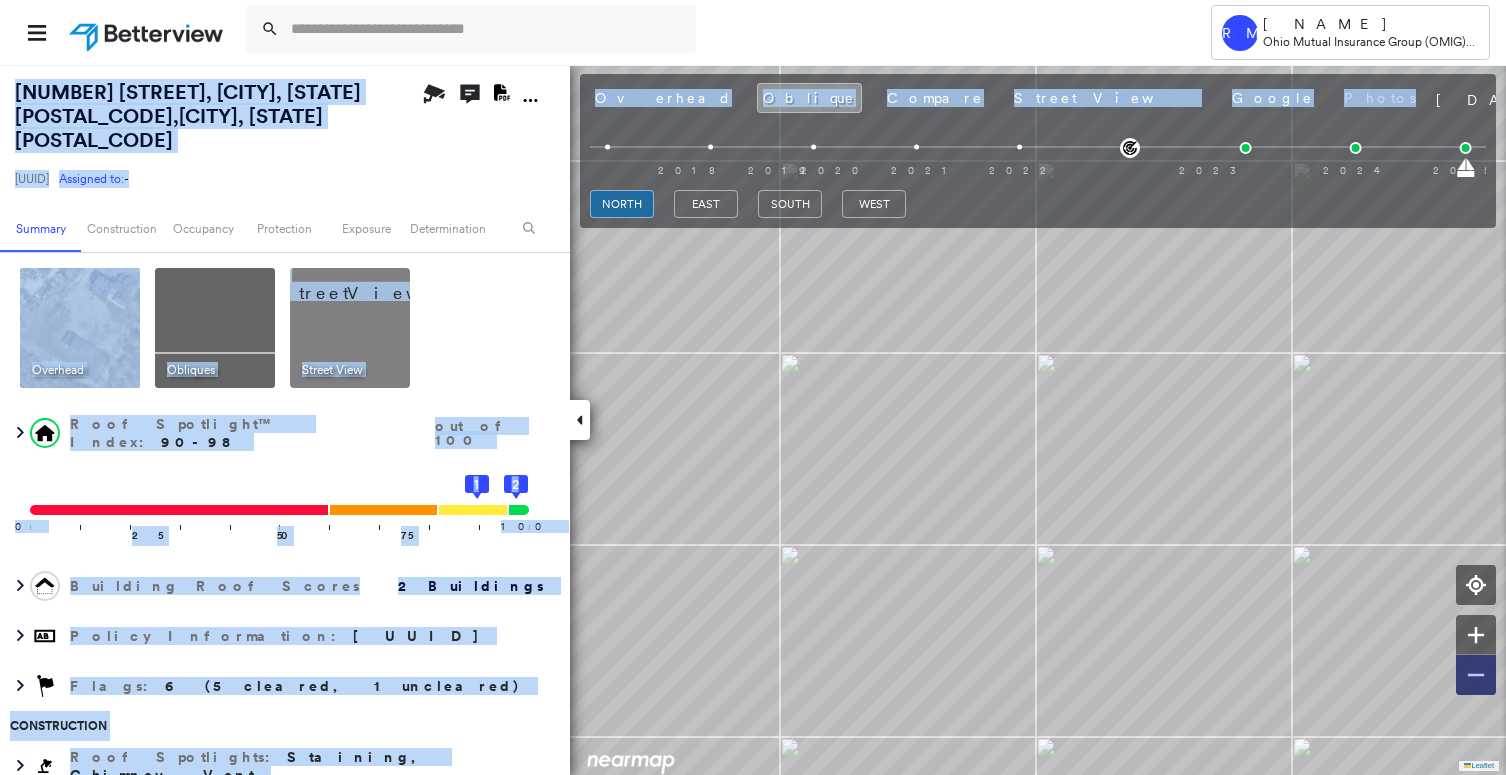 click 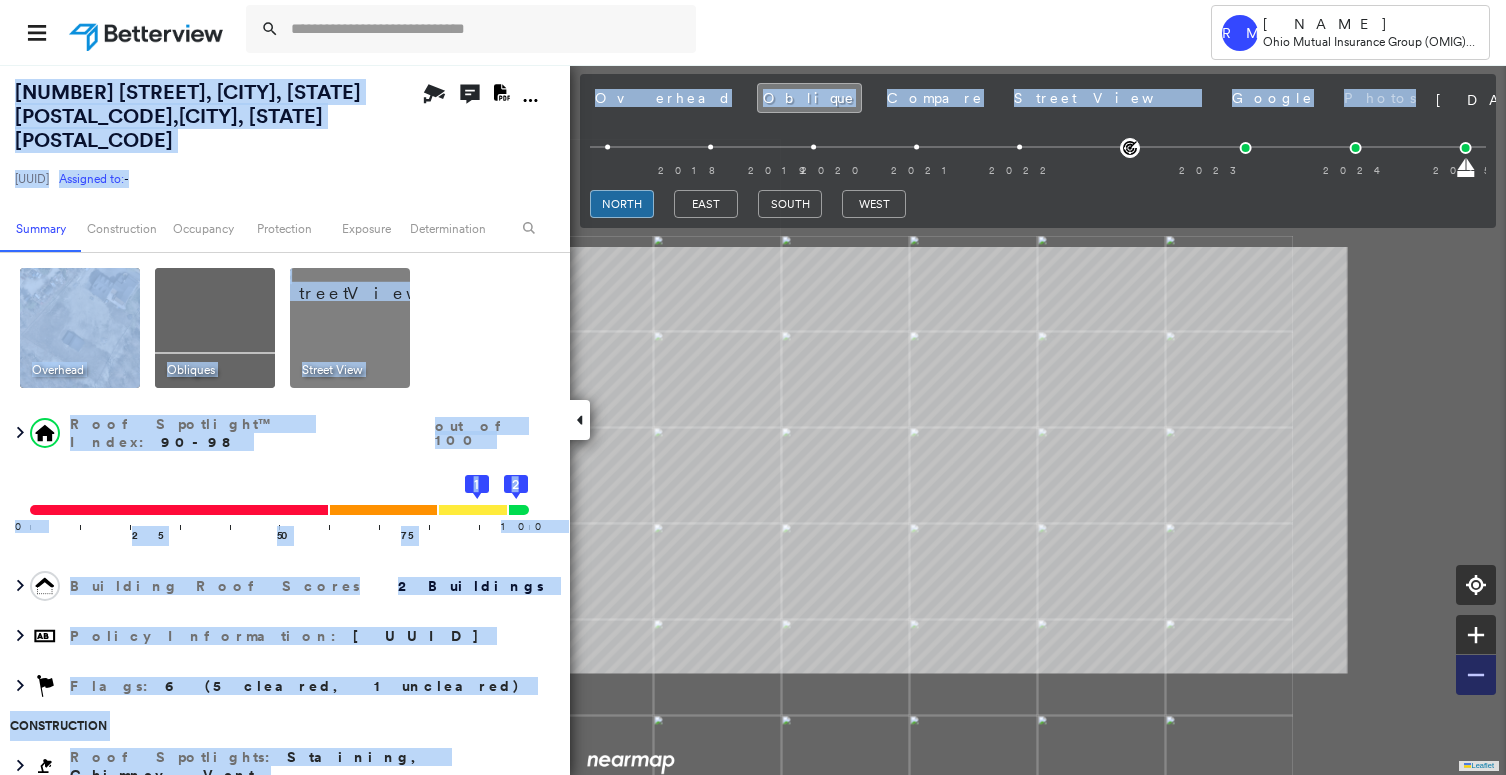 click 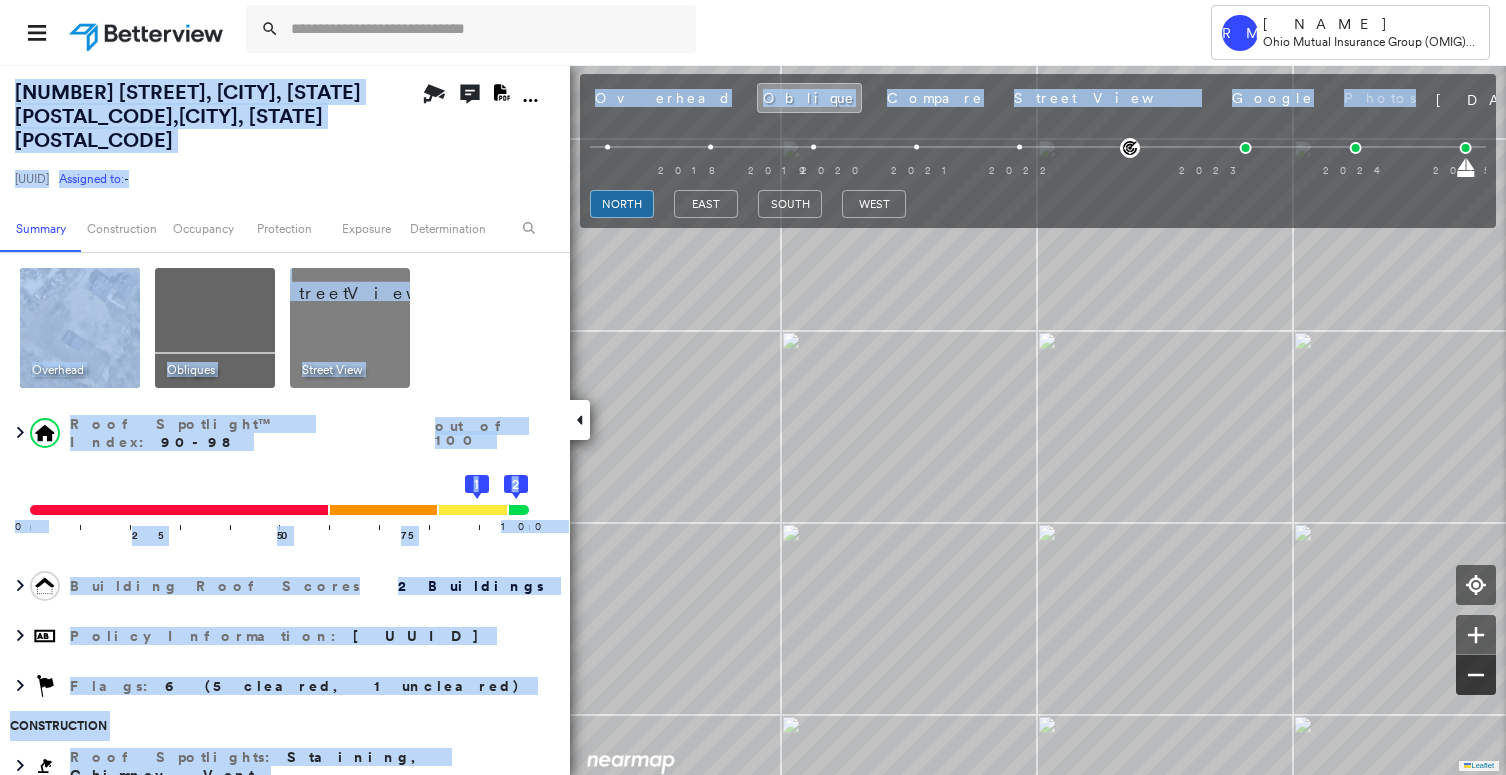 click 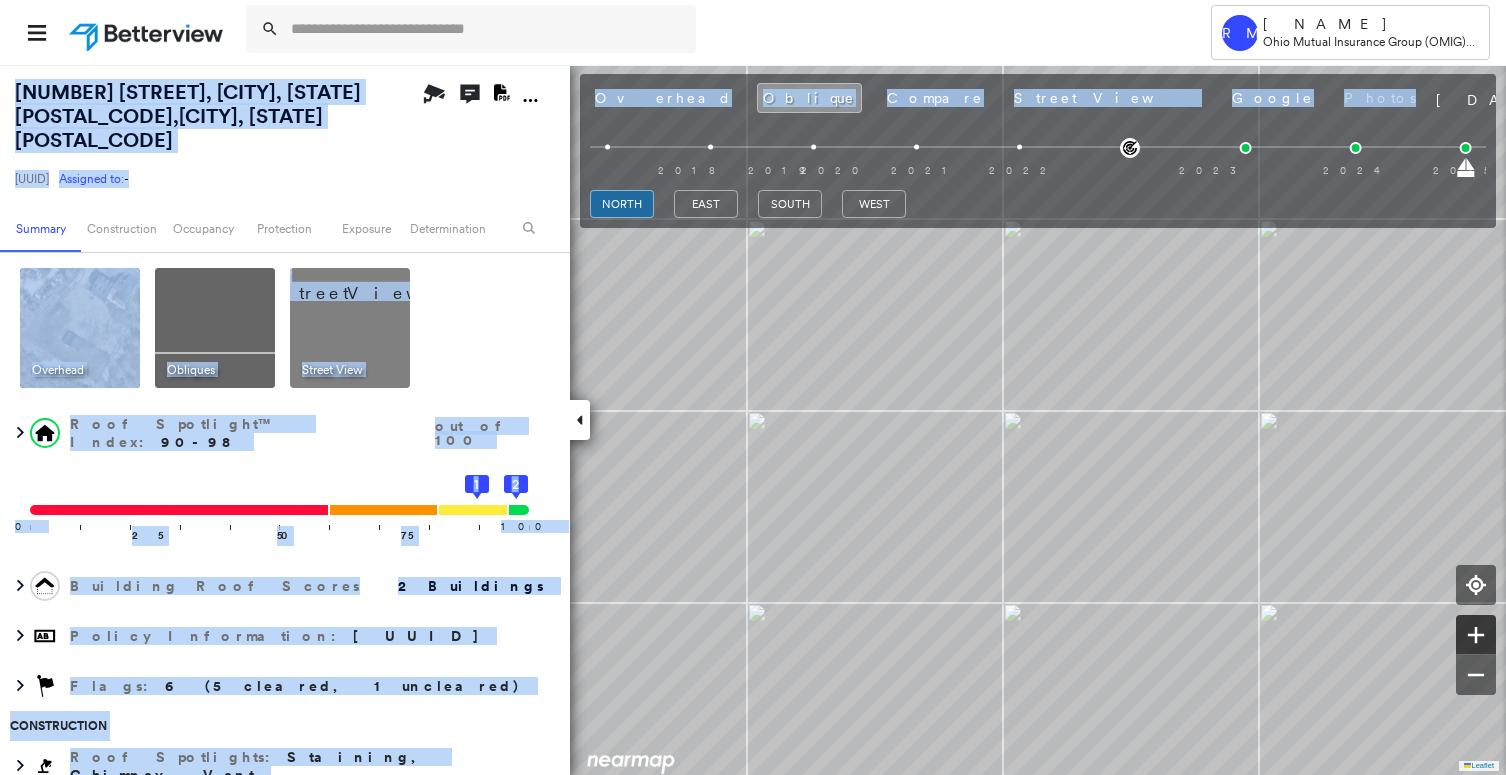 click at bounding box center (1476, 635) 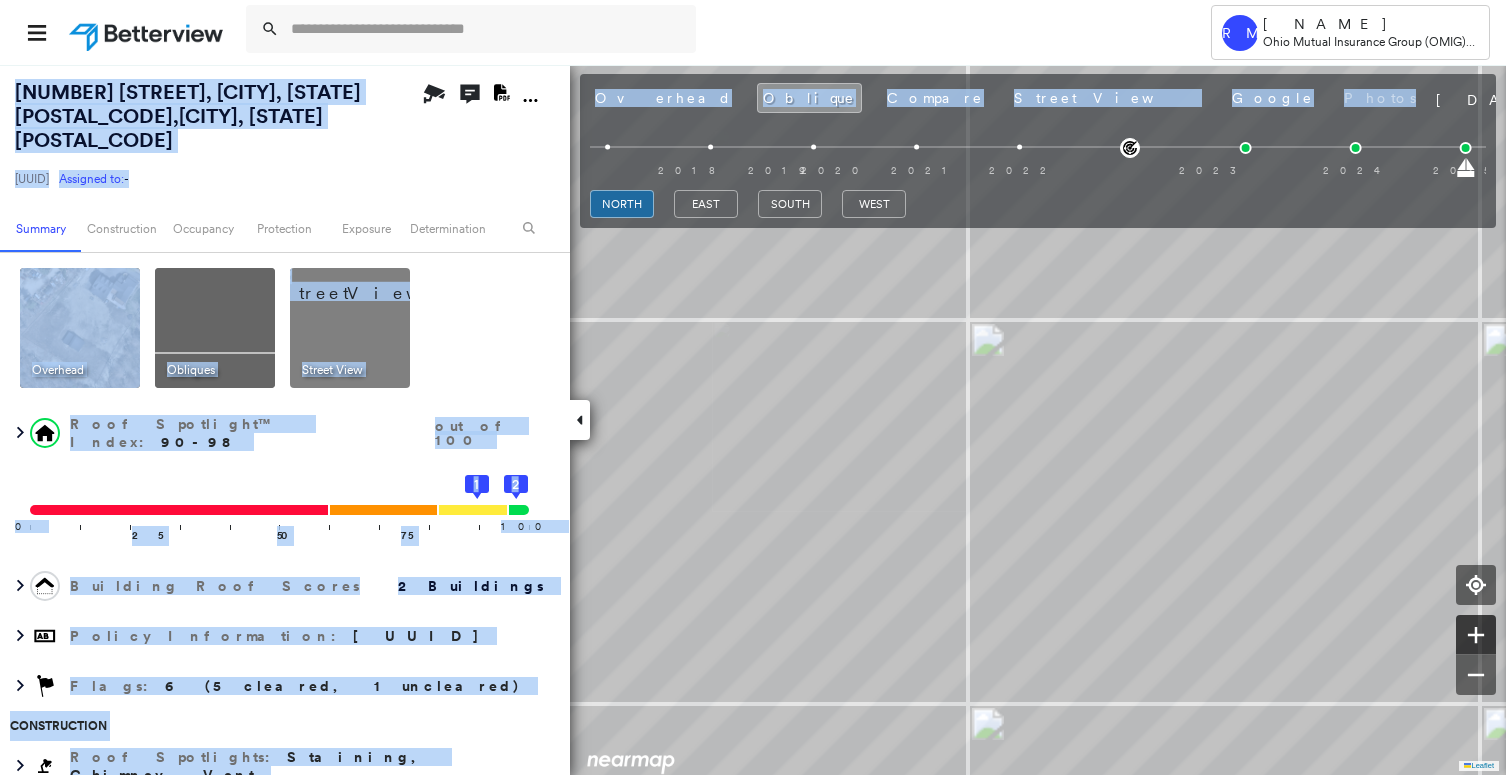 click at bounding box center [1476, 635] 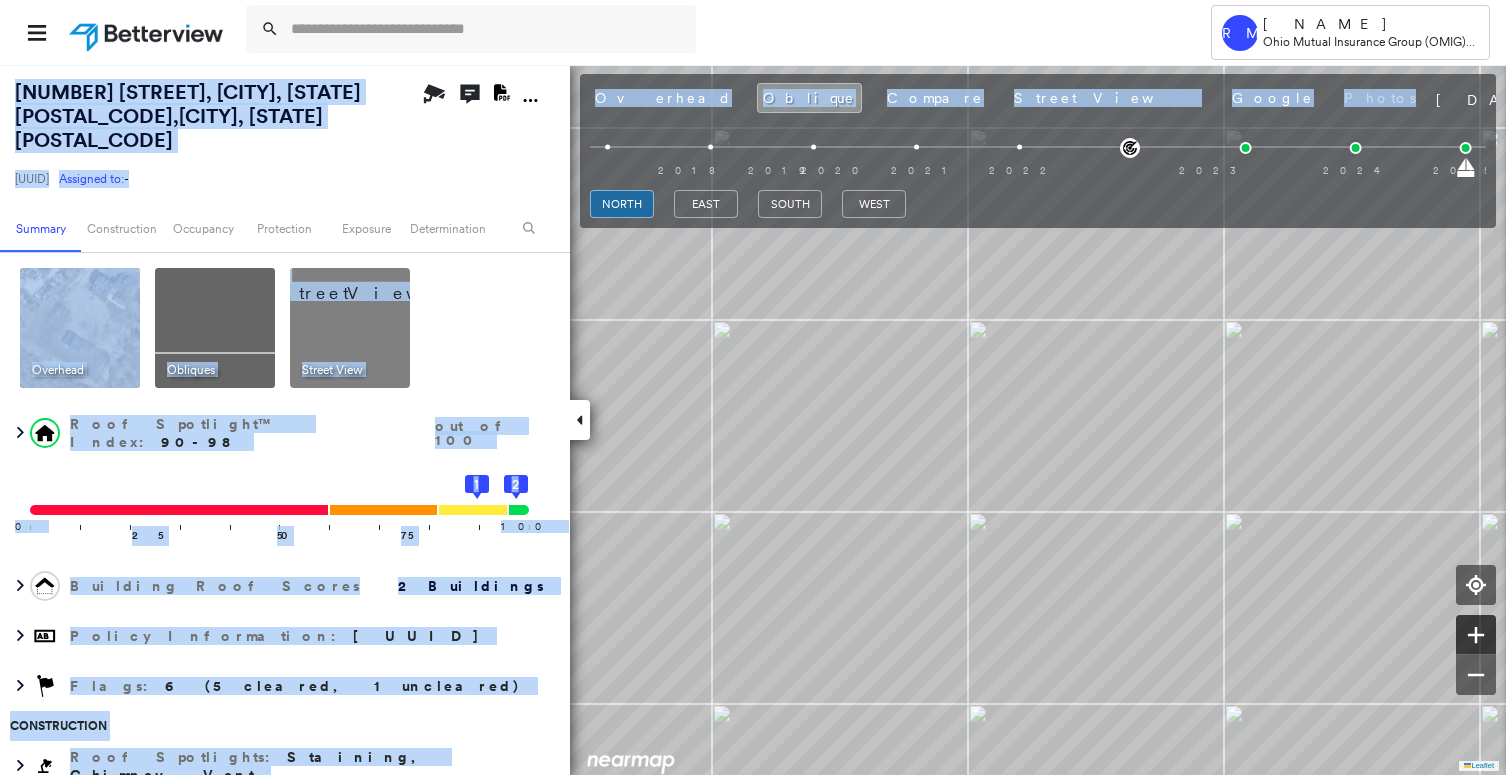click at bounding box center [1476, 635] 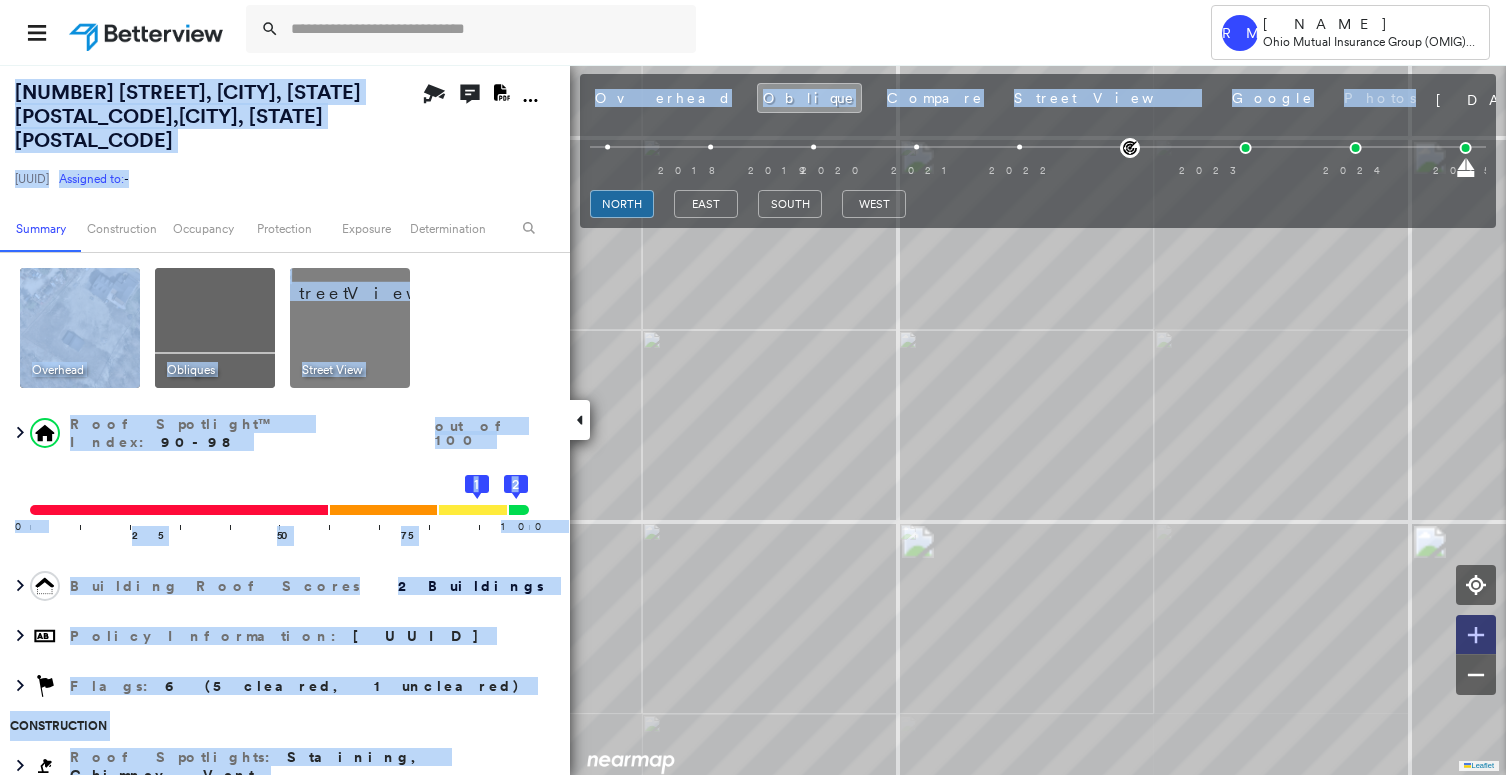 click at bounding box center [1476, 635] 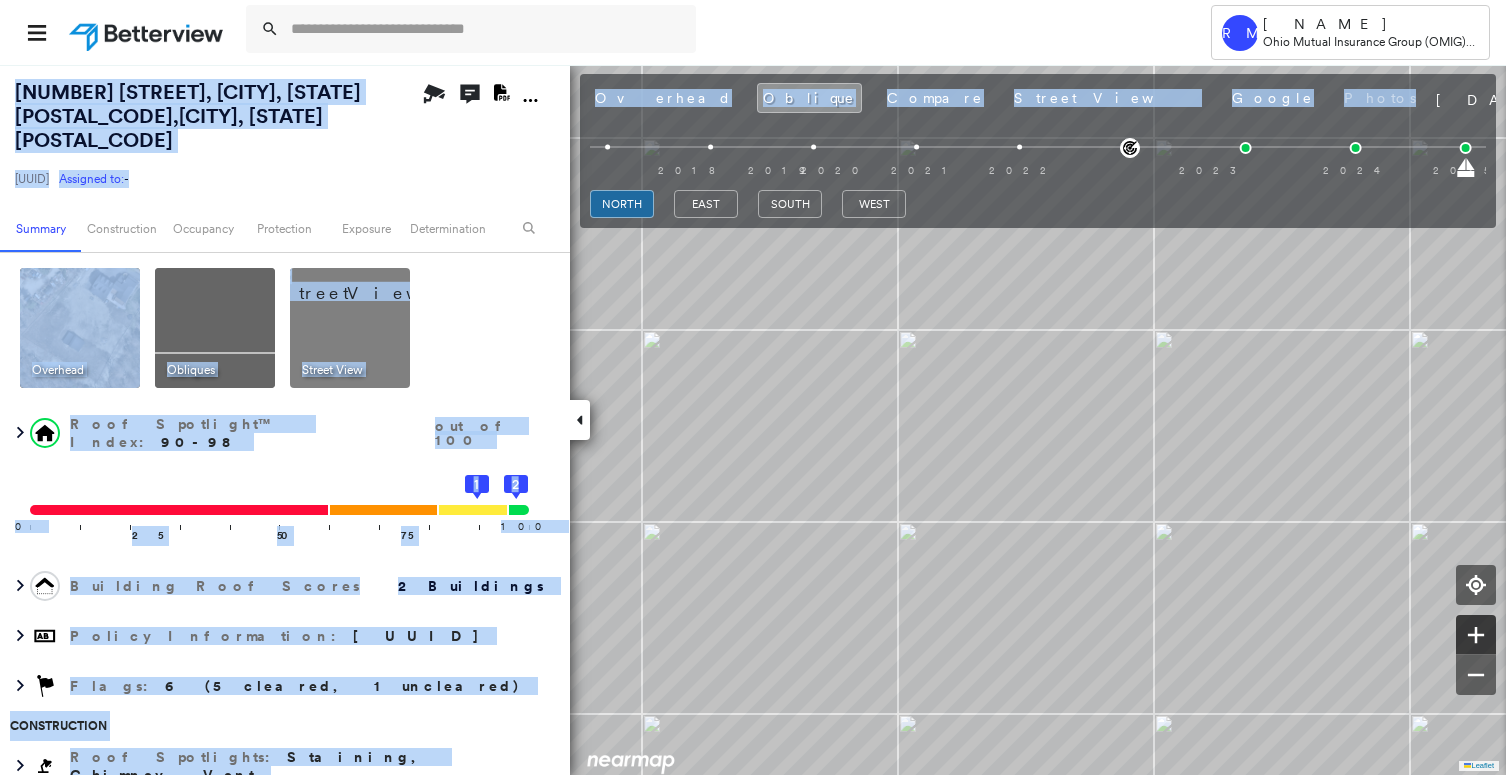 click 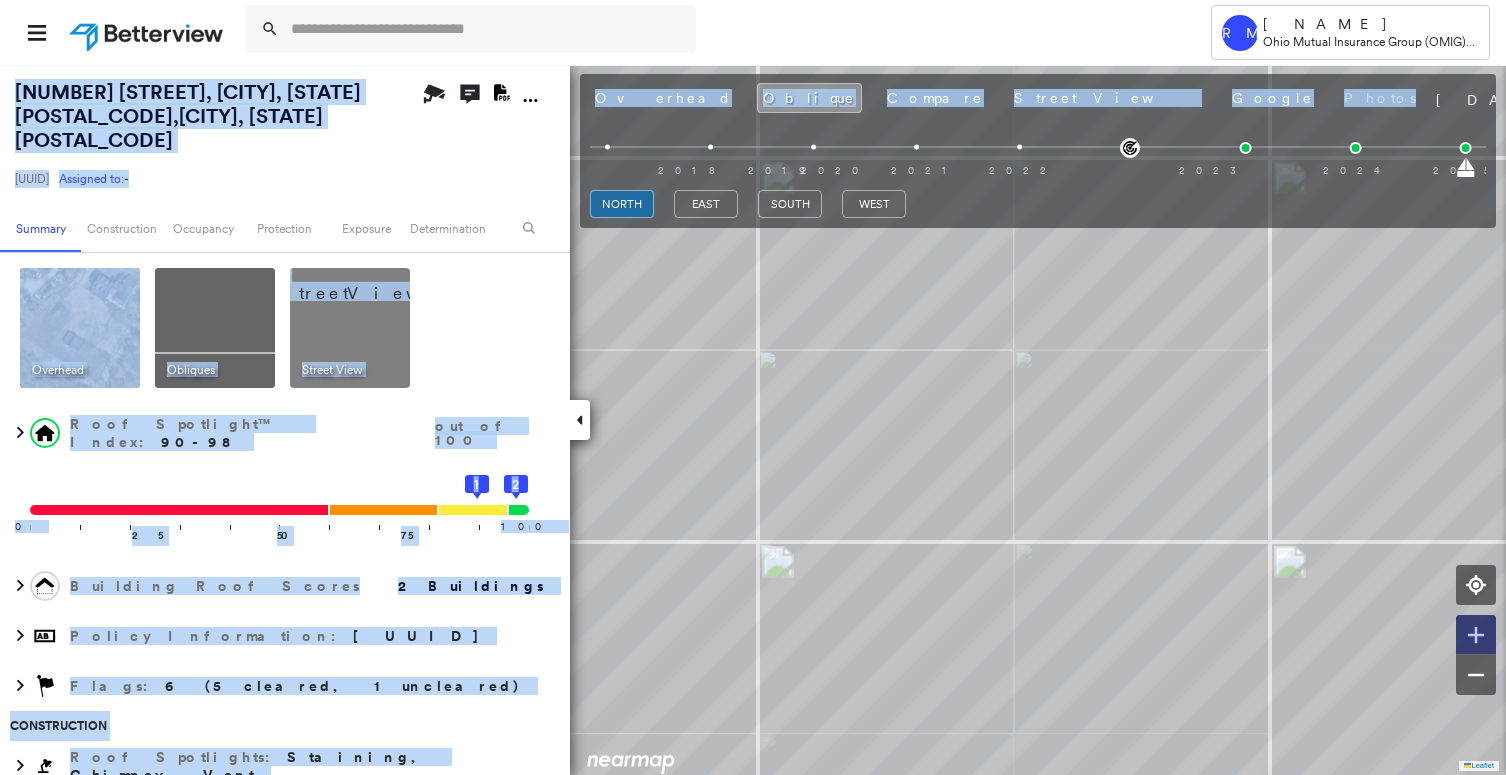 click 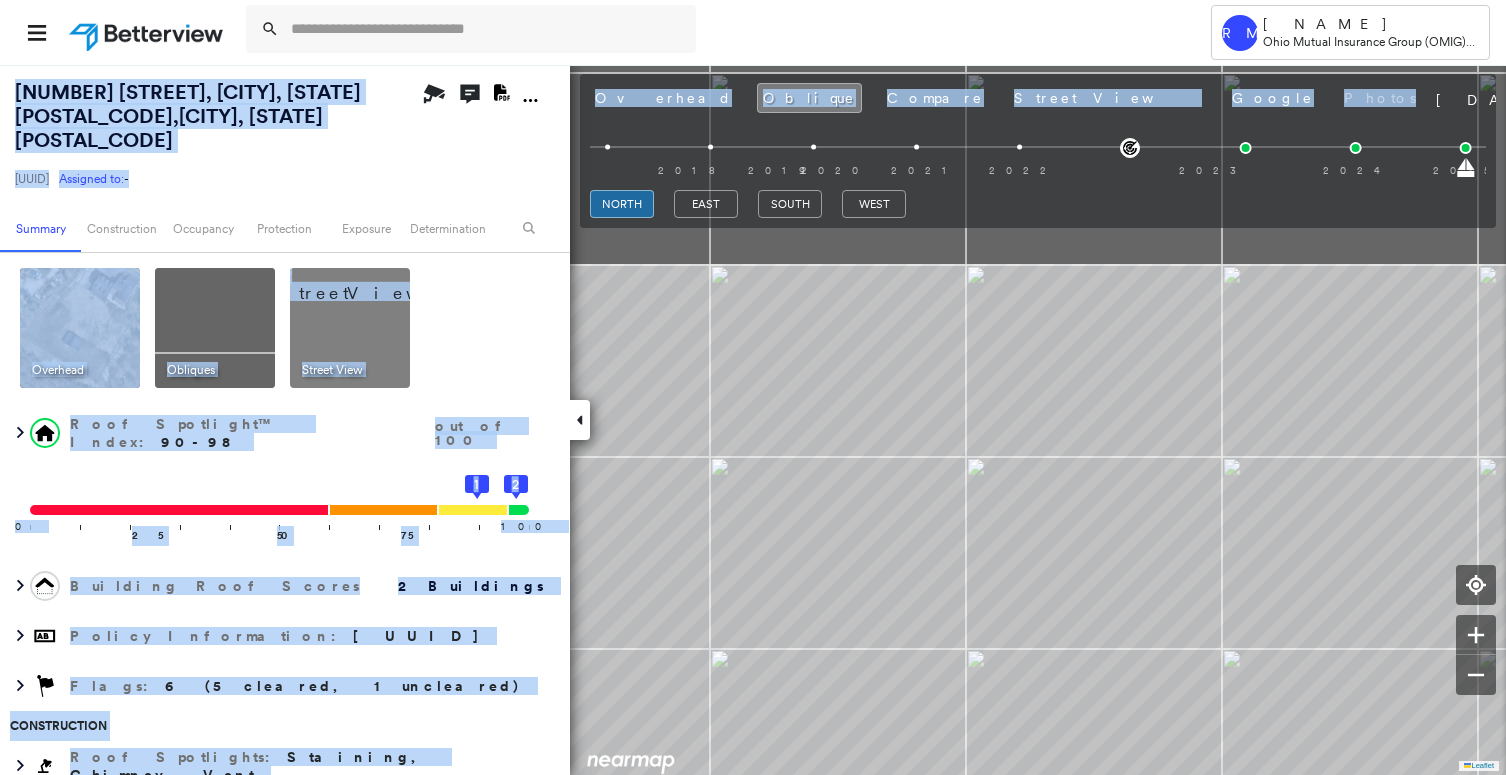 click on "Tower RM Roseann McConnell Ohio Mutual Insurance Group (OMIG)  -   PL 53 SWEET HILL RD ,  PLAISTOW, NH 03865 8ecc8895-d374-482f-a80f-1613b14bc899 Assigned to:  - Assigned to:  - 8ecc8895-d374-482f-a80f-1613b14bc899 Assigned to:  - Open Comments Download PDF Report Summary Construction Occupancy Protection Exposure Determination Overhead Obliques Street View Roof Spotlight™ Index :  90-98 out of 100 0 100 25 50 75 1 2 Building Roof Scores 2 Buildings Policy Information :  8ecc8895-d374-482f-a80f-1613b14bc899 Flags :  6 (5 cleared, 1 uncleared) Construction Roof Spotlights :  Staining, Chimney, Vent Property Features :  Trampoline, Yard Debris, Nonwooden Construction Material, Trailer, Dumpster Roof Size & Shape :  2 buildings  Occupancy Place Detail Protection Exposure FEMA Risk Index Additional Perils Determination Flags :  6 (5 cleared, 1 uncleared) Uncleared Flags (1) Cleared Flags  (5) Trampoline Flagged 04/27/24 Clear Action Taken New Entry History Quote/New Business Terms & Conditions General Save Save" at bounding box center [753, 387] 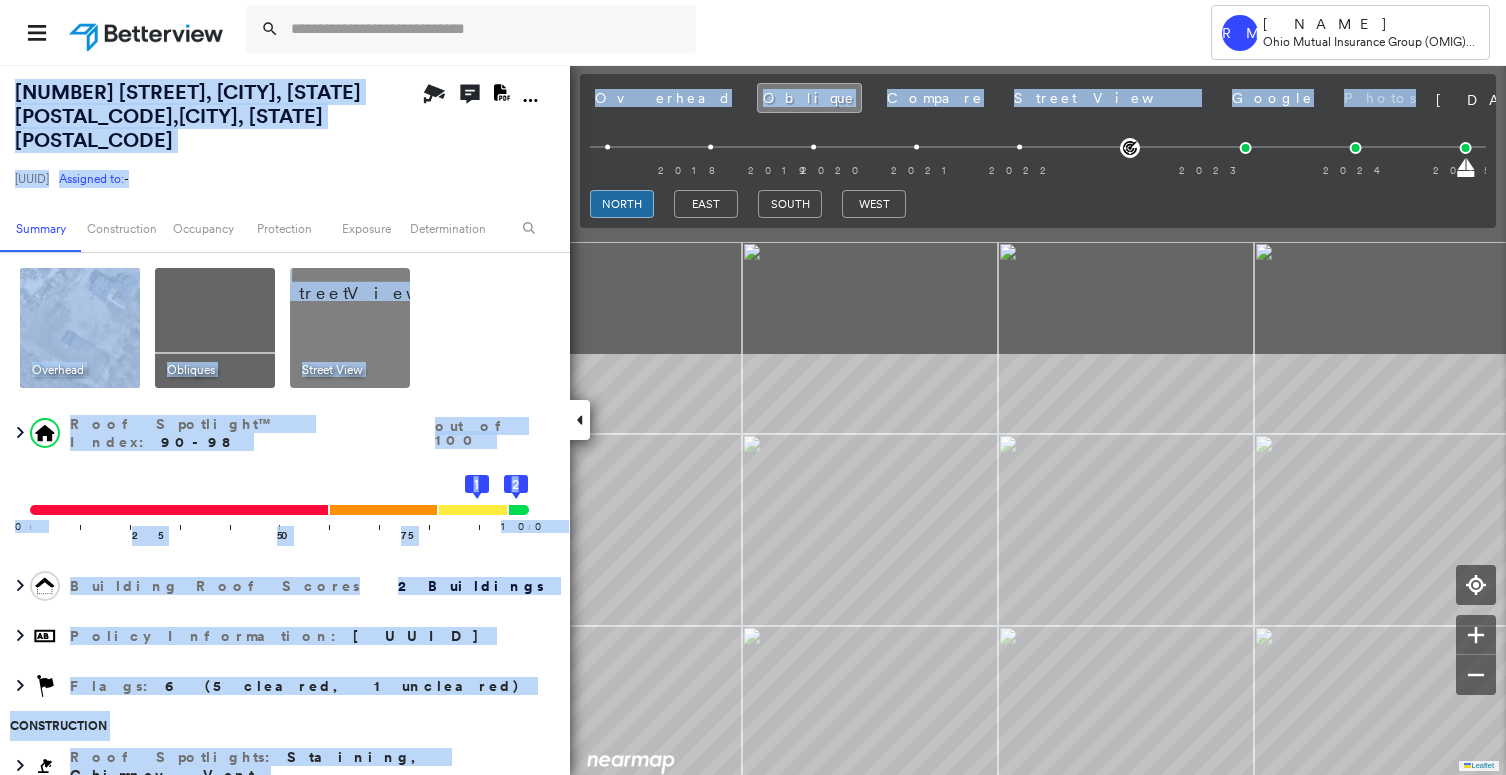 click on "Tower RM Roseann McConnell Ohio Mutual Insurance Group (OMIG)  -   PL 53 SWEET HILL RD ,  PLAISTOW, NH 03865 8ecc8895-d374-482f-a80f-1613b14bc899 Assigned to:  - Assigned to:  - 8ecc8895-d374-482f-a80f-1613b14bc899 Assigned to:  - Open Comments Download PDF Report Summary Construction Occupancy Protection Exposure Determination Overhead Obliques Street View Roof Spotlight™ Index :  90-98 out of 100 0 100 25 50 75 1 2 Building Roof Scores 2 Buildings Policy Information :  8ecc8895-d374-482f-a80f-1613b14bc899 Flags :  6 (5 cleared, 1 uncleared) Construction Roof Spotlights :  Staining, Chimney, Vent Property Features :  Trampoline, Yard Debris, Nonwooden Construction Material, Trailer, Dumpster Roof Size & Shape :  2 buildings  Occupancy Place Detail Protection Exposure FEMA Risk Index Additional Perils Determination Flags :  6 (5 cleared, 1 uncleared) Uncleared Flags (1) Cleared Flags  (5) Trampoline Flagged 04/27/24 Clear Action Taken New Entry History Quote/New Business Terms & Conditions General Save Save" at bounding box center [753, 387] 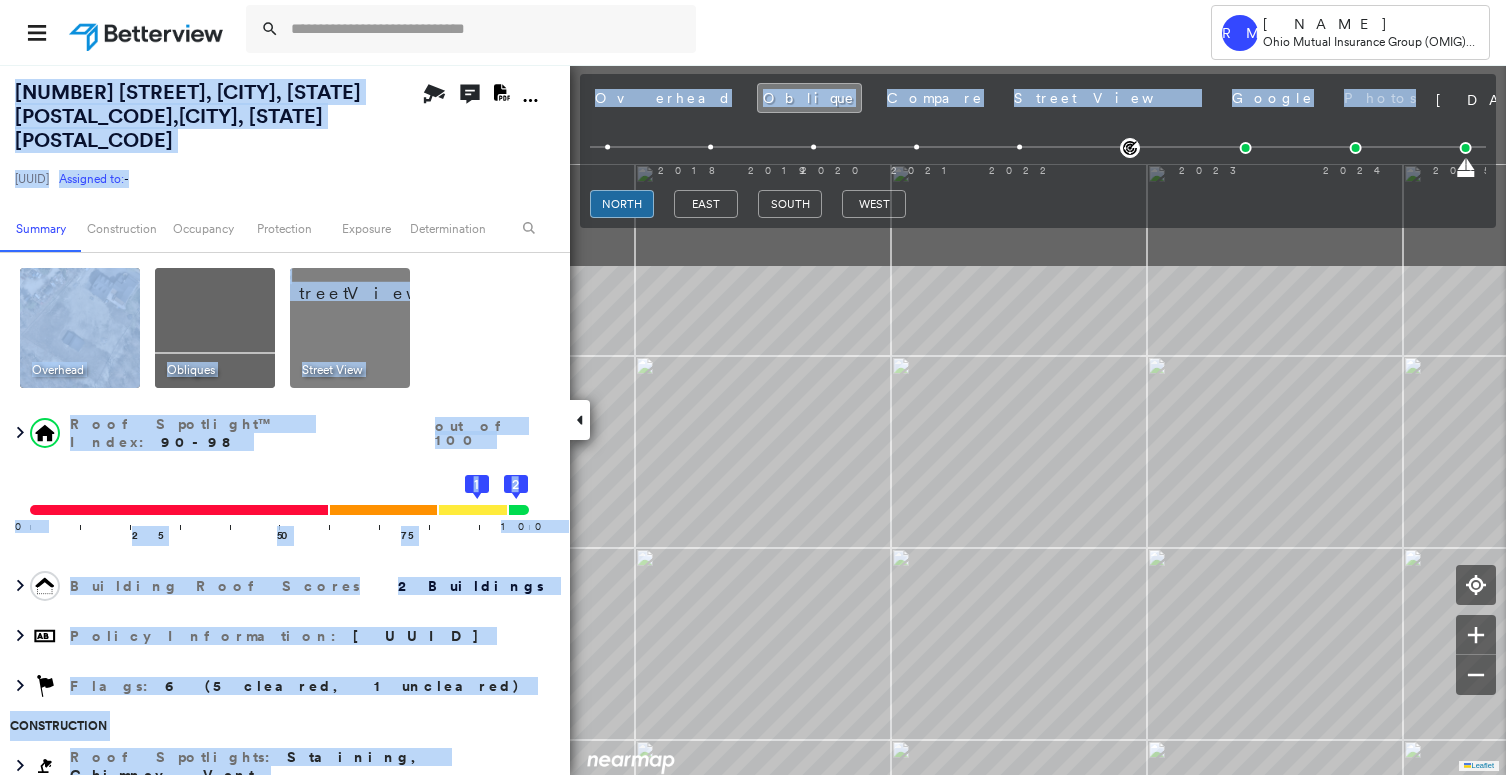 click on "Tower RM Roseann McConnell Ohio Mutual Insurance Group (OMIG)  -   PL 53 SWEET HILL RD ,  PLAISTOW, NH 03865 8ecc8895-d374-482f-a80f-1613b14bc899 Assigned to:  - Assigned to:  - 8ecc8895-d374-482f-a80f-1613b14bc899 Assigned to:  - Open Comments Download PDF Report Summary Construction Occupancy Protection Exposure Determination Overhead Obliques Street View Roof Spotlight™ Index :  90-98 out of 100 0 100 25 50 75 1 2 Building Roof Scores 2 Buildings Policy Information :  8ecc8895-d374-482f-a80f-1613b14bc899 Flags :  6 (5 cleared, 1 uncleared) Construction Roof Spotlights :  Staining, Chimney, Vent Property Features :  Trampoline, Yard Debris, Nonwooden Construction Material, Trailer, Dumpster Roof Size & Shape :  2 buildings  Occupancy Place Detail Protection Exposure FEMA Risk Index Additional Perils Determination Flags :  6 (5 cleared, 1 uncleared) Uncleared Flags (1) Cleared Flags  (5) Trampoline Flagged 04/27/24 Clear Action Taken New Entry History Quote/New Business Terms & Conditions General Save Save" at bounding box center (753, 387) 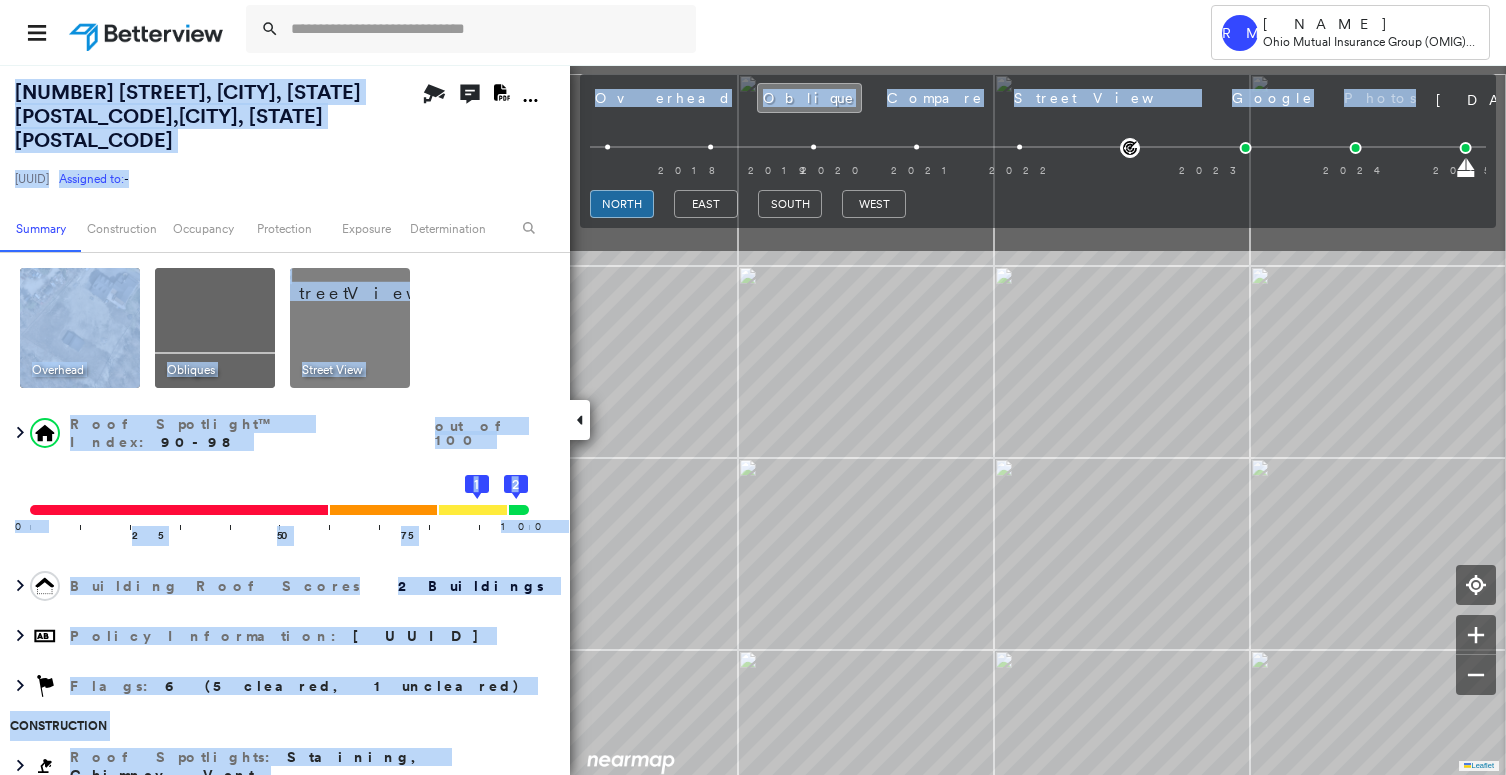 click on "Tower RM Roseann McConnell Ohio Mutual Insurance Group (OMIG)  -   PL 53 SWEET HILL RD ,  PLAISTOW, NH 03865 8ecc8895-d374-482f-a80f-1613b14bc899 Assigned to:  - Assigned to:  - 8ecc8895-d374-482f-a80f-1613b14bc899 Assigned to:  - Open Comments Download PDF Report Summary Construction Occupancy Protection Exposure Determination Overhead Obliques Street View Roof Spotlight™ Index :  90-98 out of 100 0 100 25 50 75 1 2 Building Roof Scores 2 Buildings Policy Information :  8ecc8895-d374-482f-a80f-1613b14bc899 Flags :  6 (5 cleared, 1 uncleared) Construction Roof Spotlights :  Staining, Chimney, Vent Property Features :  Trampoline, Yard Debris, Nonwooden Construction Material, Trailer, Dumpster Roof Size & Shape :  2 buildings  Occupancy Place Detail Protection Exposure FEMA Risk Index Additional Perils Determination Flags :  6 (5 cleared, 1 uncleared) Uncleared Flags (1) Cleared Flags  (5) Trampoline Flagged 04/27/24 Clear Action Taken New Entry History Quote/New Business Terms & Conditions General Save Save" at bounding box center (753, 387) 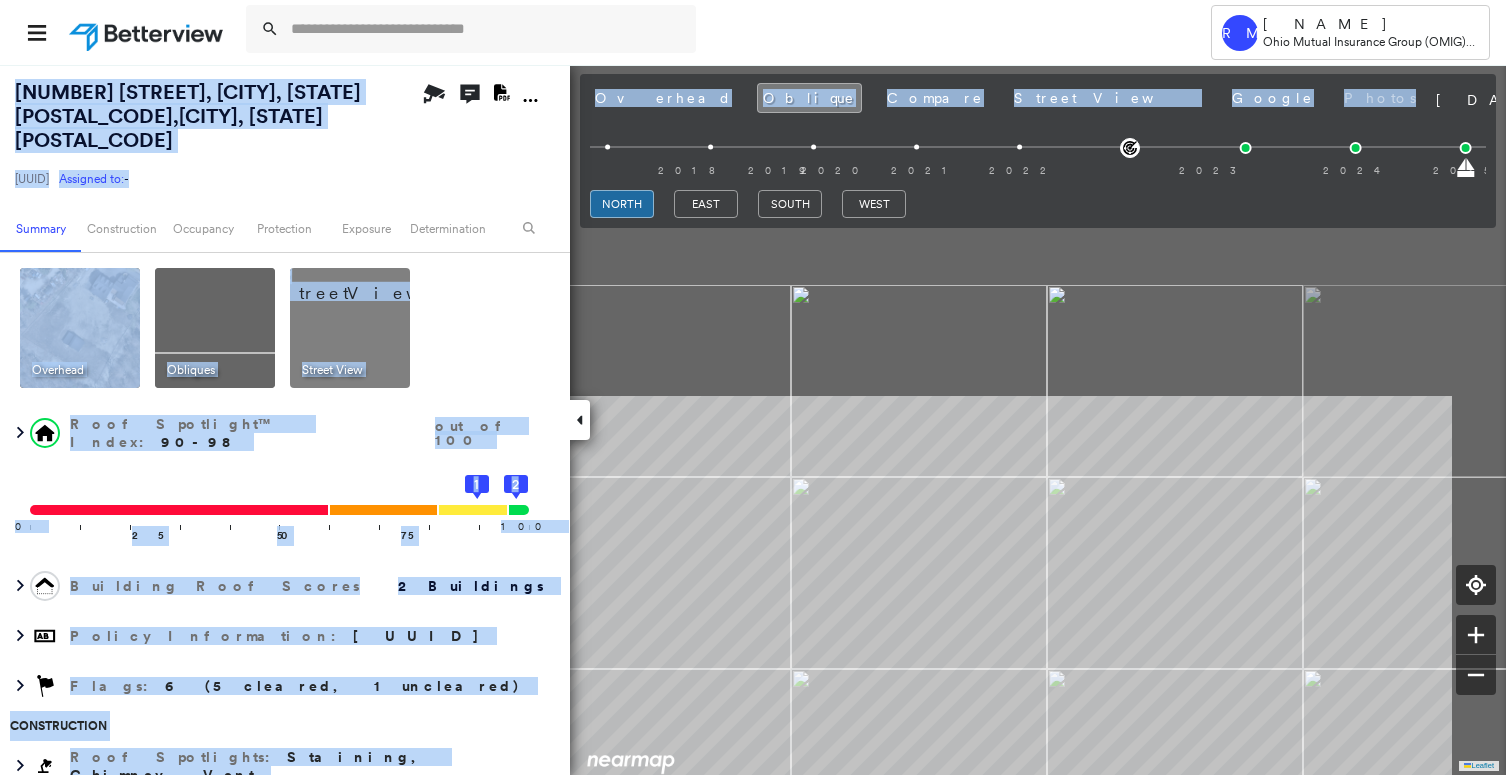 click on "Tower RM Roseann McConnell Ohio Mutual Insurance Group (OMIG)  -   PL 53 SWEET HILL RD ,  PLAISTOW, NH 03865 8ecc8895-d374-482f-a80f-1613b14bc899 Assigned to:  - Assigned to:  - 8ecc8895-d374-482f-a80f-1613b14bc899 Assigned to:  - Open Comments Download PDF Report Summary Construction Occupancy Protection Exposure Determination Overhead Obliques Street View Roof Spotlight™ Index :  90-98 out of 100 0 100 25 50 75 1 2 Building Roof Scores 2 Buildings Policy Information :  8ecc8895-d374-482f-a80f-1613b14bc899 Flags :  6 (5 cleared, 1 uncleared) Construction Roof Spotlights :  Staining, Chimney, Vent Property Features :  Trampoline, Yard Debris, Nonwooden Construction Material, Trailer, Dumpster Roof Size & Shape :  2 buildings  Occupancy Place Detail Protection Exposure FEMA Risk Index Additional Perils Determination Flags :  6 (5 cleared, 1 uncleared) Uncleared Flags (1) Cleared Flags  (5) Trampoline Flagged 04/27/24 Clear Action Taken New Entry History Quote/New Business Terms & Conditions General Save Save" at bounding box center [753, 387] 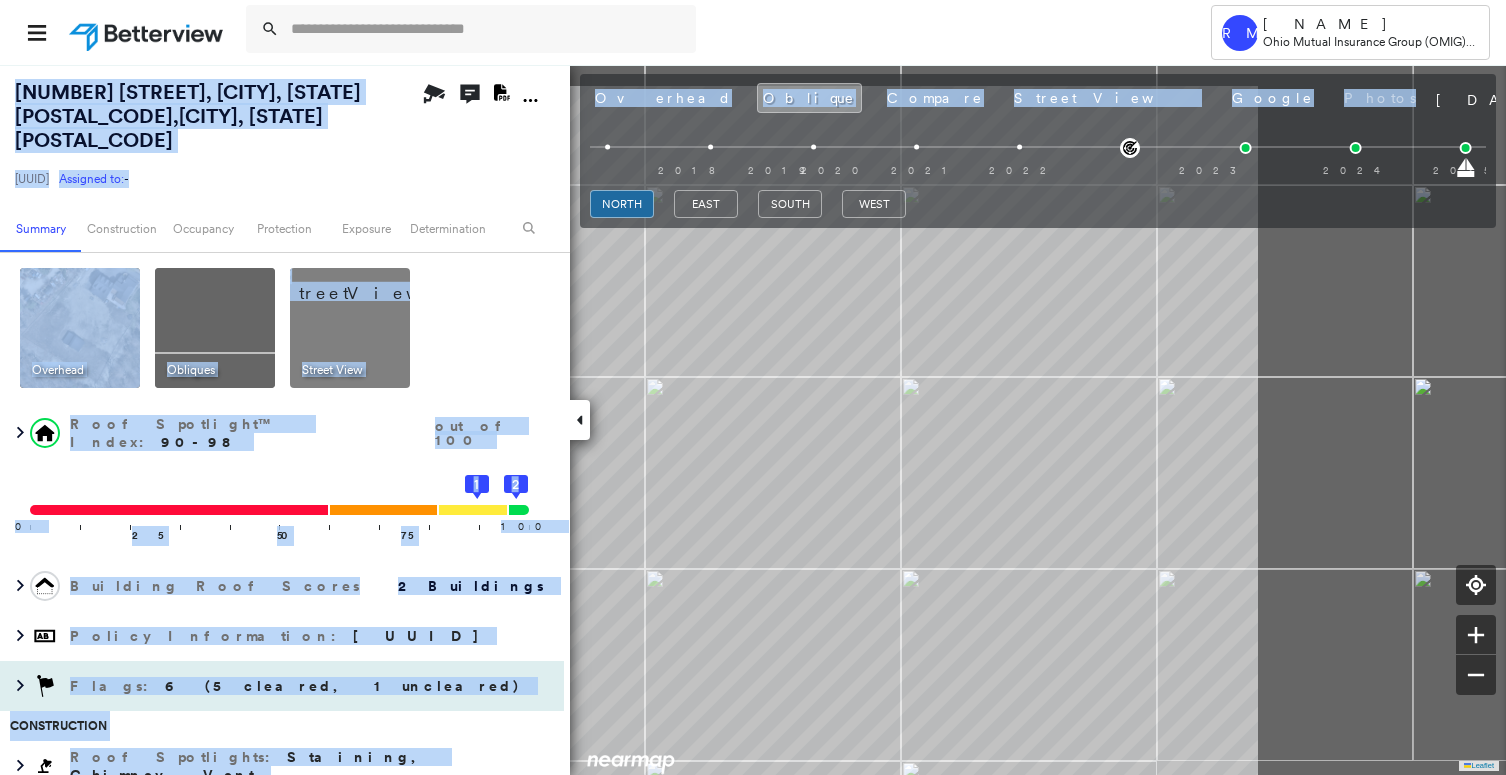 click on "53 SWEET HILL RD ,  PLAISTOW, NH 03865 8ecc8895-d374-482f-a80f-1613b14bc899 Assigned to:  - Assigned to:  - 8ecc8895-d374-482f-a80f-1613b14bc899 Assigned to:  - Open Comments Download PDF Report Summary Construction Occupancy Protection Exposure Determination Overhead Obliques Street View Roof Spotlight™ Index :  90-98 out of 100 0 100 25 50 75 1 2 Building Roof Scores 2 Buildings Policy Information :  8ecc8895-d374-482f-a80f-1613b14bc899 Flags :  6 (5 cleared, 1 uncleared) Construction Roof Spotlights :  Staining, Chimney, Vent Property Features :  Trampoline, Yard Debris, Nonwooden Construction Material, Trailer, Dumpster Roof Size & Shape :  2 buildings  Occupancy Place Detail Protection Exposure FEMA Risk Index Additional Perils Determination Flags :  6 (5 cleared, 1 uncleared) Uncleared Flags (1) Cleared Flags  (5) Trampoline Flagged 04/27/24 Clear Action Taken New Entry History Quote/New Business Terms & Conditions Added ACV Endorsement Added Cosmetic Endorsement Inspection/Loss Control General Save" at bounding box center (753, 419) 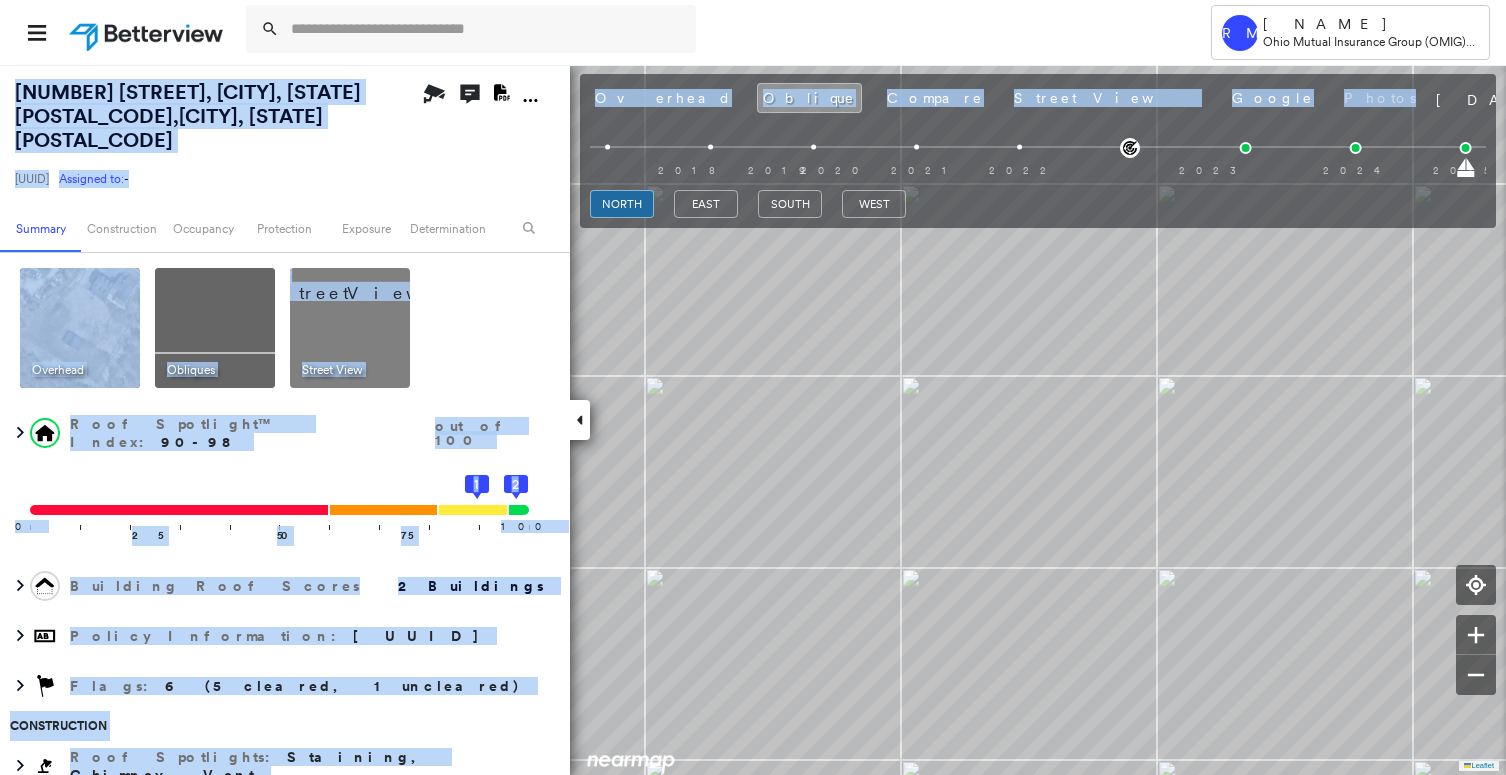 click 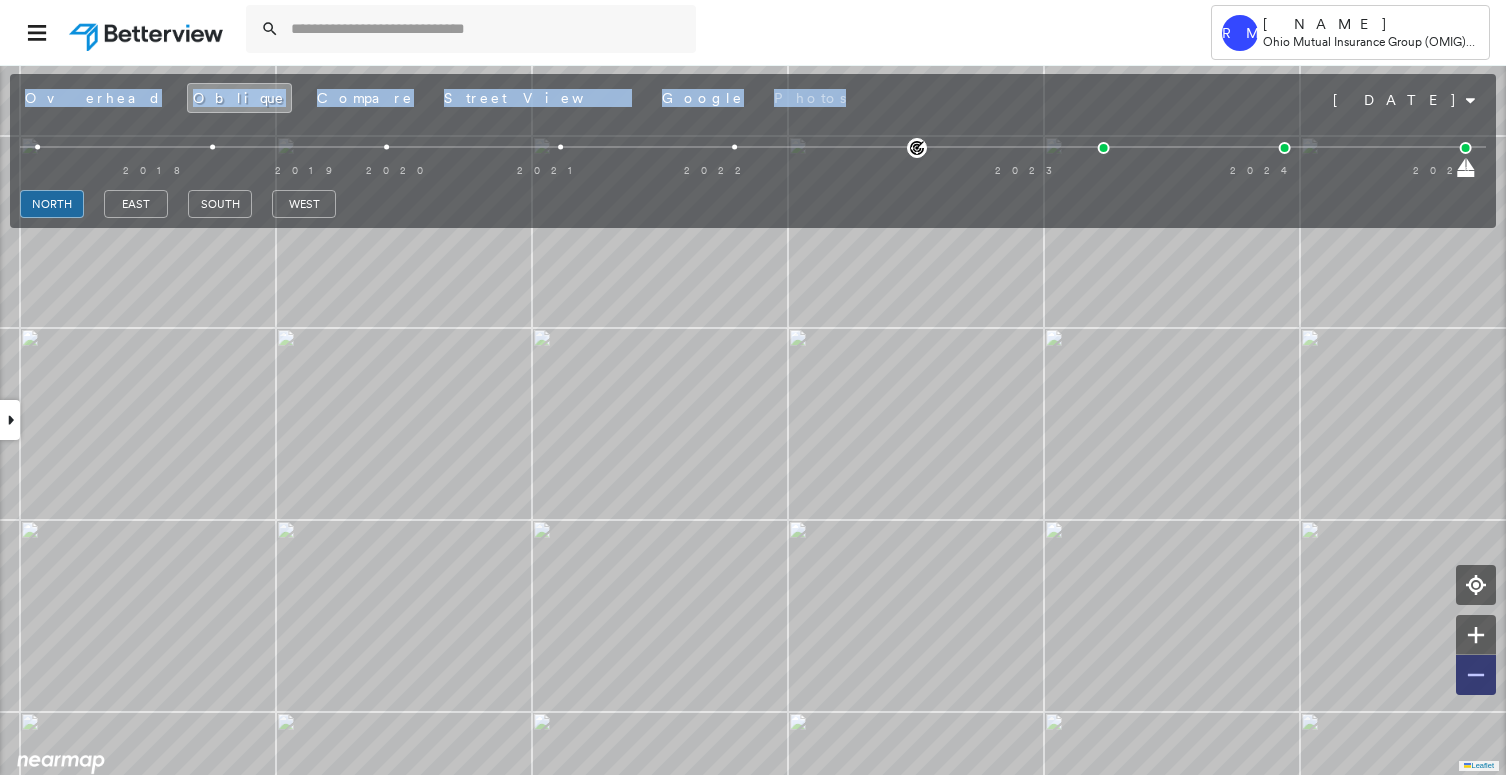click 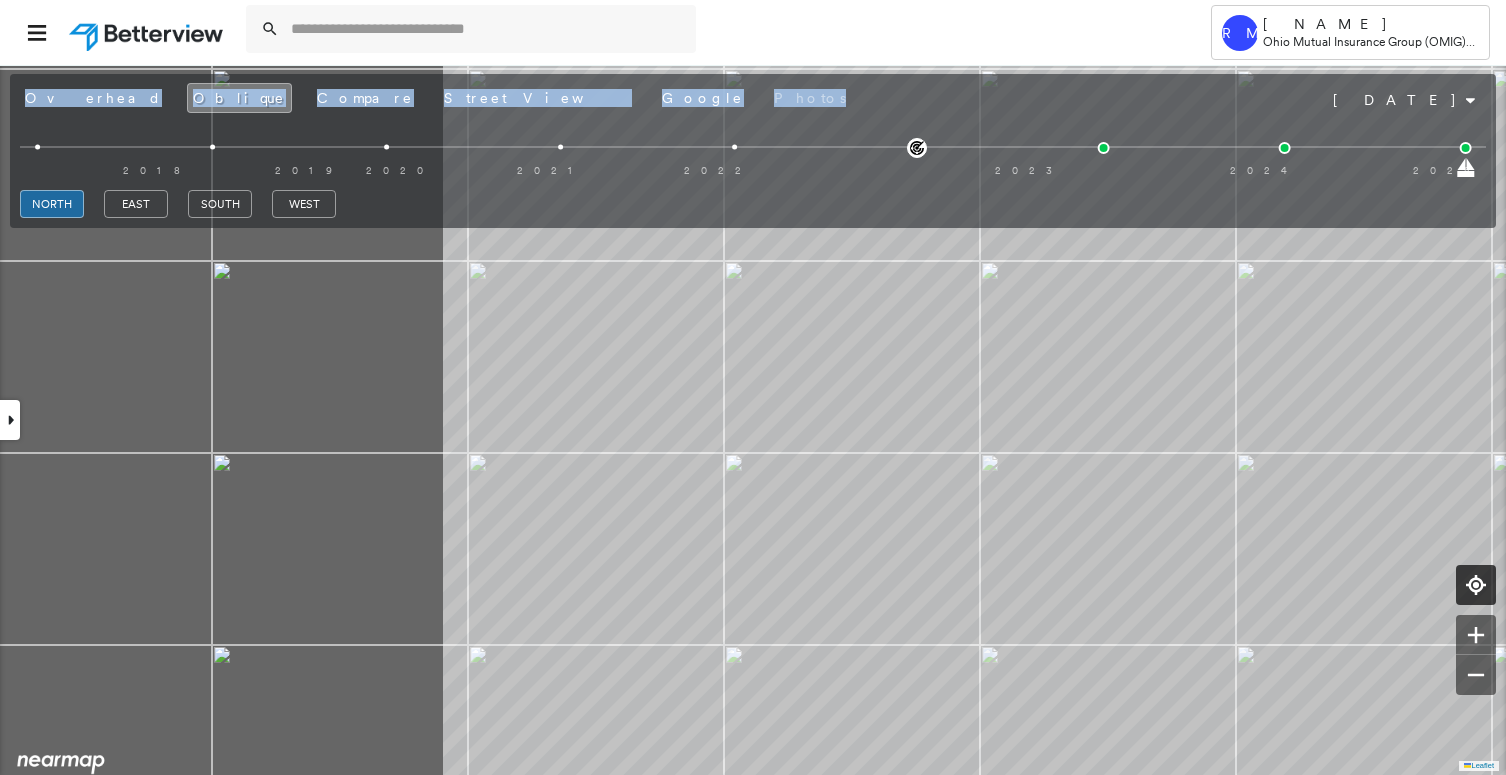 click on "53 SWEET HILL RD ,  PLAISTOW, NH 03865 8ecc8895-d374-482f-a80f-1613b14bc899 Assigned to:  - Assigned to:  - 8ecc8895-d374-482f-a80f-1613b14bc899 Assigned to:  - Open Comments Download PDF Report Summary Construction Occupancy Protection Exposure Determination Overhead Obliques Street View Roof Spotlight™ Index :  90-98 out of 100 0 100 25 50 75 1 2 Building Roof Scores 2 Buildings Policy Information :  8ecc8895-d374-482f-a80f-1613b14bc899 Flags :  6 (5 cleared, 1 uncleared) Construction Roof Spotlights :  Staining, Chimney, Vent Property Features :  Trampoline, Yard Debris, Nonwooden Construction Material, Trailer, Dumpster Roof Size & Shape :  2 buildings  Occupancy Place Detail Protection Exposure FEMA Risk Index Additional Perils Determination Flags :  6 (5 cleared, 1 uncleared) Uncleared Flags (1) Cleared Flags  (5) Trampoline Flagged 04/27/24 Clear Action Taken New Entry History Quote/New Business Terms & Conditions Added ACV Endorsement Added Cosmetic Endorsement Inspection/Loss Control General Save" at bounding box center [753, 419] 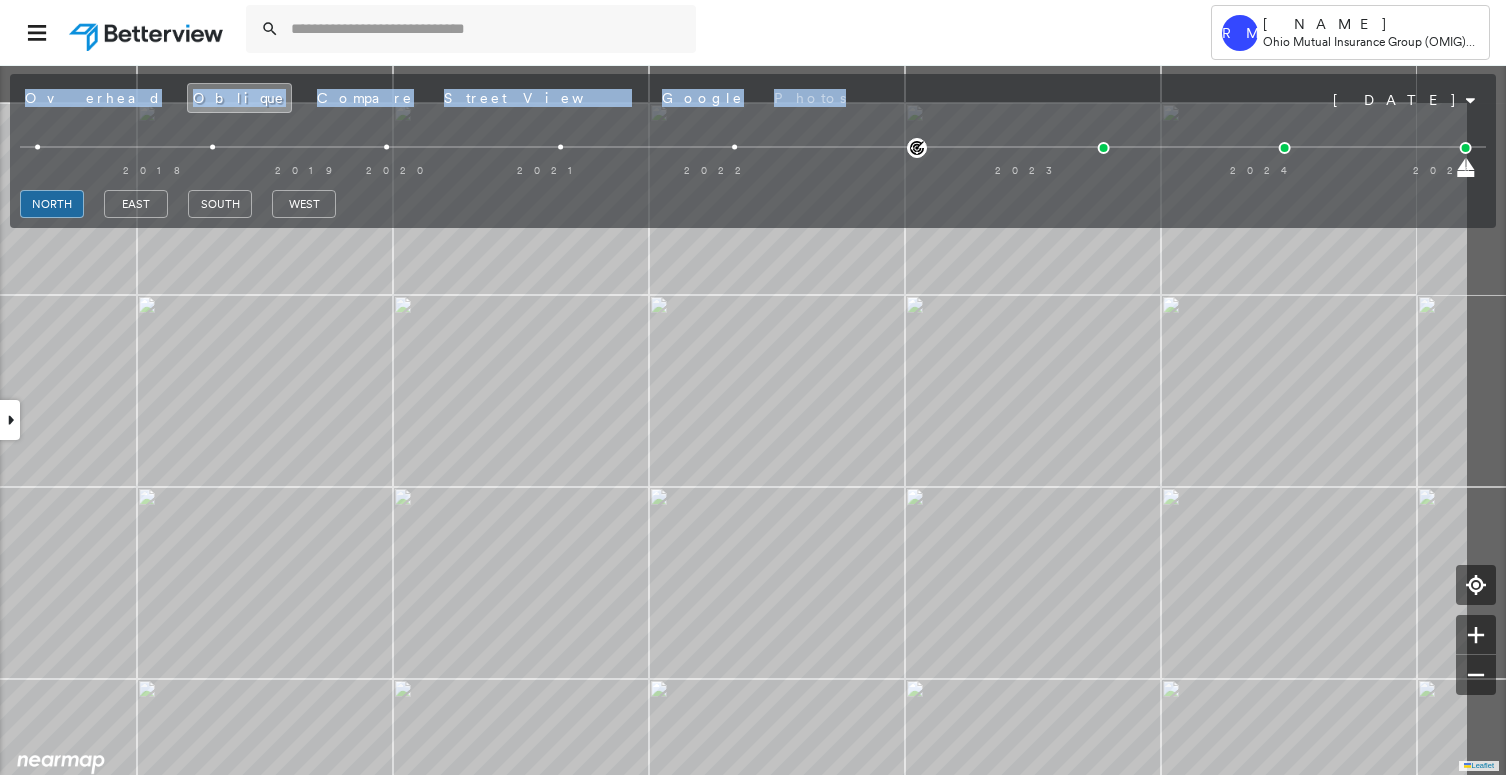 click on "Tower RM Roseann McConnell Ohio Mutual Insurance Group (OMIG)  -   PL 53 SWEET HILL RD ,  PLAISTOW, NH 03865 8ecc8895-d374-482f-a80f-1613b14bc899 Assigned to:  - Assigned to:  - 8ecc8895-d374-482f-a80f-1613b14bc899 Assigned to:  - Open Comments Download PDF Report Summary Construction Occupancy Protection Exposure Determination Overhead Obliques Street View Roof Spotlight™ Index :  90-98 out of 100 0 100 25 50 75 1 2 Building Roof Scores 2 Buildings Policy Information :  8ecc8895-d374-482f-a80f-1613b14bc899 Flags :  6 (5 cleared, 1 uncleared) Construction Roof Spotlights :  Staining, Chimney, Vent Property Features :  Trampoline, Yard Debris, Nonwooden Construction Material, Trailer, Dumpster Roof Size & Shape :  2 buildings  Occupancy Place Detail Protection Exposure FEMA Risk Index Additional Perils Determination Flags :  6 (5 cleared, 1 uncleared) Uncleared Flags (1) Cleared Flags  (5) Trampoline Flagged 04/27/24 Clear Action Taken New Entry History Quote/New Business Terms & Conditions General Save Save" at bounding box center [753, 387] 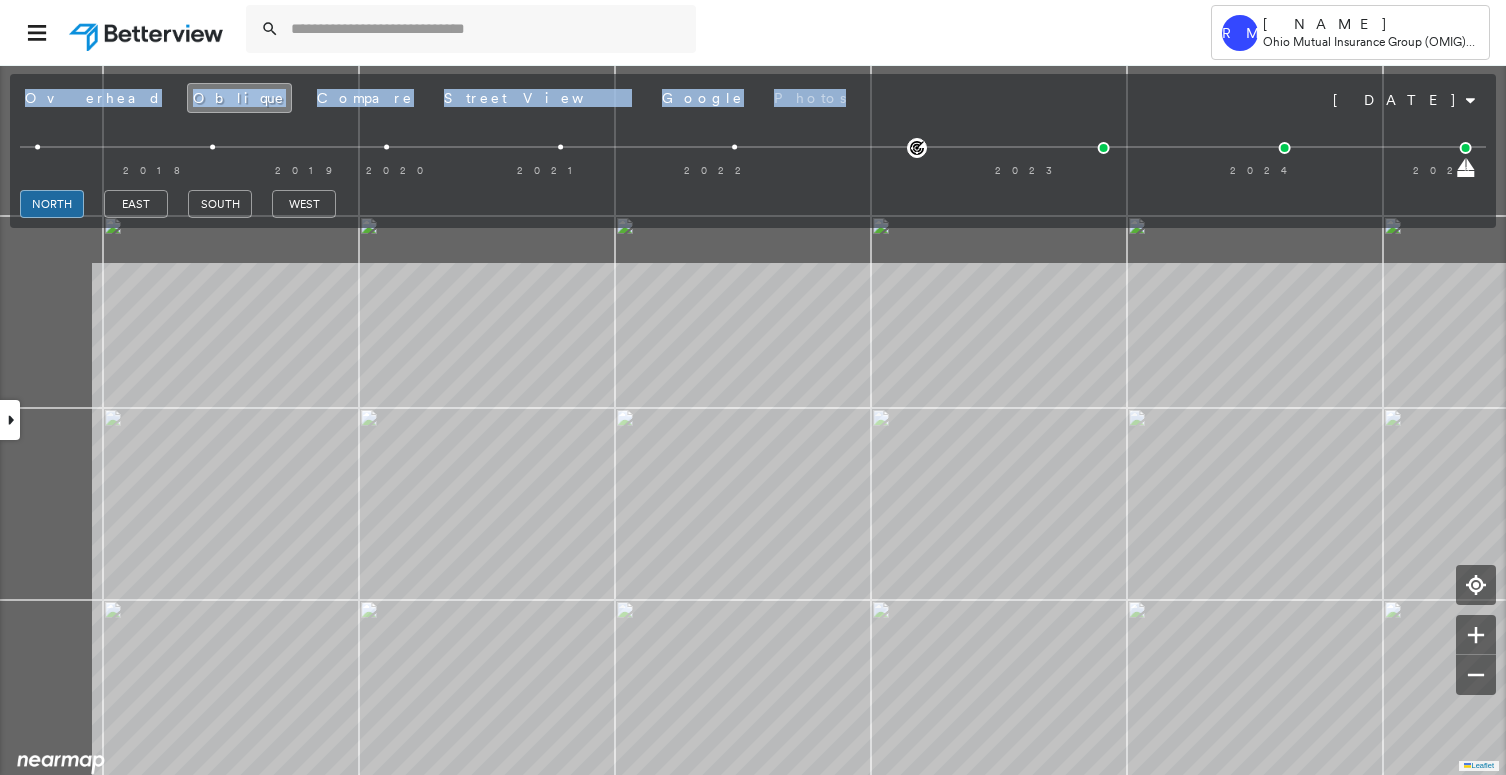 click on "Tower RM Roseann McConnell Ohio Mutual Insurance Group (OMIG)  -   PL 53 SWEET HILL RD ,  PLAISTOW, NH 03865 8ecc8895-d374-482f-a80f-1613b14bc899 Assigned to:  - Assigned to:  - 8ecc8895-d374-482f-a80f-1613b14bc899 Assigned to:  - Open Comments Download PDF Report Summary Construction Occupancy Protection Exposure Determination Overhead Obliques Street View Roof Spotlight™ Index :  90-98 out of 100 0 100 25 50 75 1 2 Building Roof Scores 2 Buildings Policy Information :  8ecc8895-d374-482f-a80f-1613b14bc899 Flags :  6 (5 cleared, 1 uncleared) Construction Roof Spotlights :  Staining, Chimney, Vent Property Features :  Trampoline, Yard Debris, Nonwooden Construction Material, Trailer, Dumpster Roof Size & Shape :  2 buildings  Occupancy Place Detail Protection Exposure FEMA Risk Index Additional Perils Determination Flags :  6 (5 cleared, 1 uncleared) Uncleared Flags (1) Cleared Flags  (5) Trampoline Flagged 04/27/24 Clear Action Taken New Entry History Quote/New Business Terms & Conditions General Save Save" at bounding box center (753, 387) 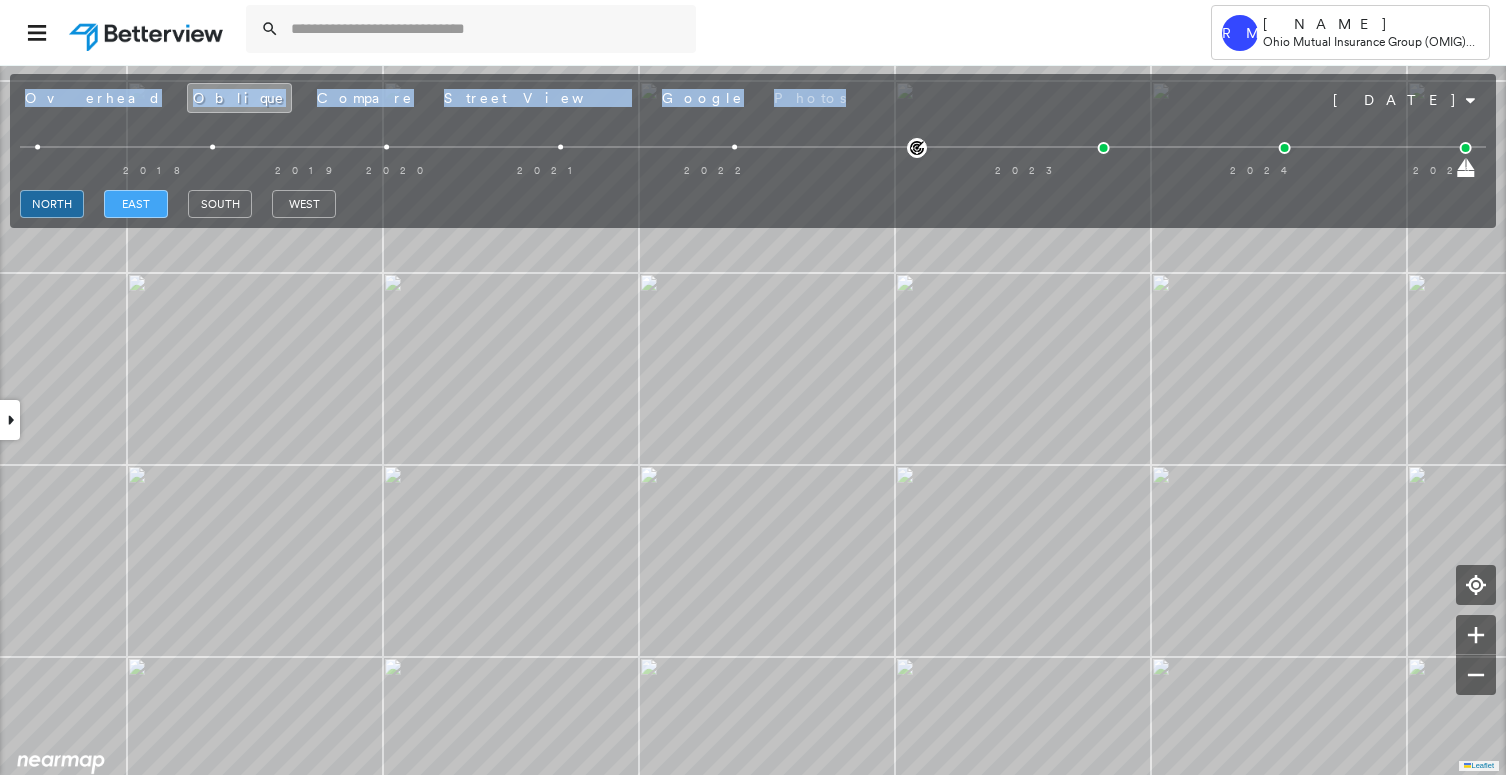 click on "east" at bounding box center (136, 204) 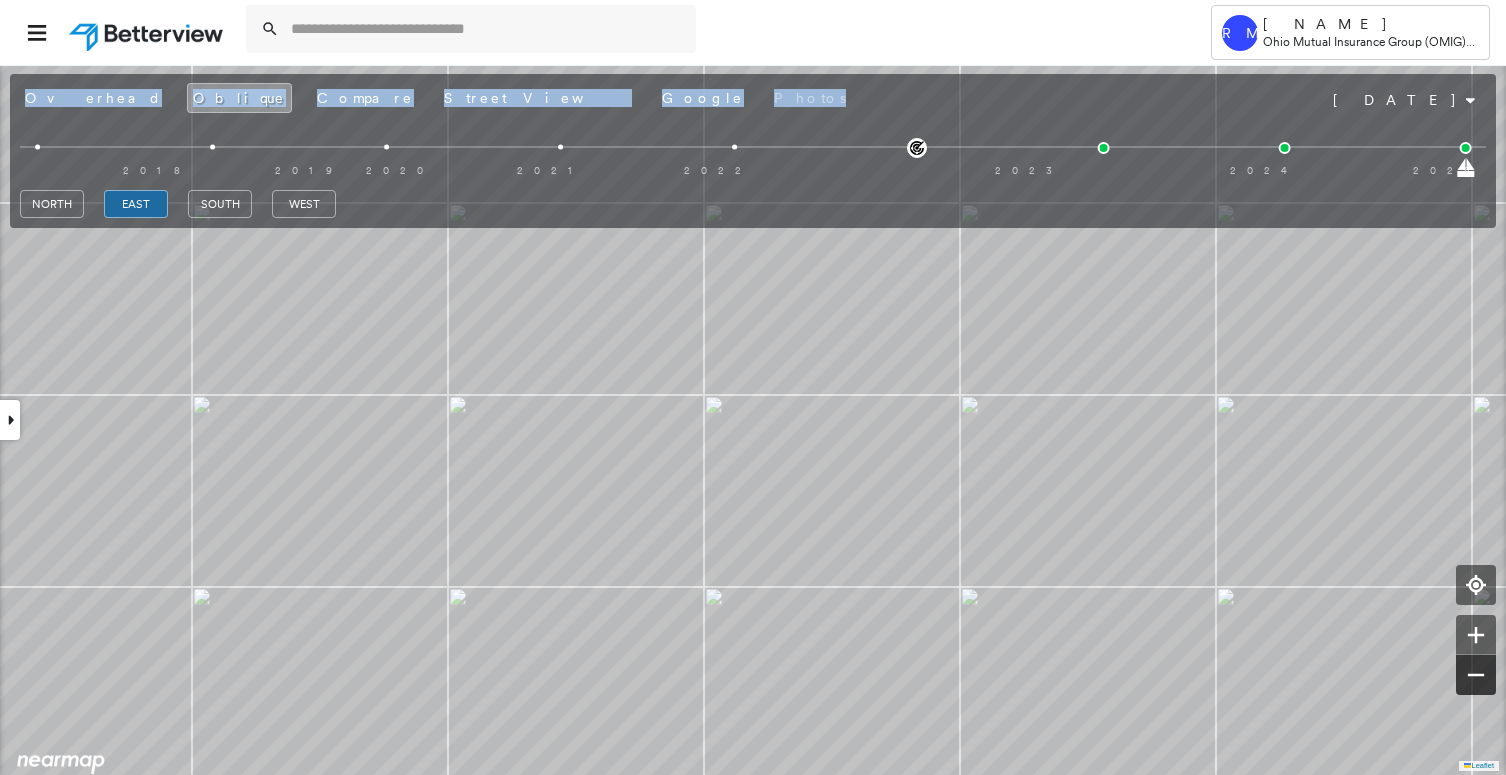 click 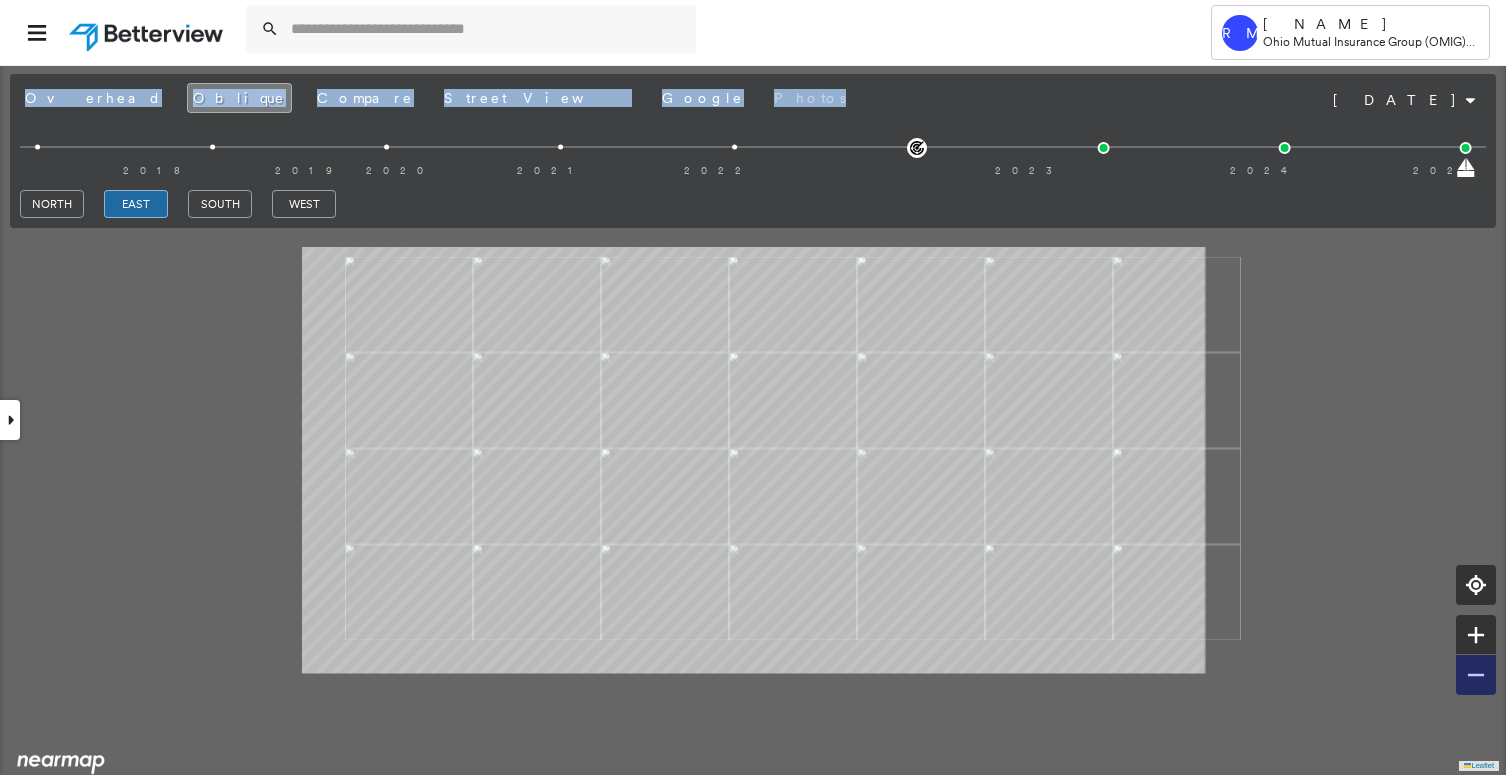 click 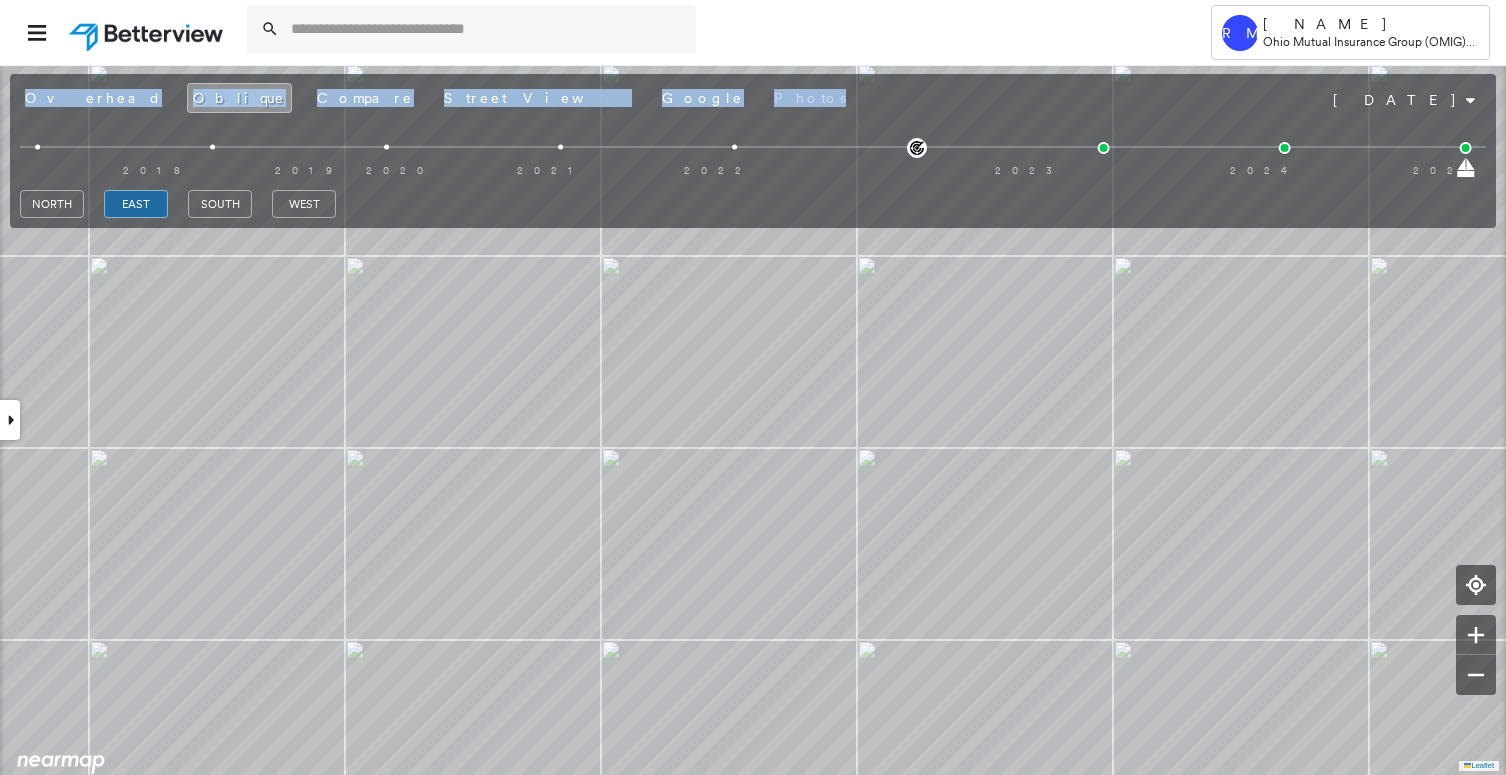 click at bounding box center [10, 420] 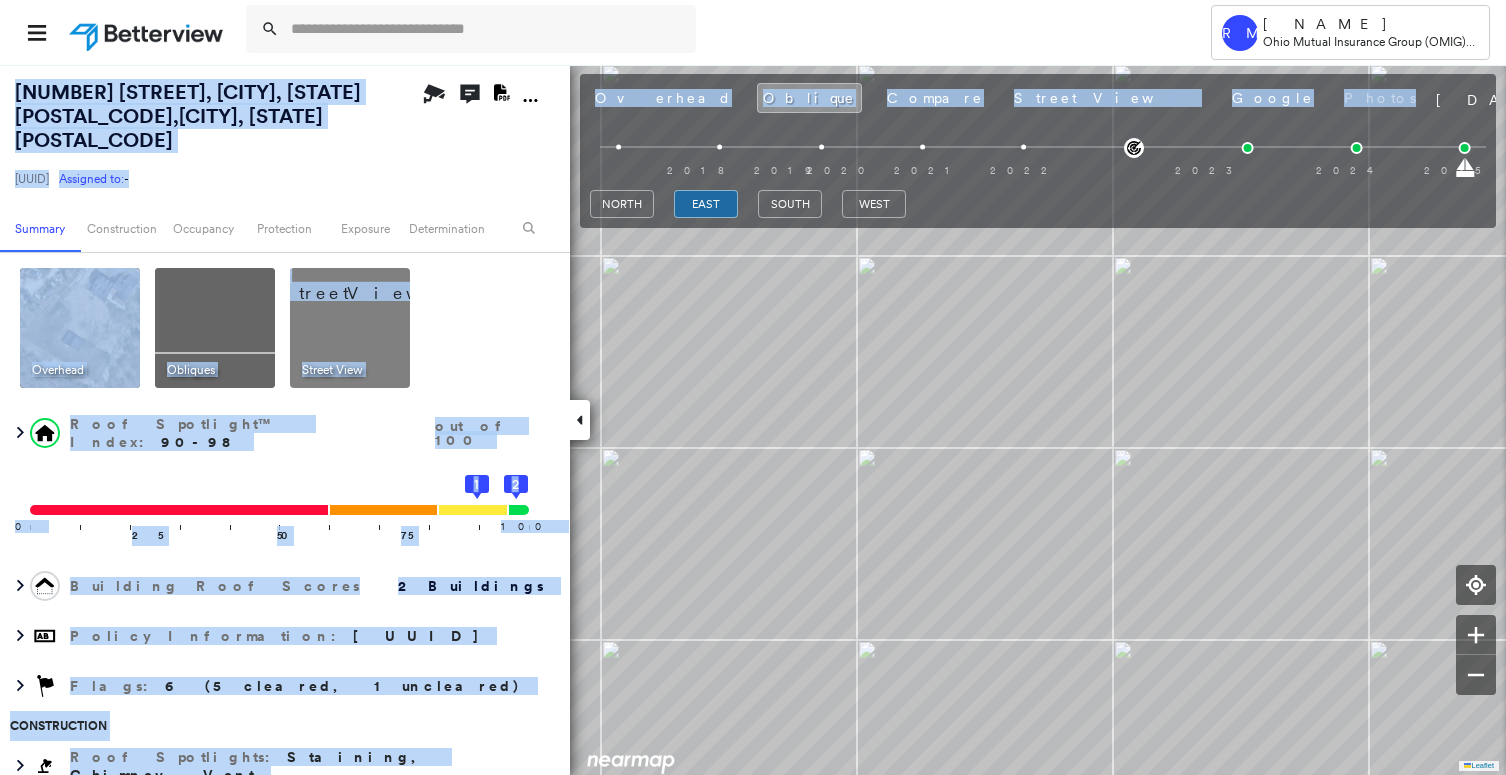 click on "53 SWEET HILL RD ,  PLAISTOW, NH 03865" at bounding box center [188, 116] 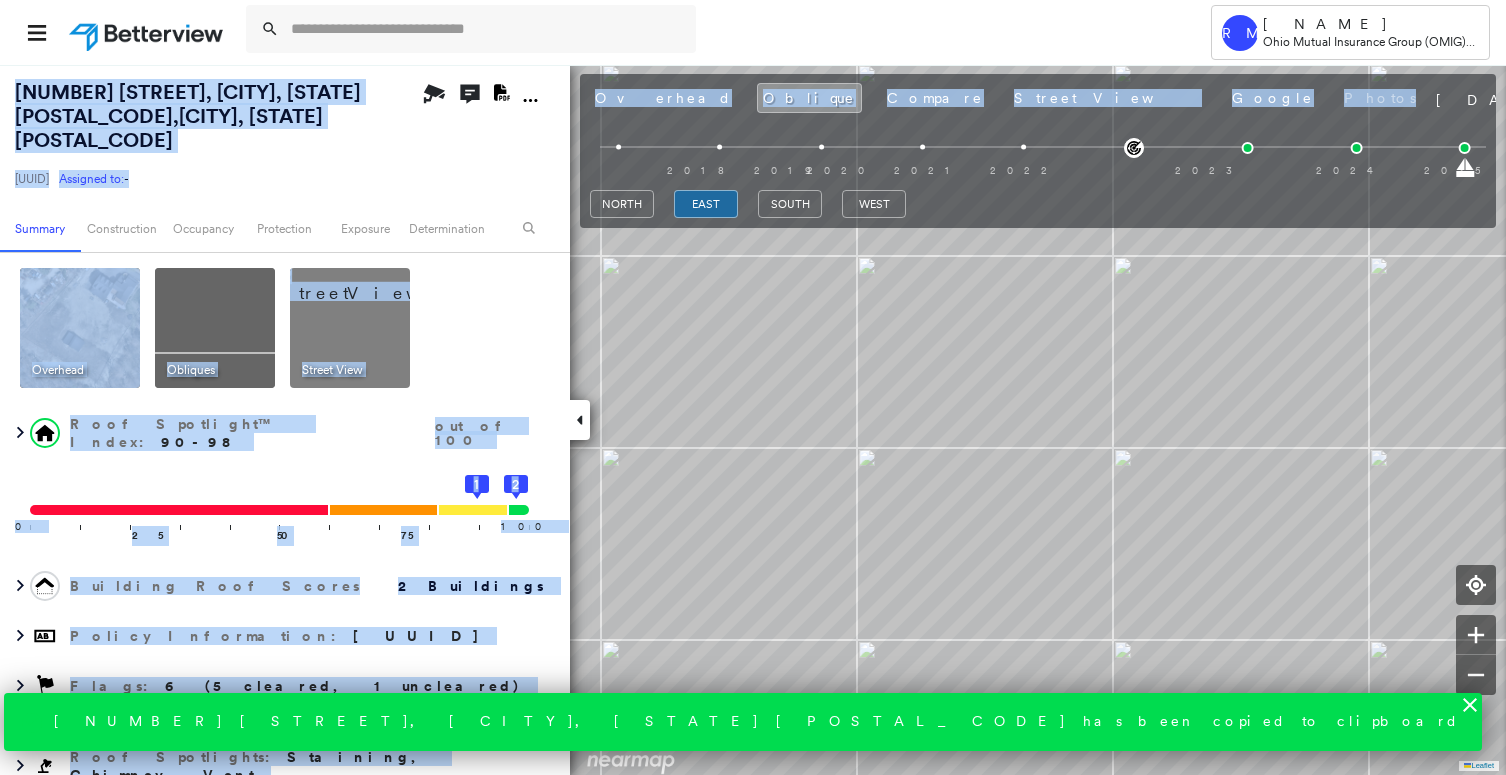 click on "Open Comments Download PDF Report" at bounding box center (510, 134) 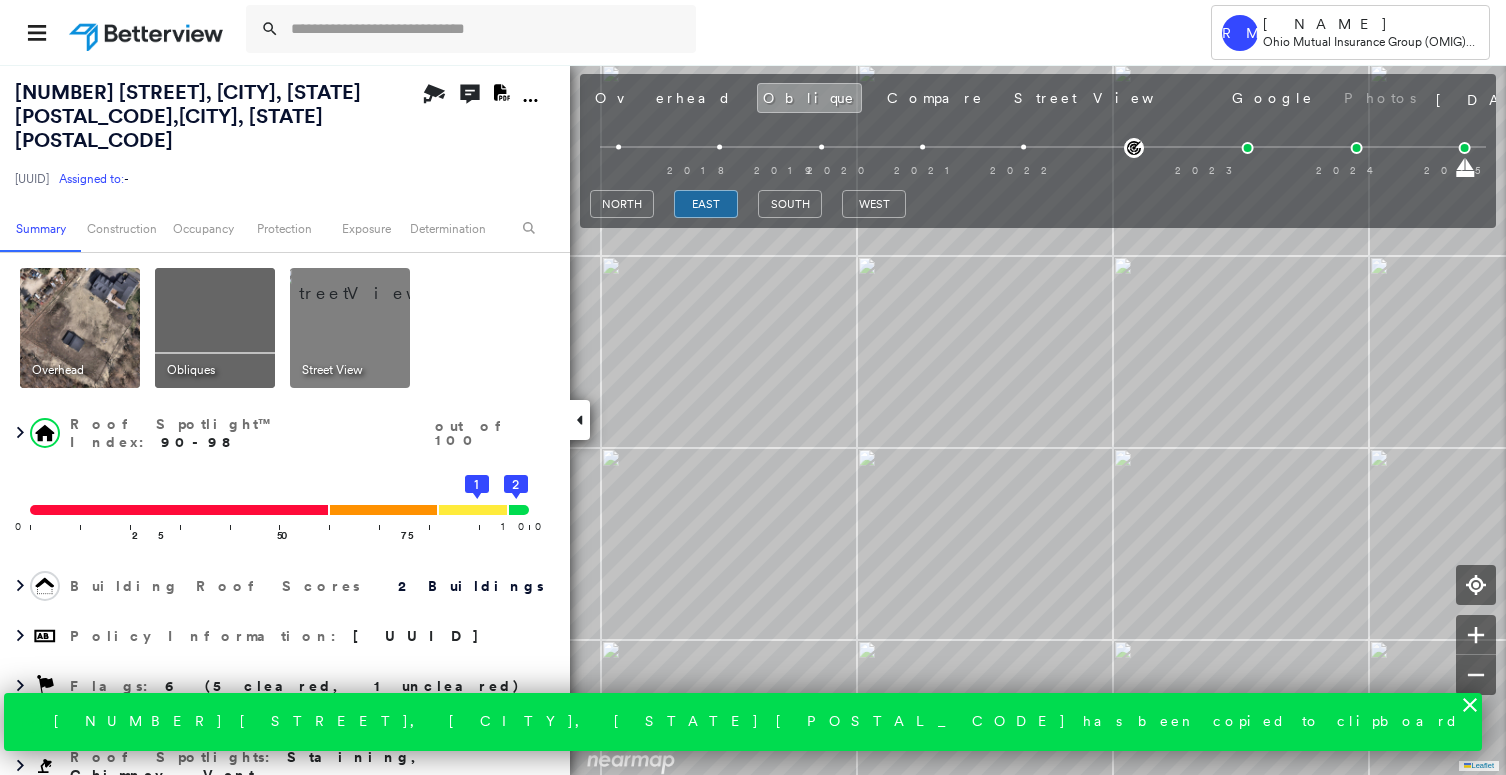 click on "53 SWEET HILL RD ,  PLAISTOW, NH 03865 8ecc8895-d374-482f-a80f-1613b14bc899 Assigned to:  - Assigned to:  - 8ecc8895-d374-482f-a80f-1613b14bc899 Assigned to:  - Open Comments Download PDF Report" at bounding box center (285, 134) 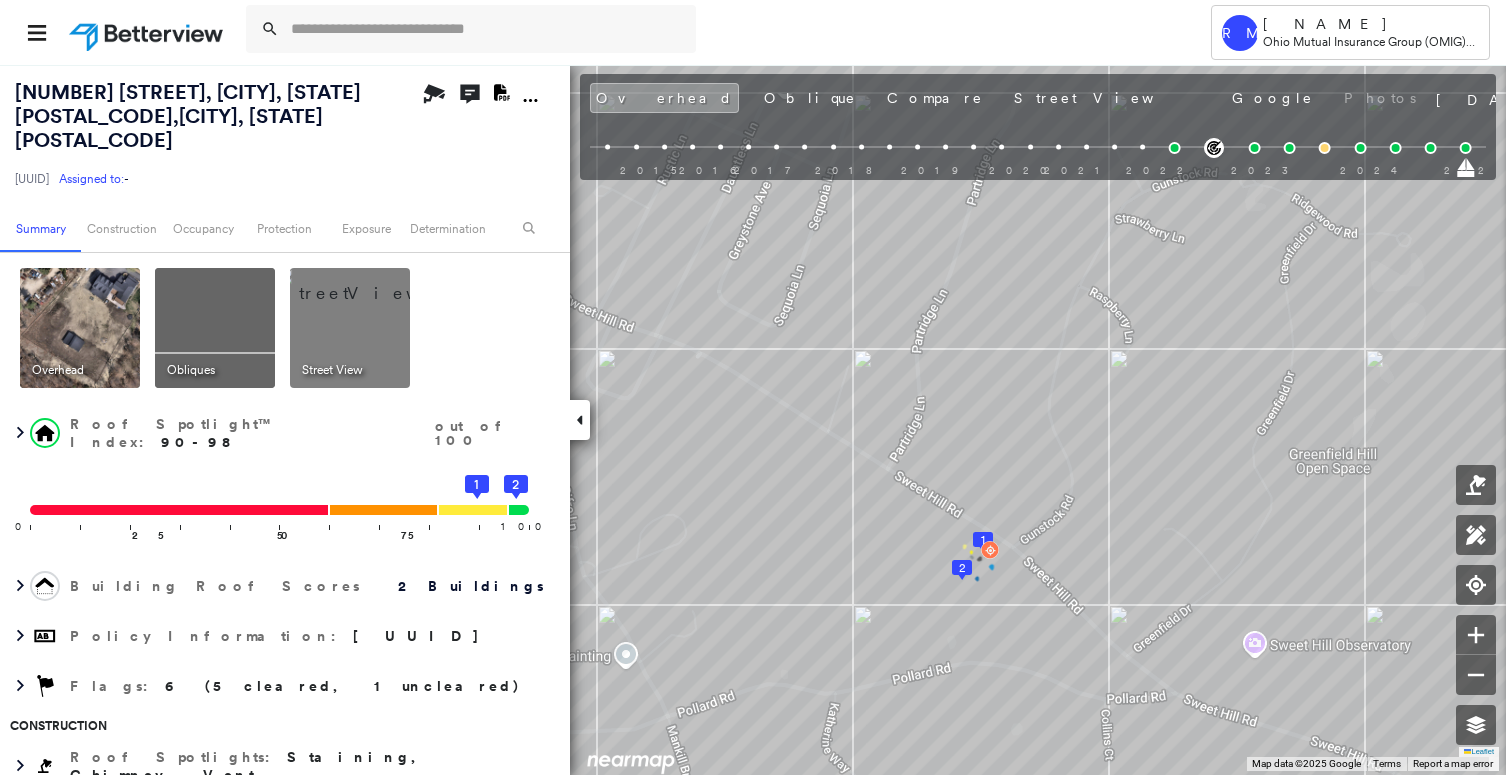 click at bounding box center [215, 328] 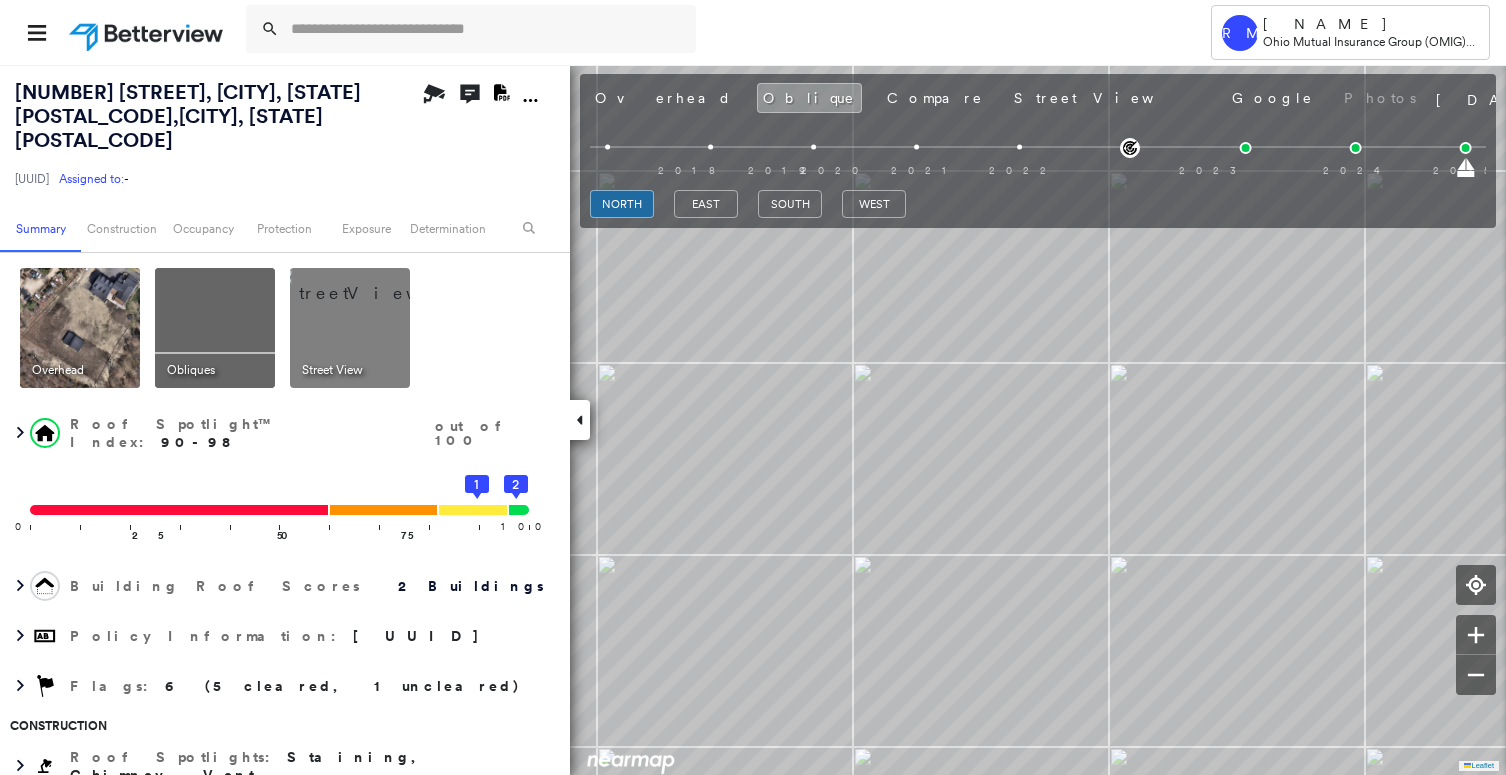 click at bounding box center (80, 328) 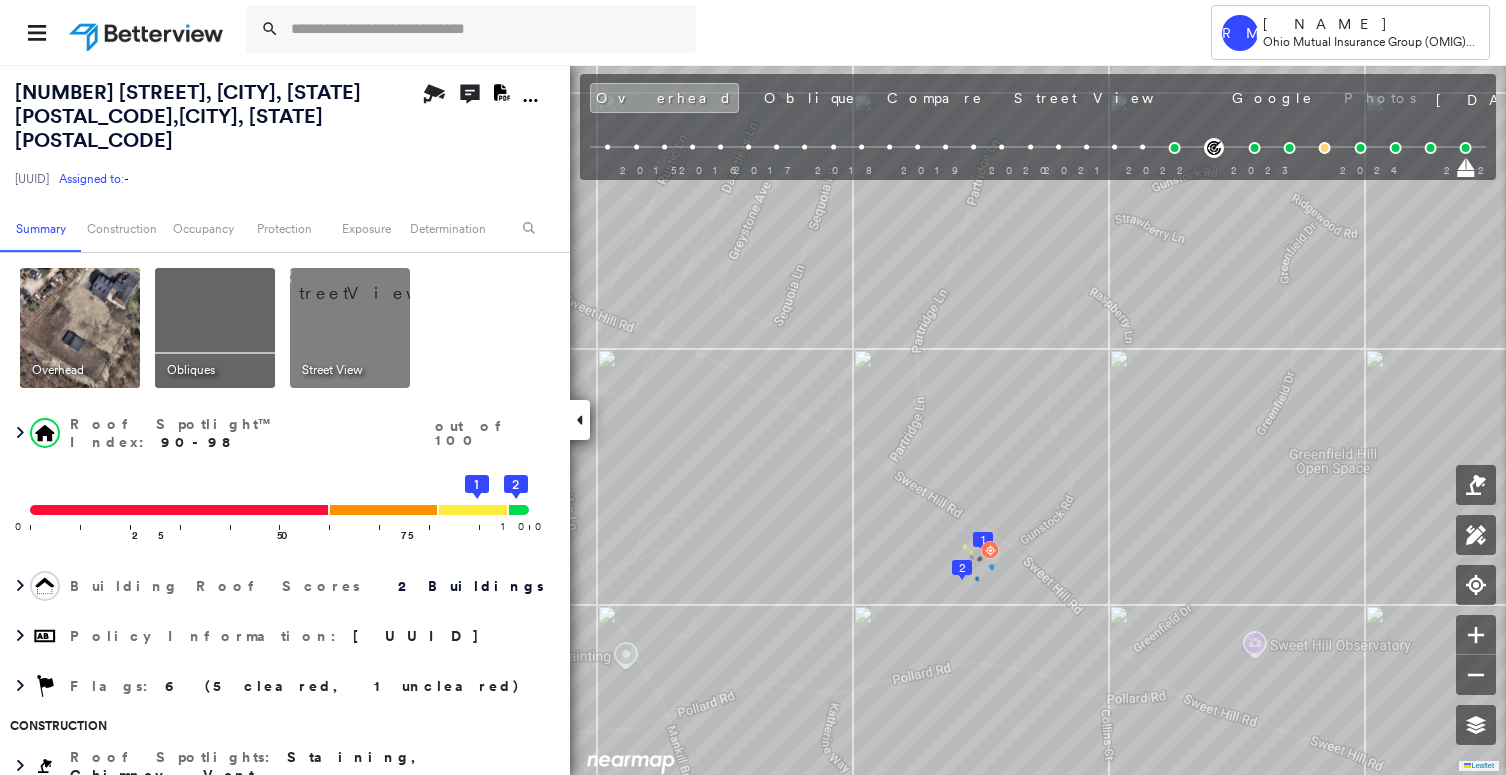 click at bounding box center (80, 328) 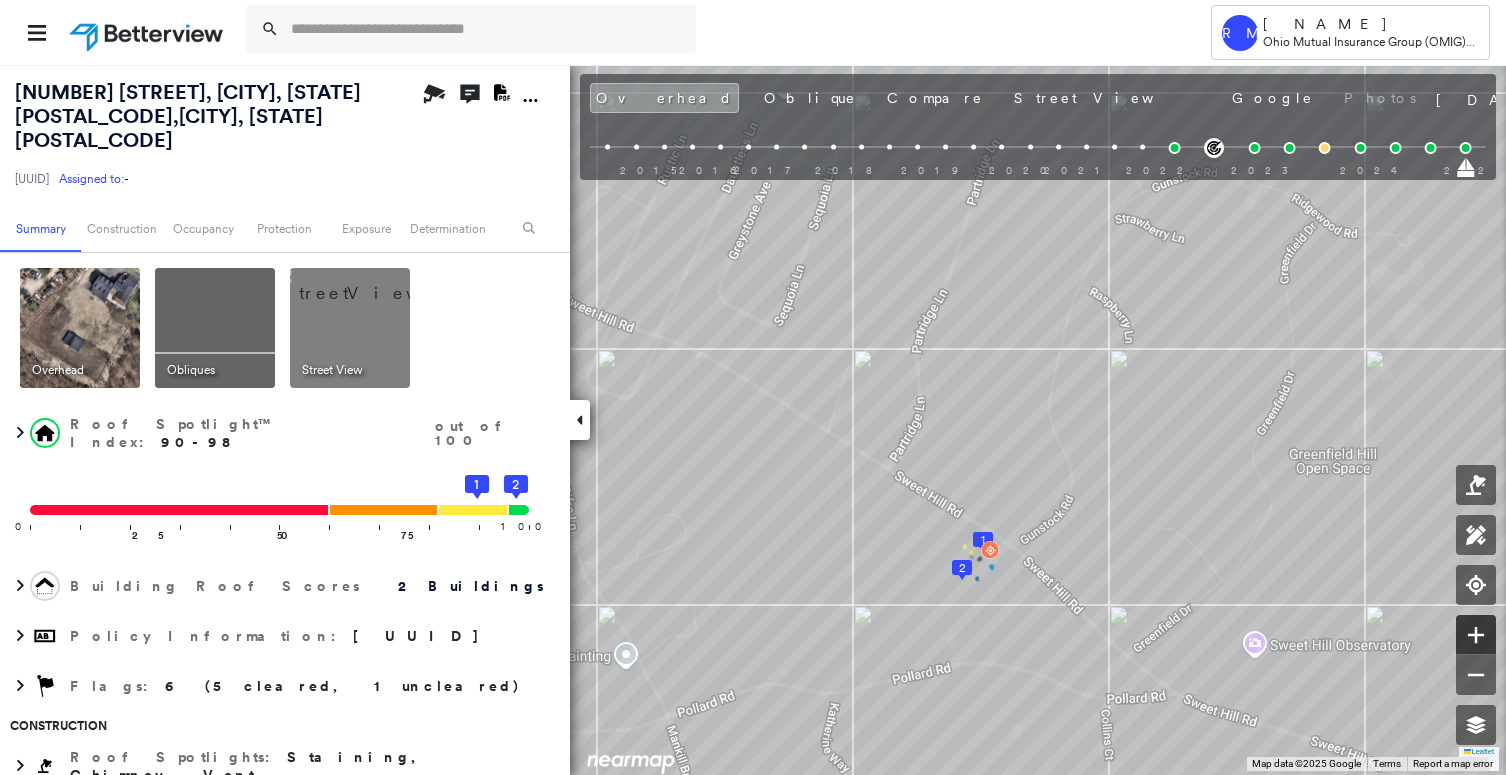 click 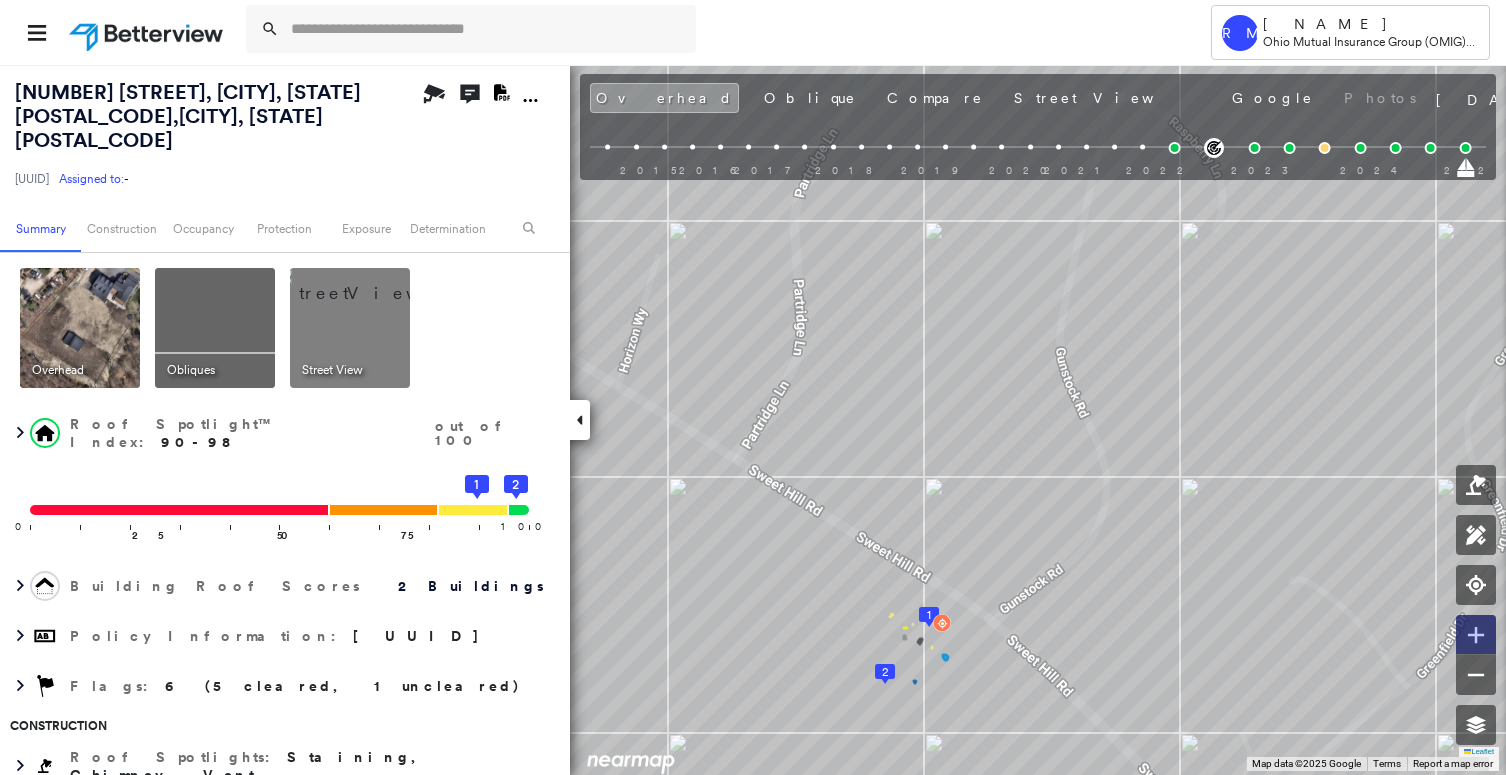 click 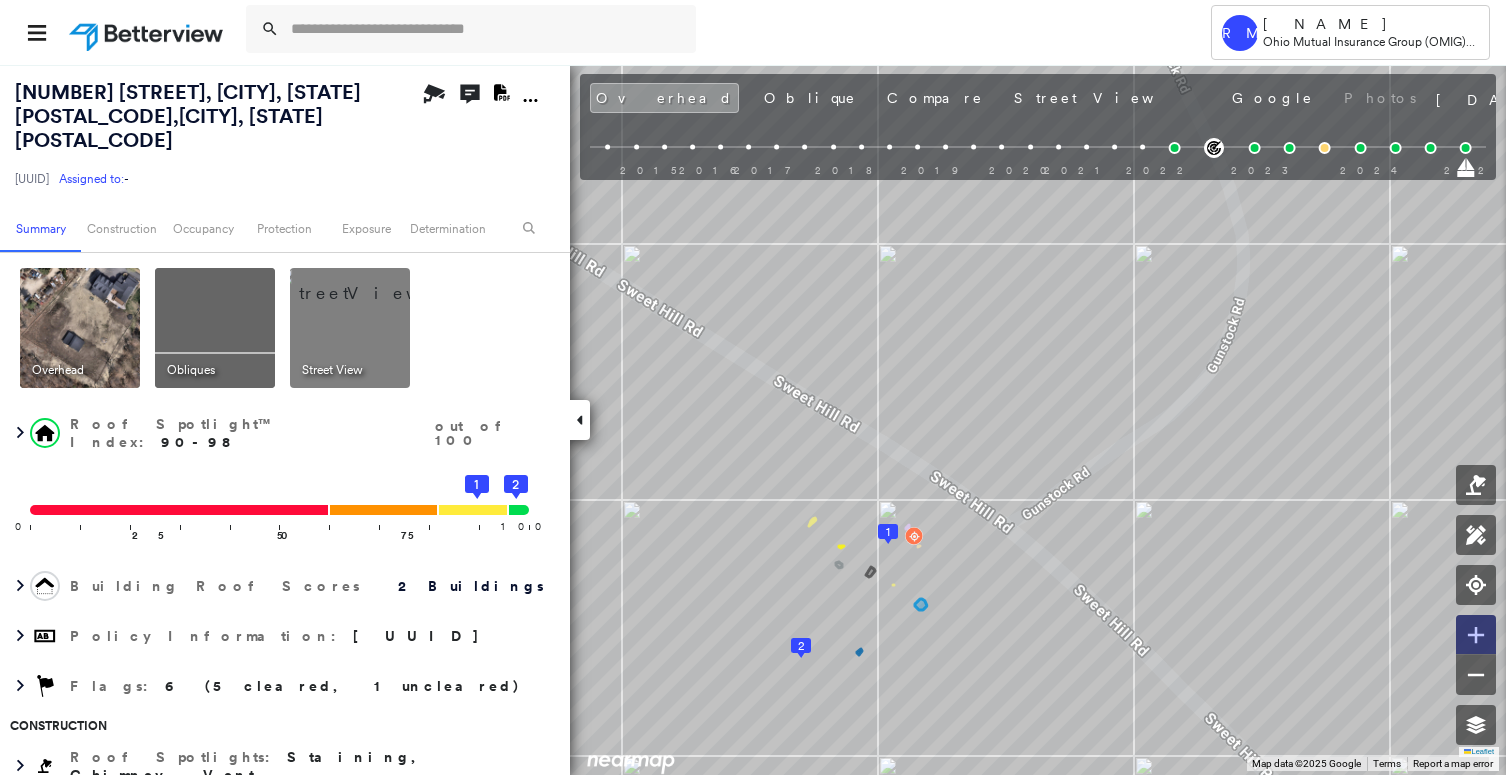 click 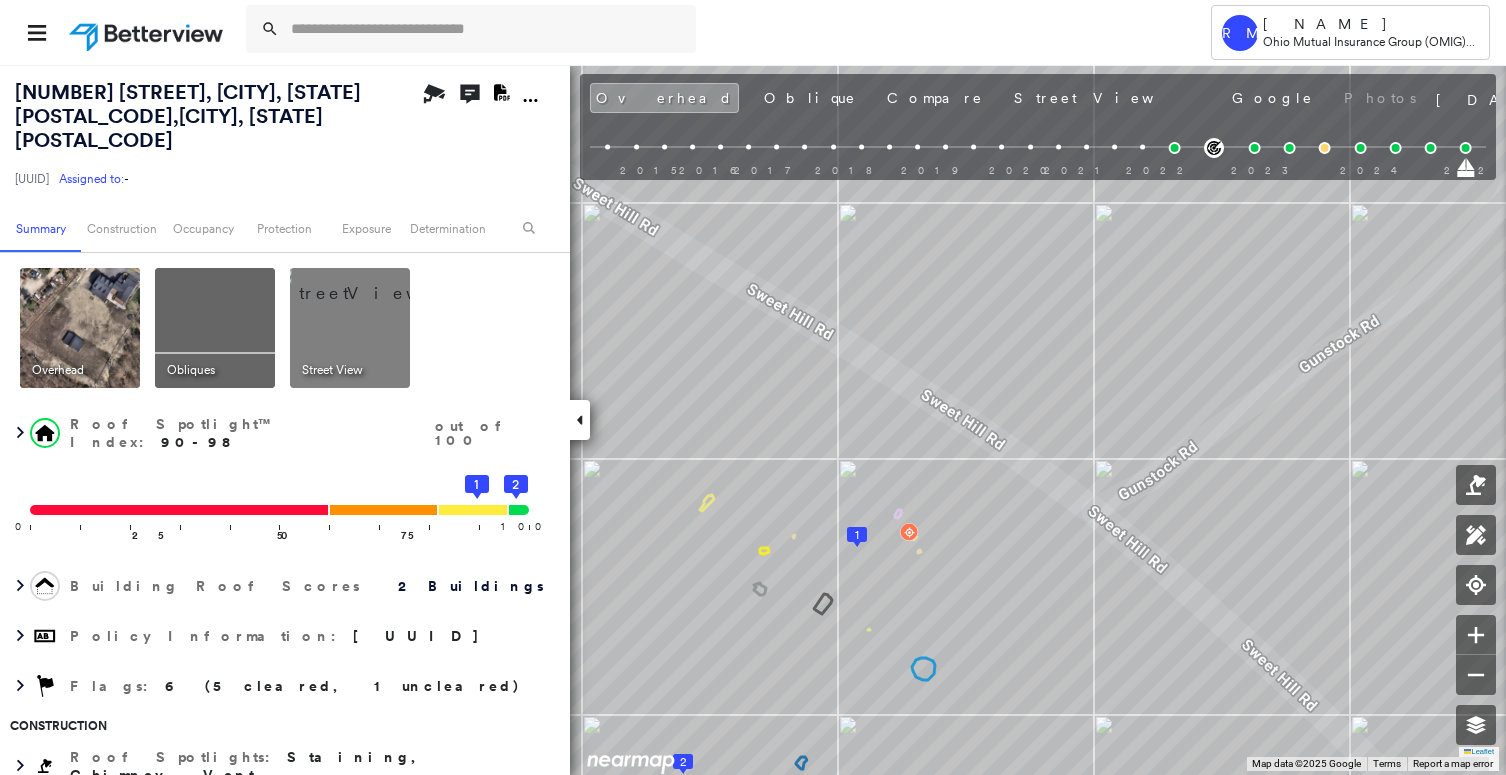 click at bounding box center (215, 328) 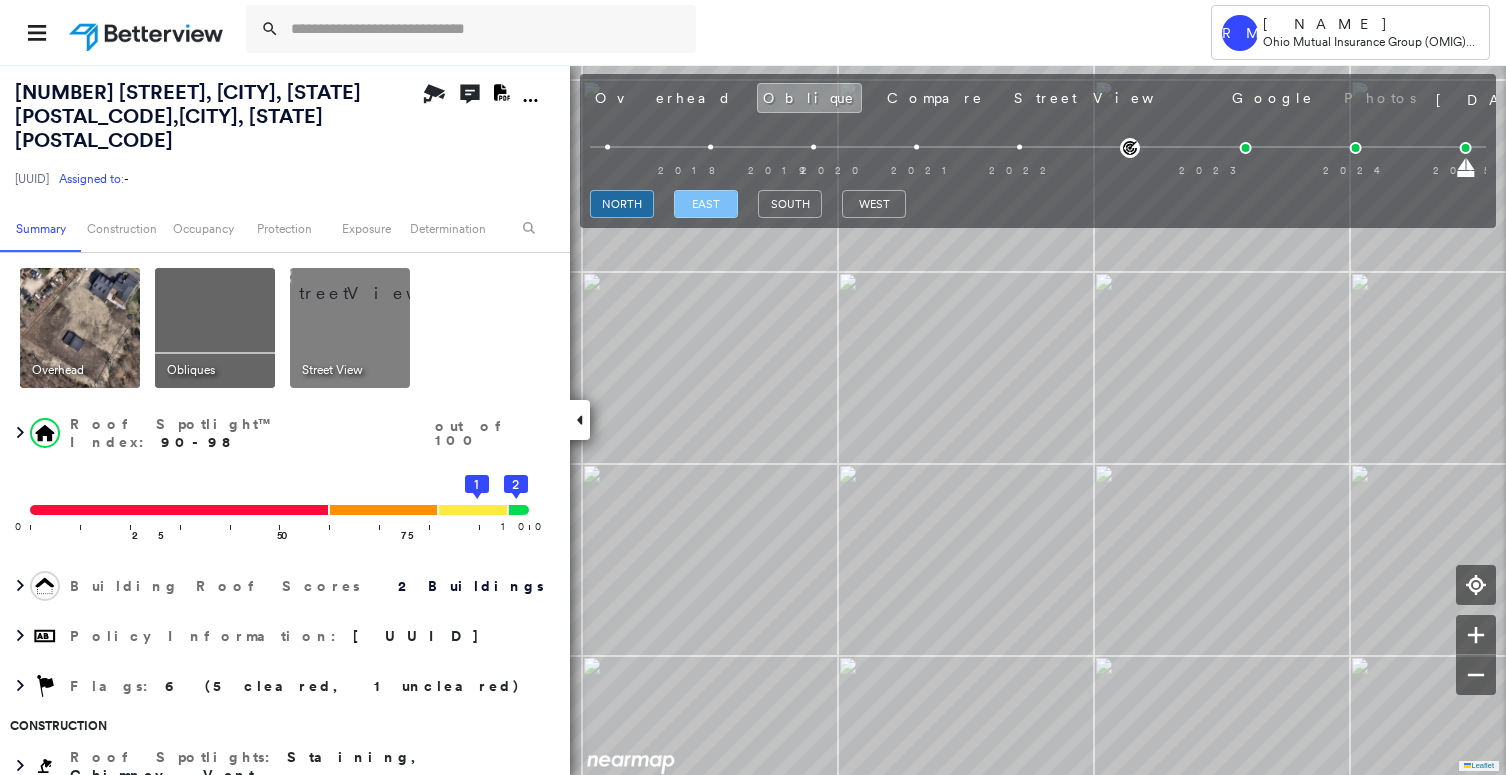 click on "east" at bounding box center (706, 204) 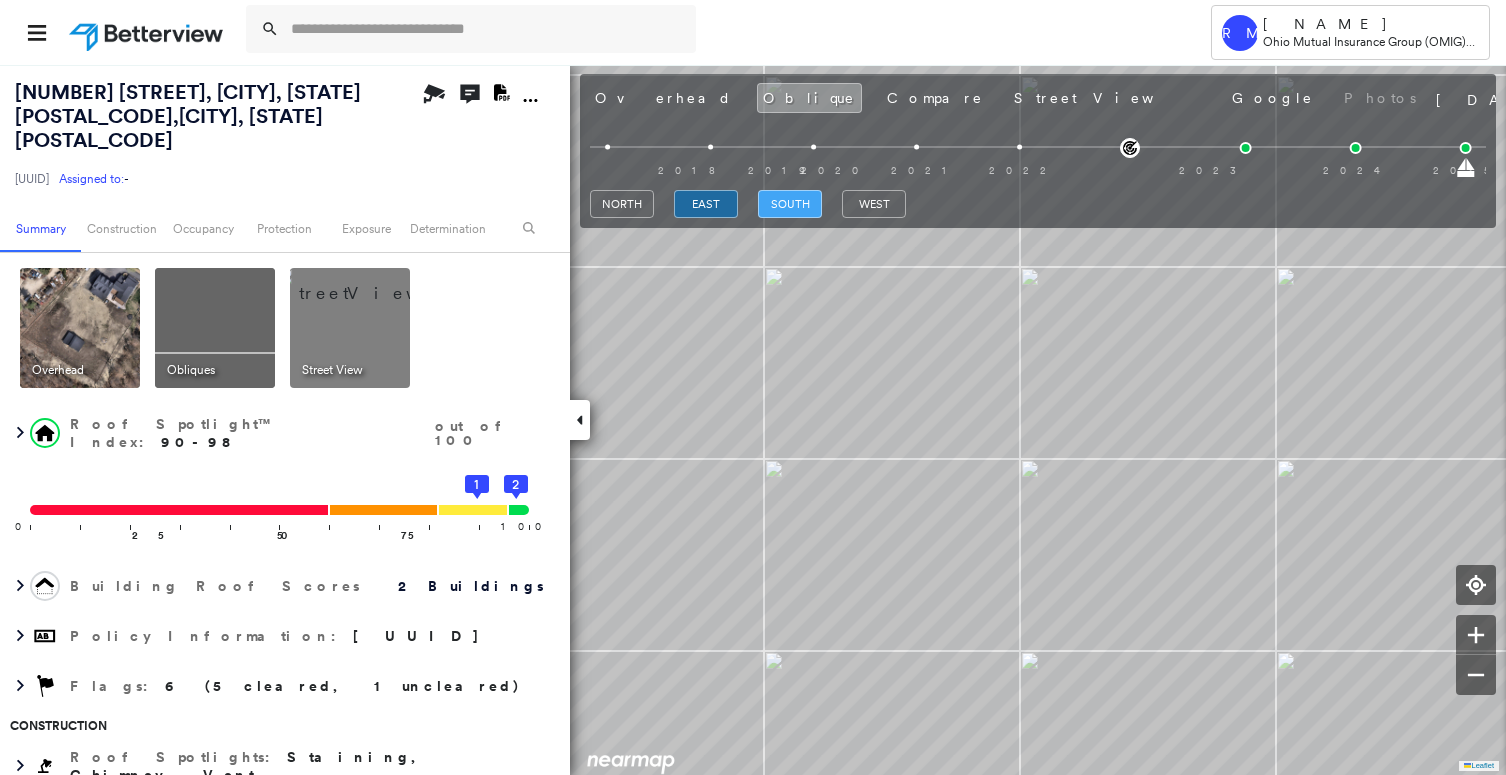 click on "south" at bounding box center [790, 204] 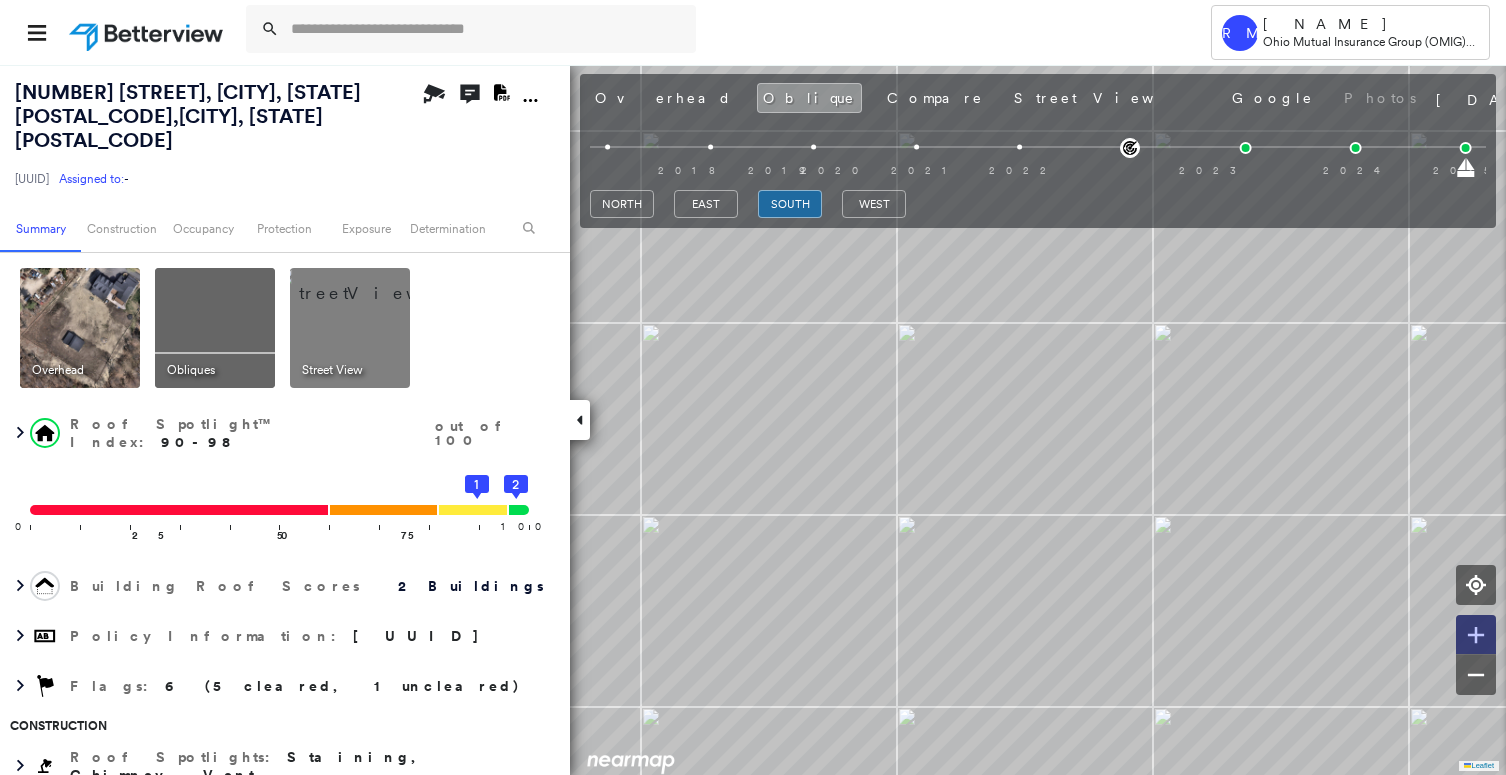 click 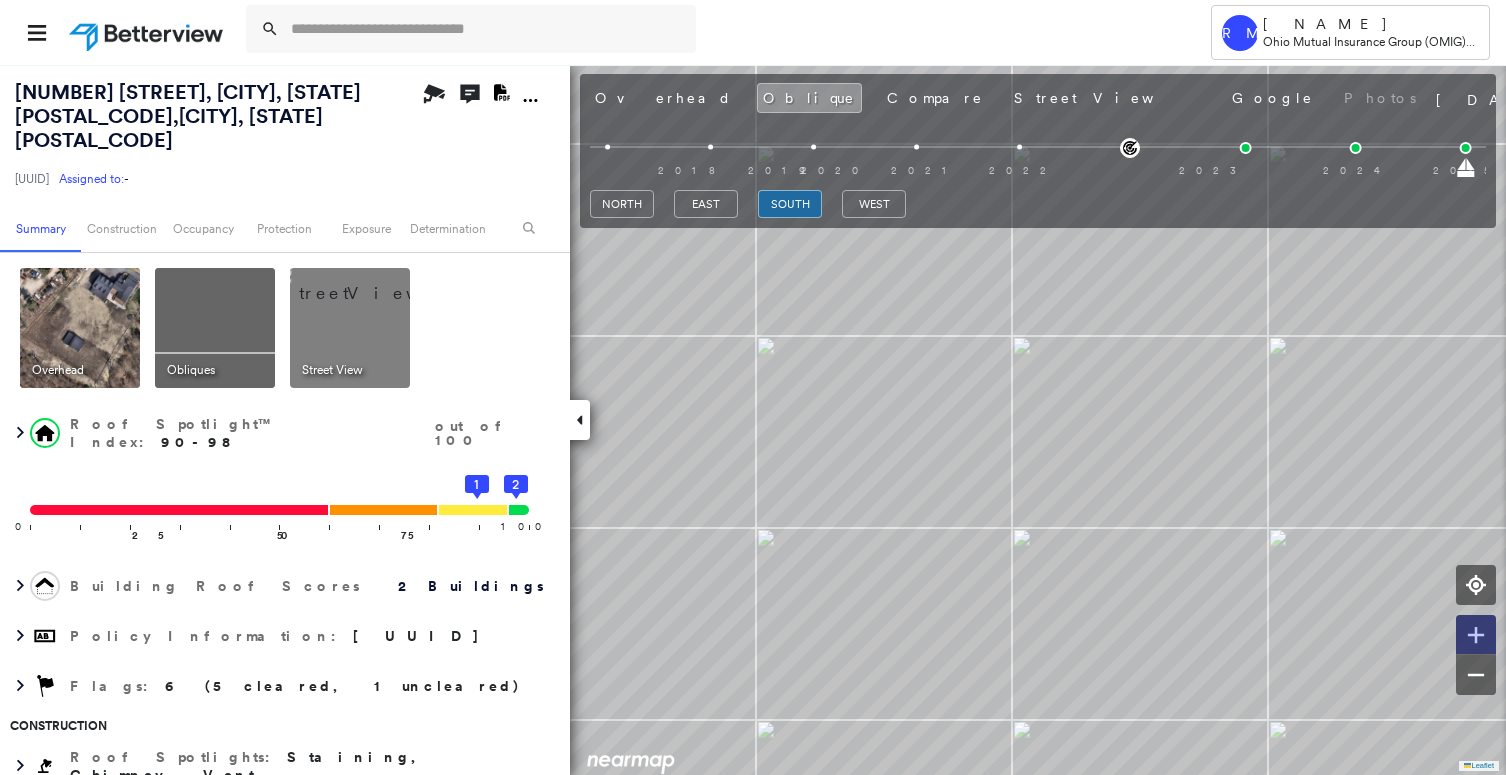 click 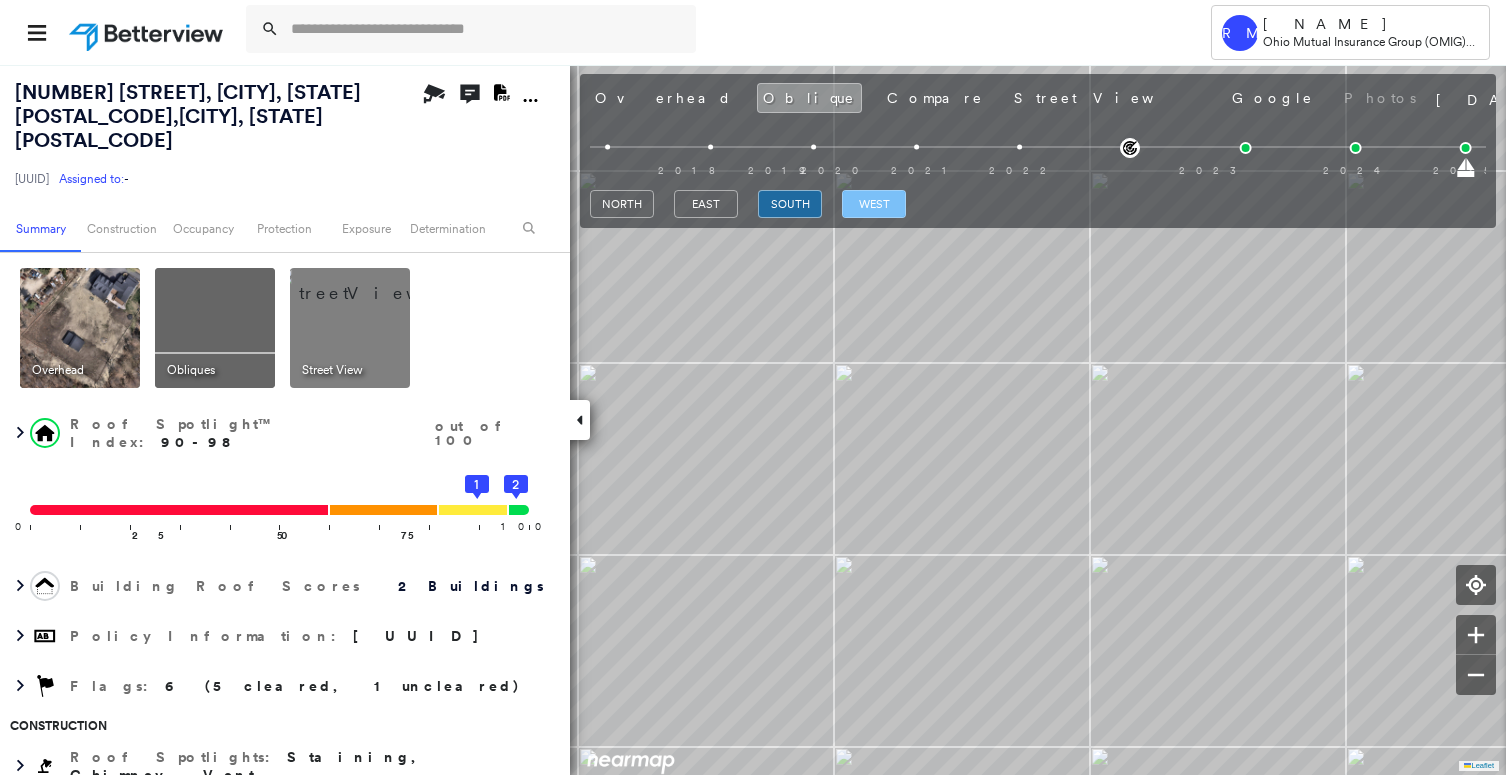 click on "west" at bounding box center [874, 204] 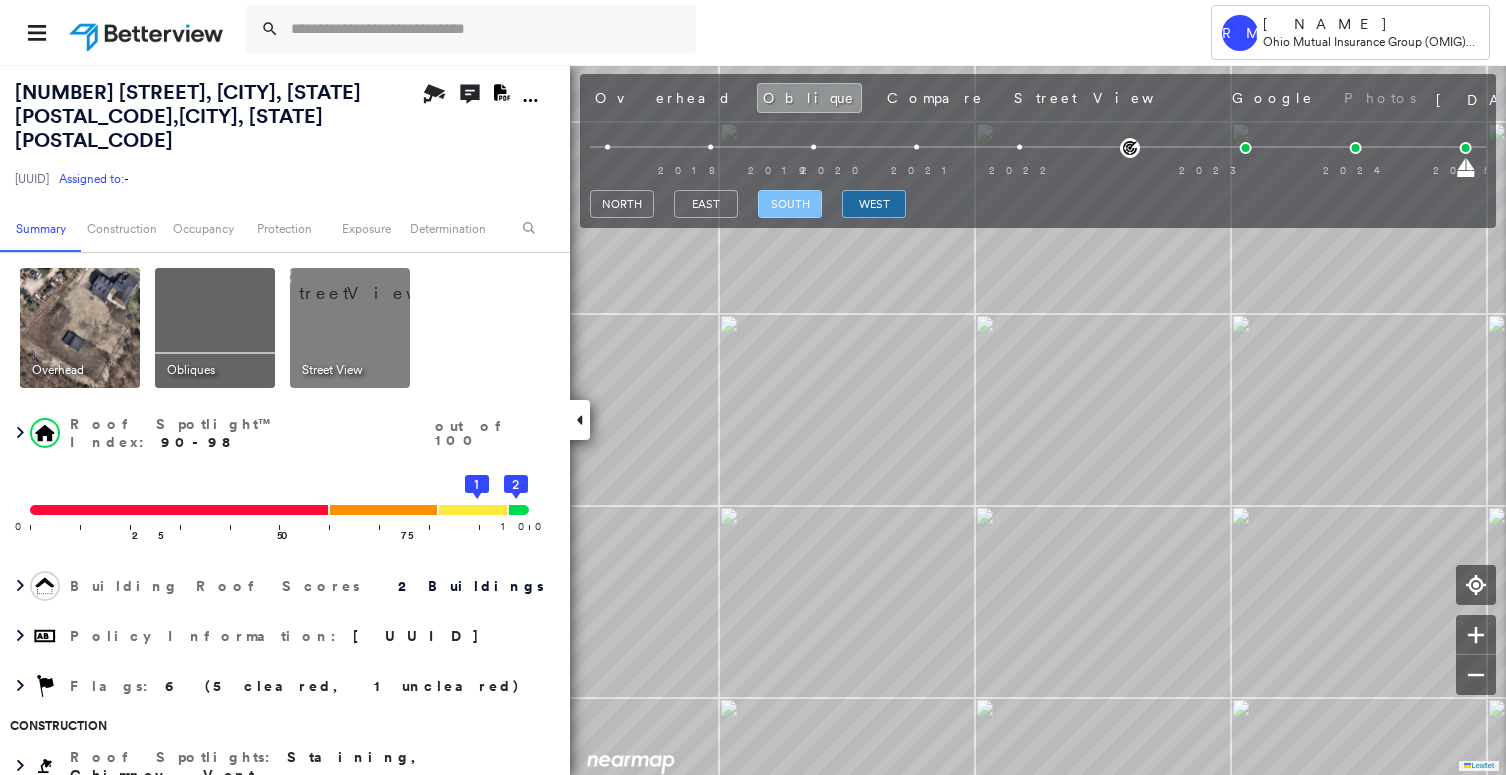 click on "south" at bounding box center (790, 204) 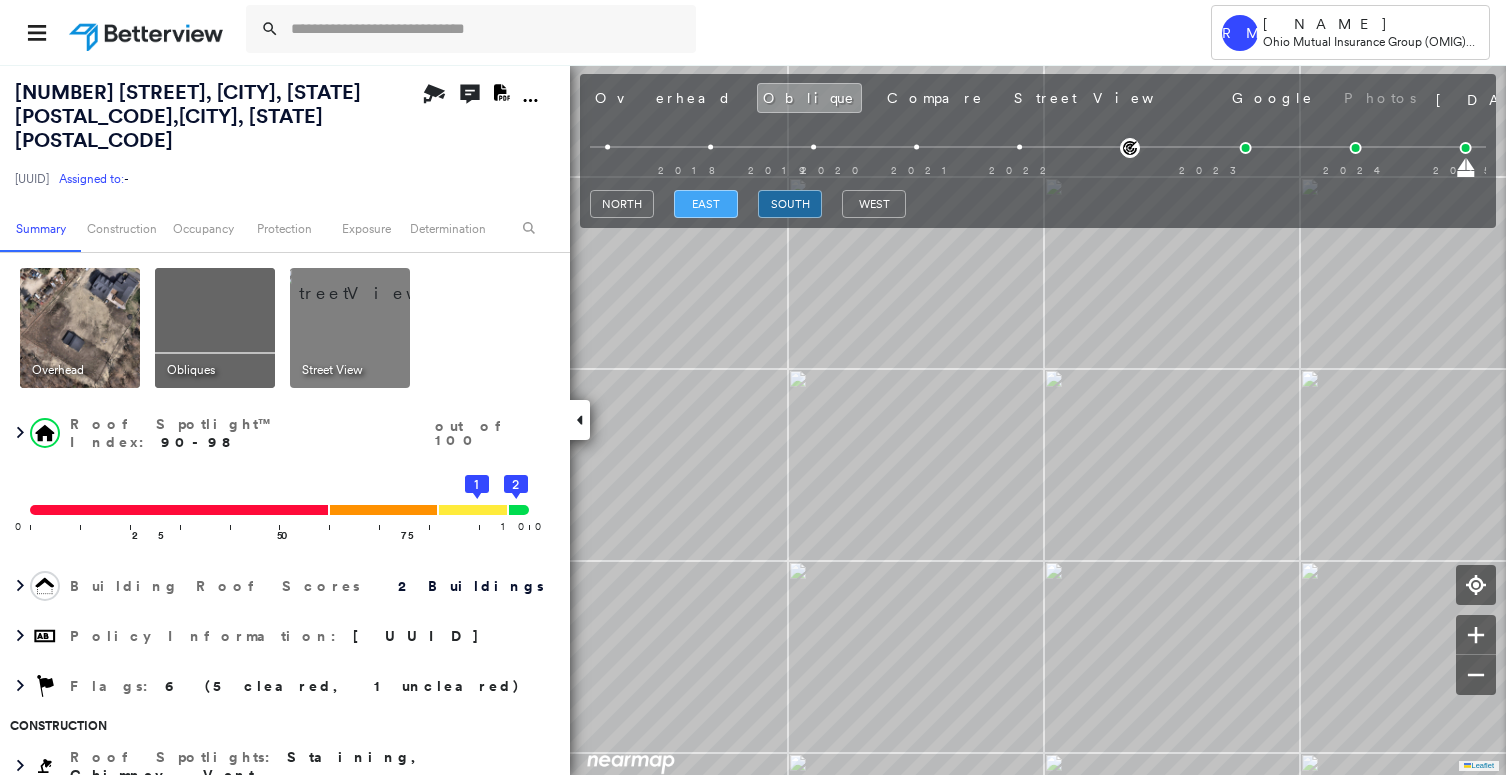 click on "east" at bounding box center [706, 204] 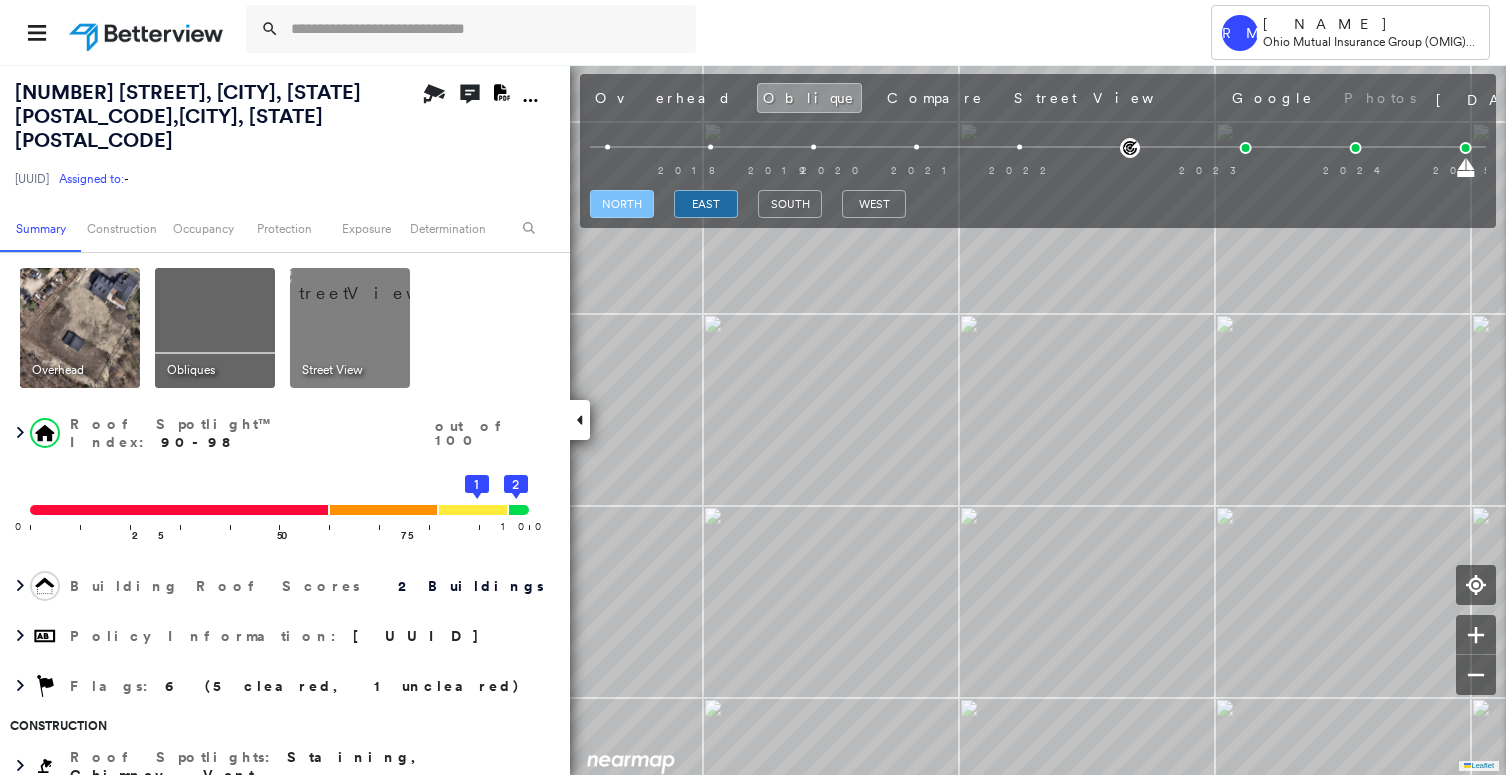 click on "north" at bounding box center [622, 204] 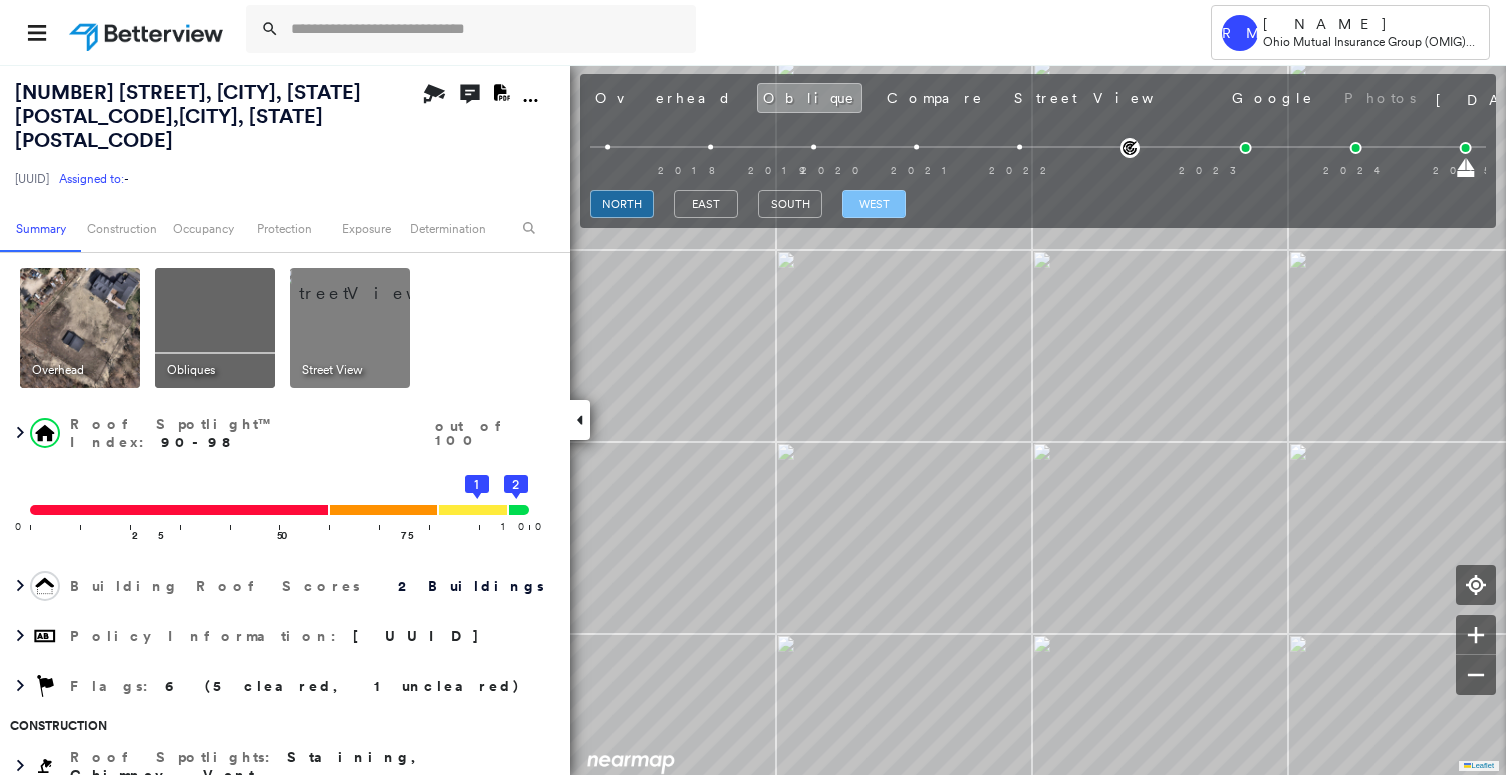 click on "west" at bounding box center (874, 204) 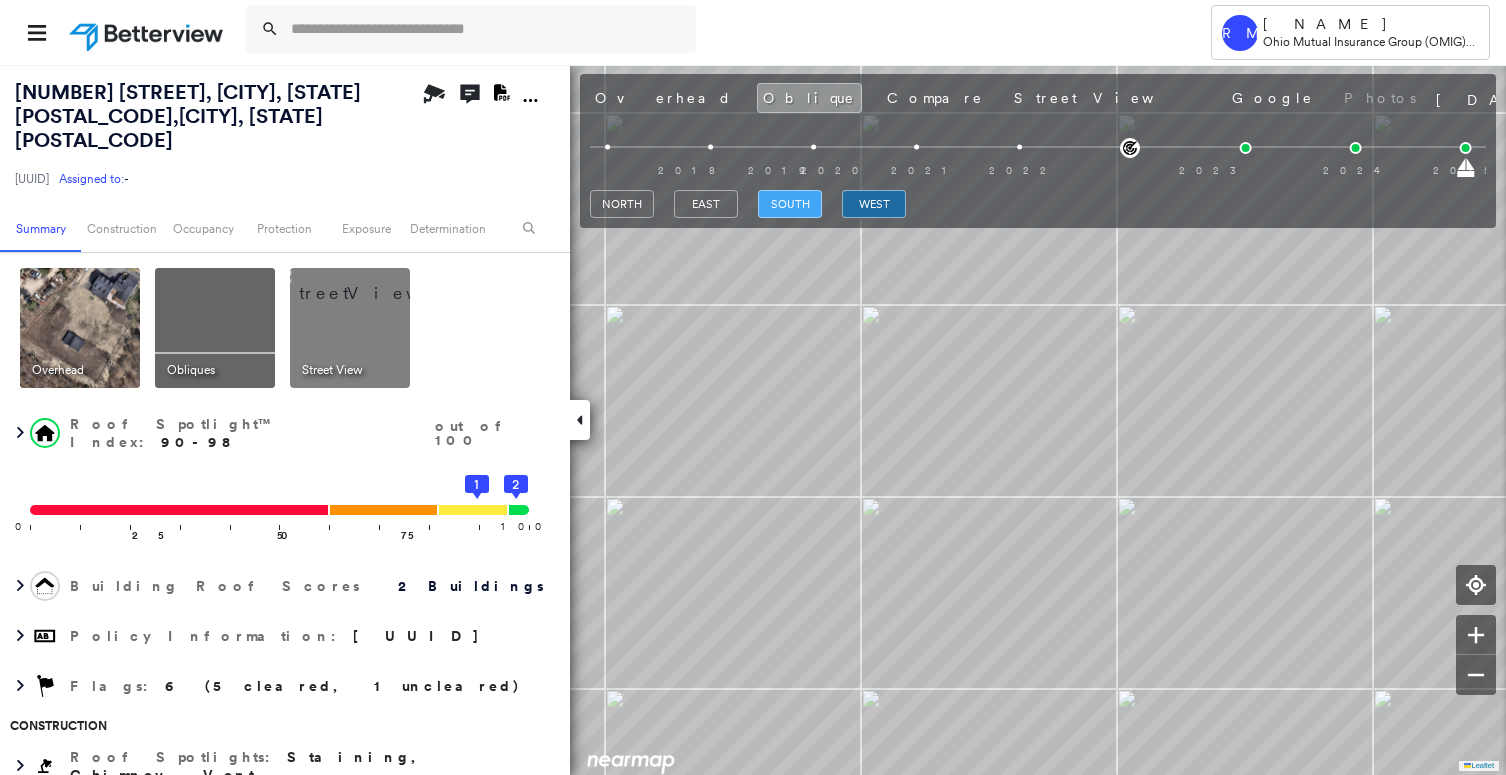 click on "south" at bounding box center (790, 204) 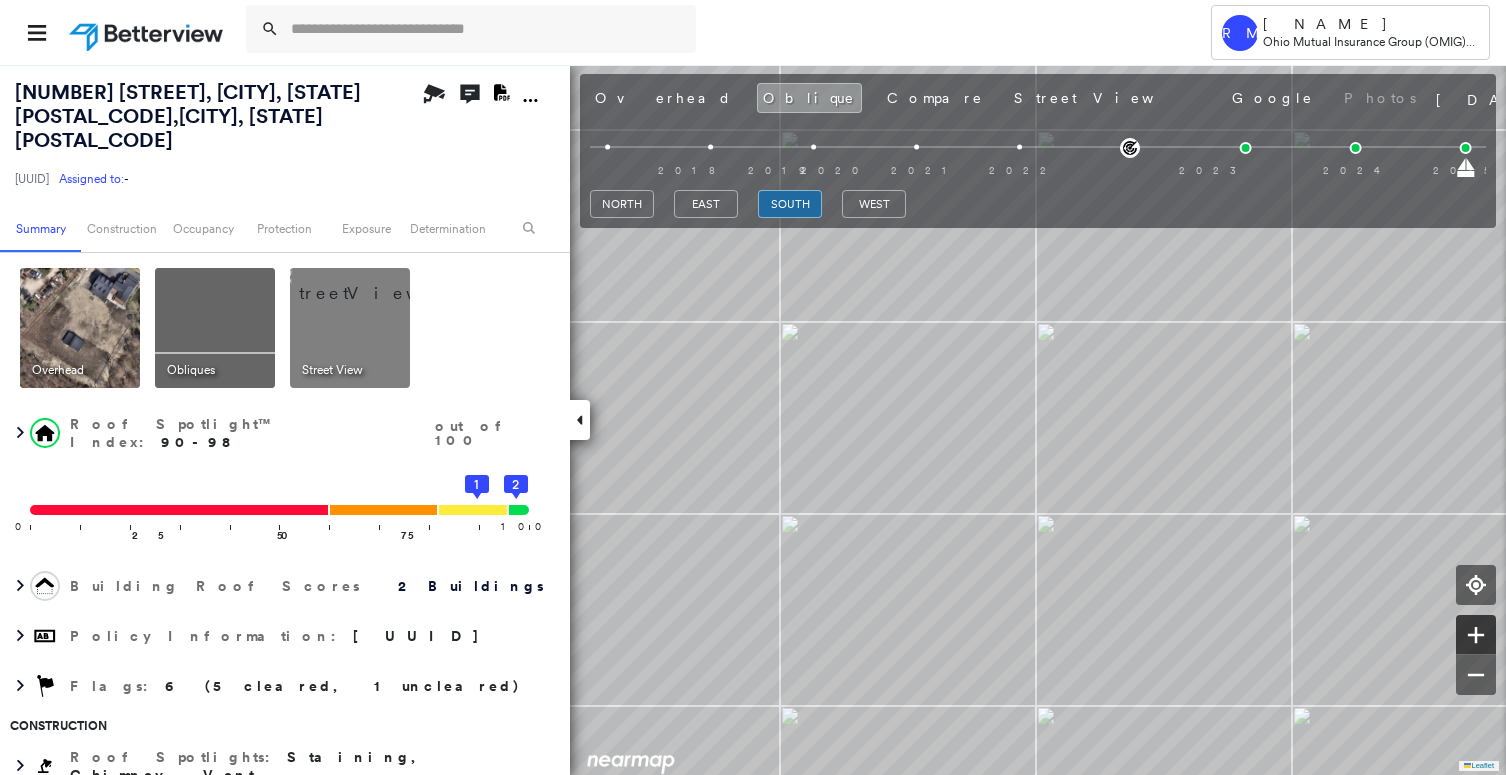 click at bounding box center (1476, 635) 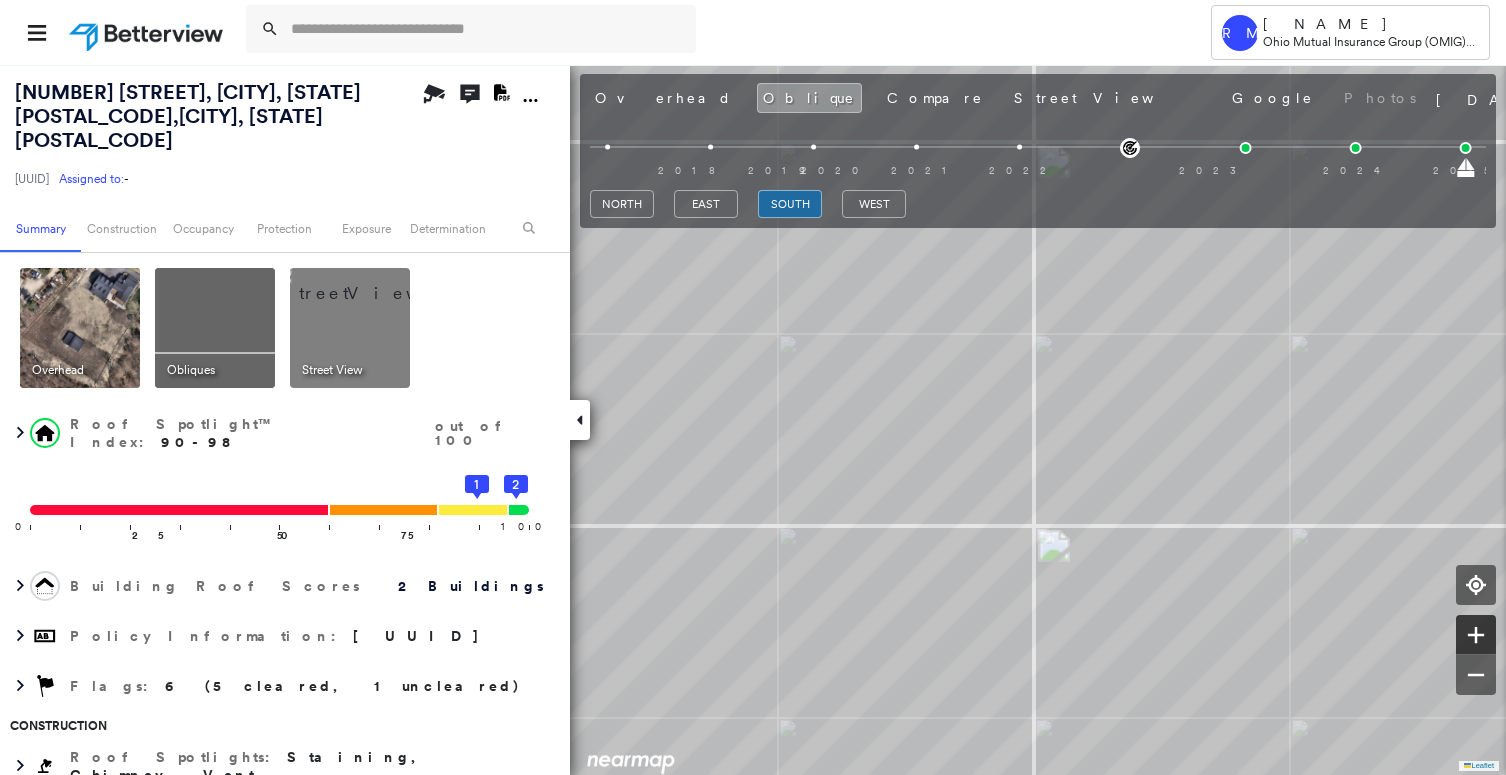 click at bounding box center [1476, 635] 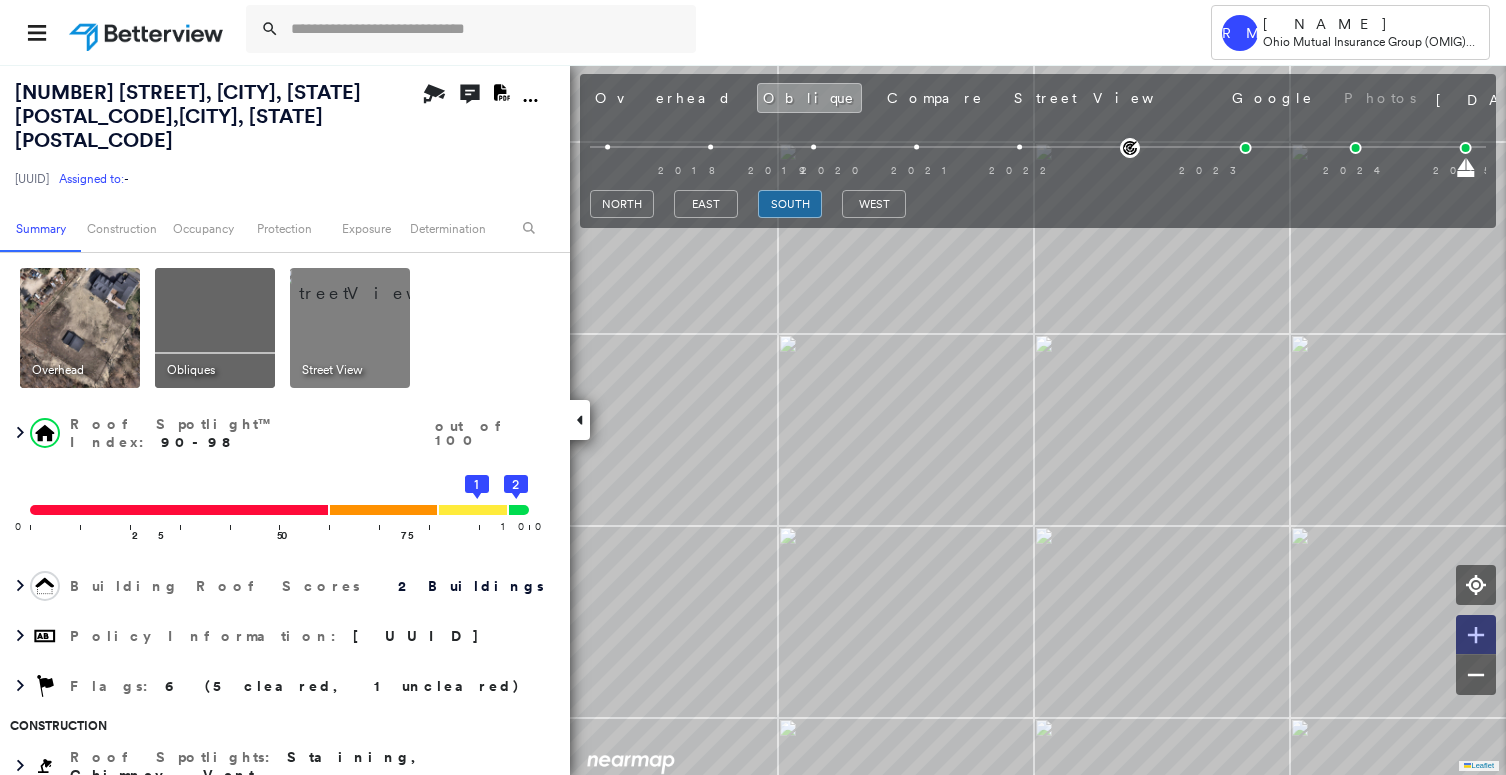click at bounding box center [1476, 635] 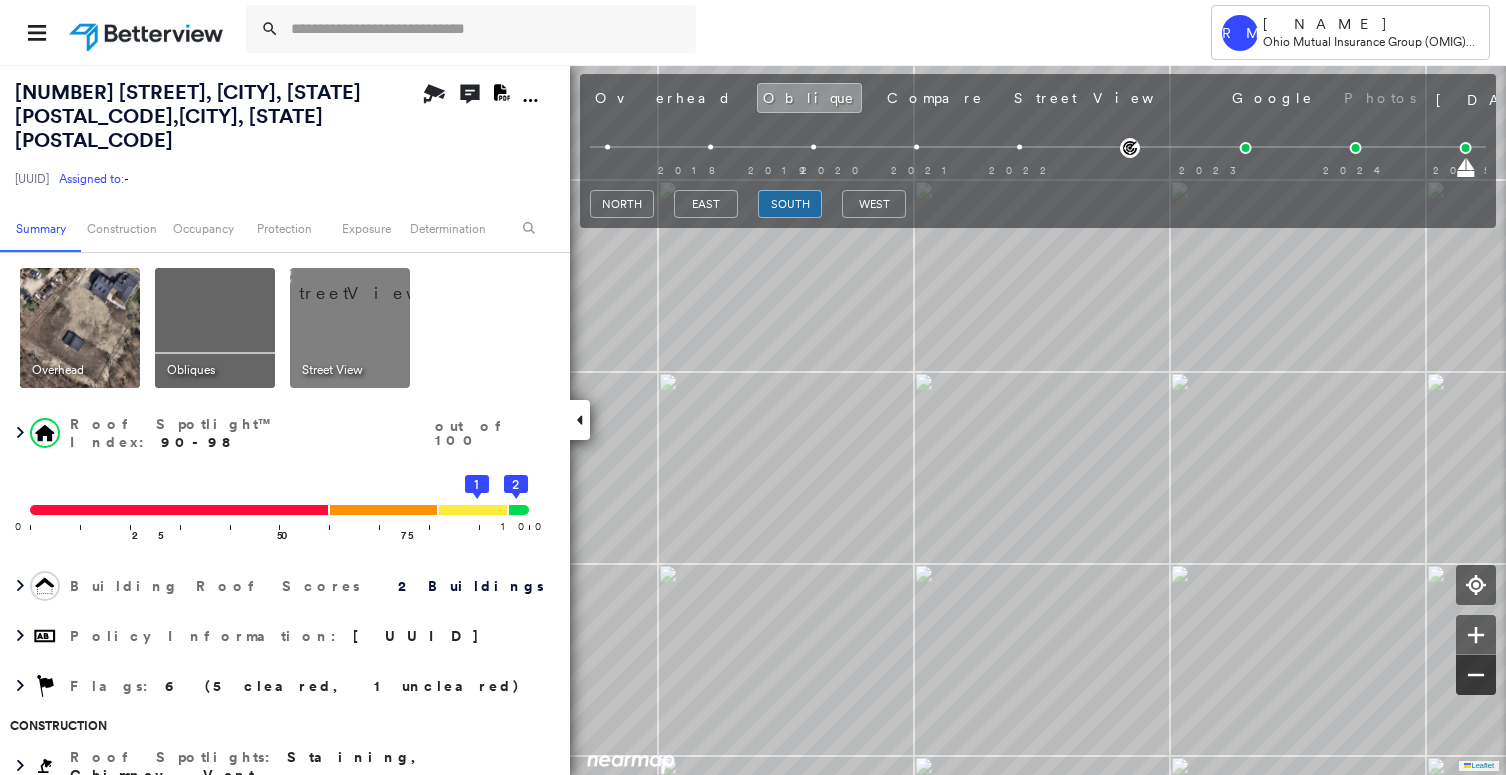 click at bounding box center (1476, 675) 